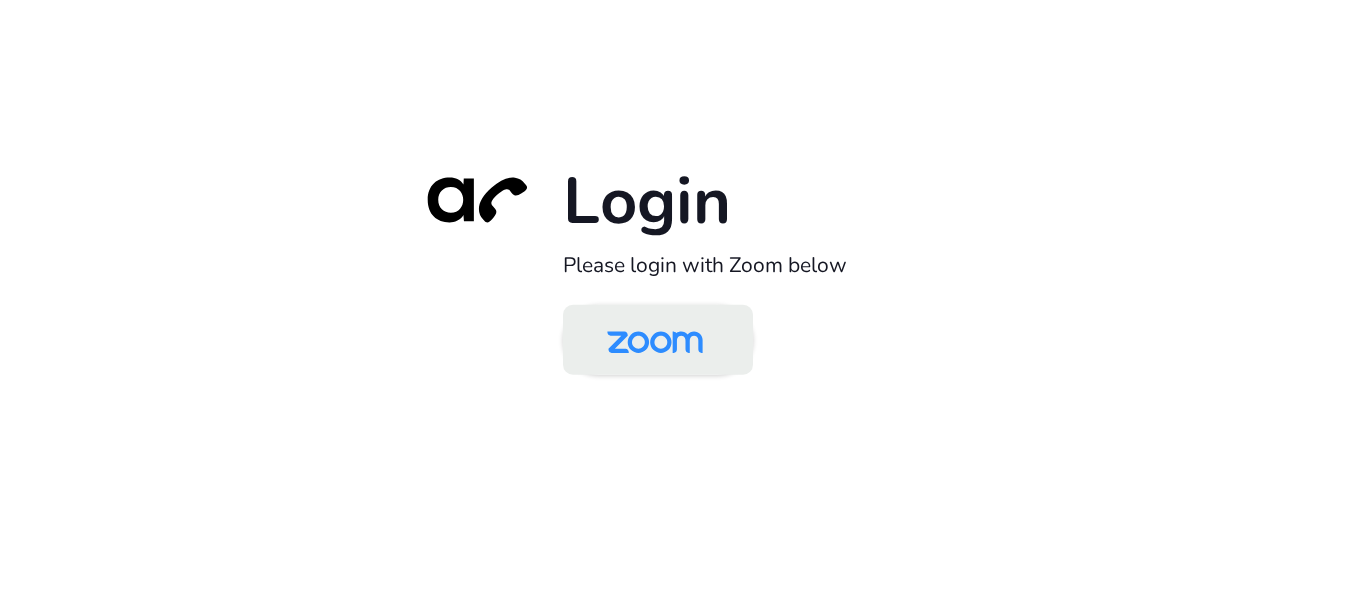 scroll, scrollTop: 0, scrollLeft: 0, axis: both 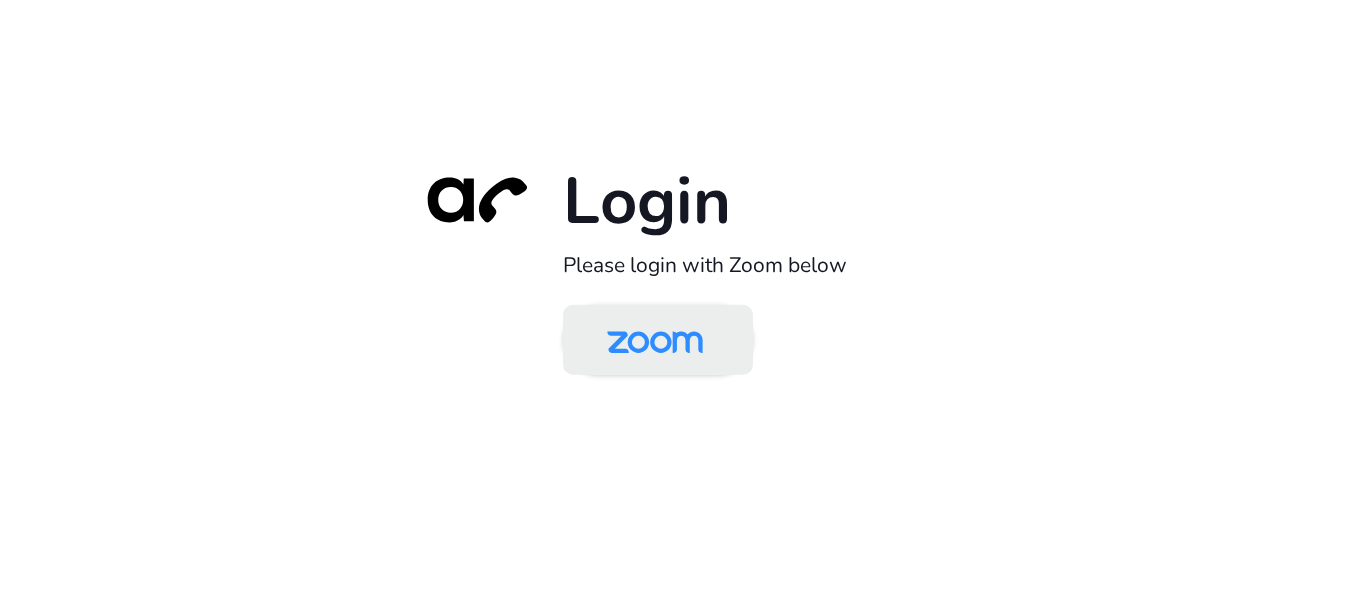 click at bounding box center [655, 341] 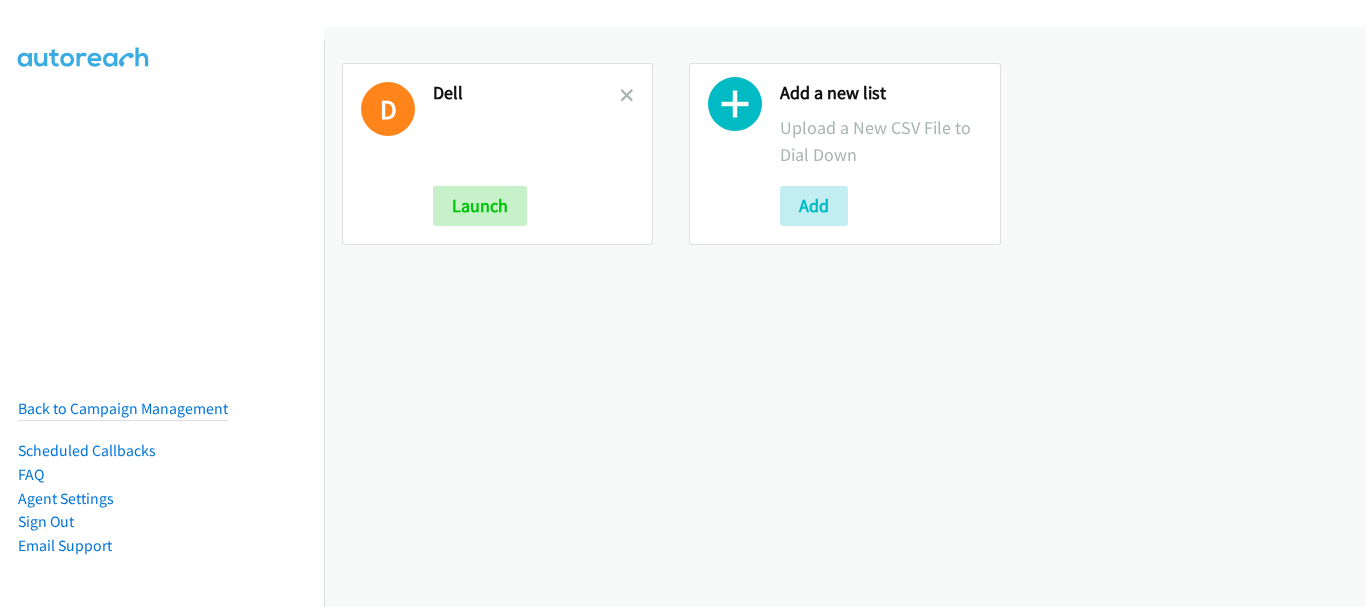 scroll, scrollTop: 0, scrollLeft: 0, axis: both 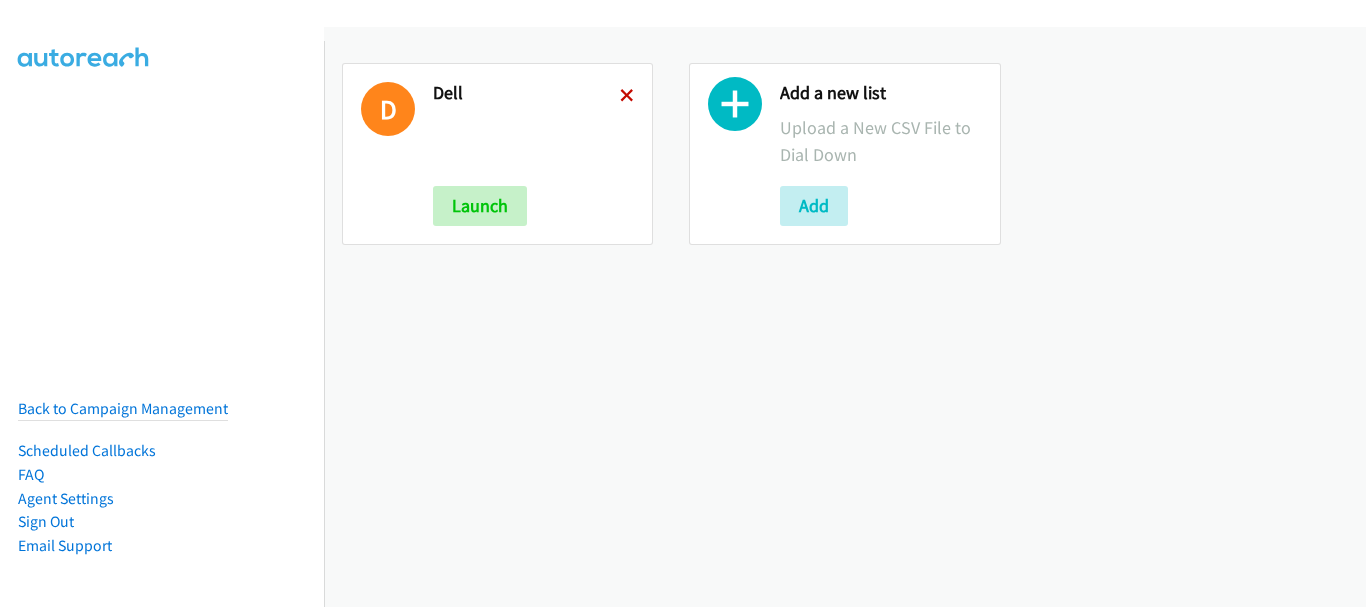 click at bounding box center [627, 97] 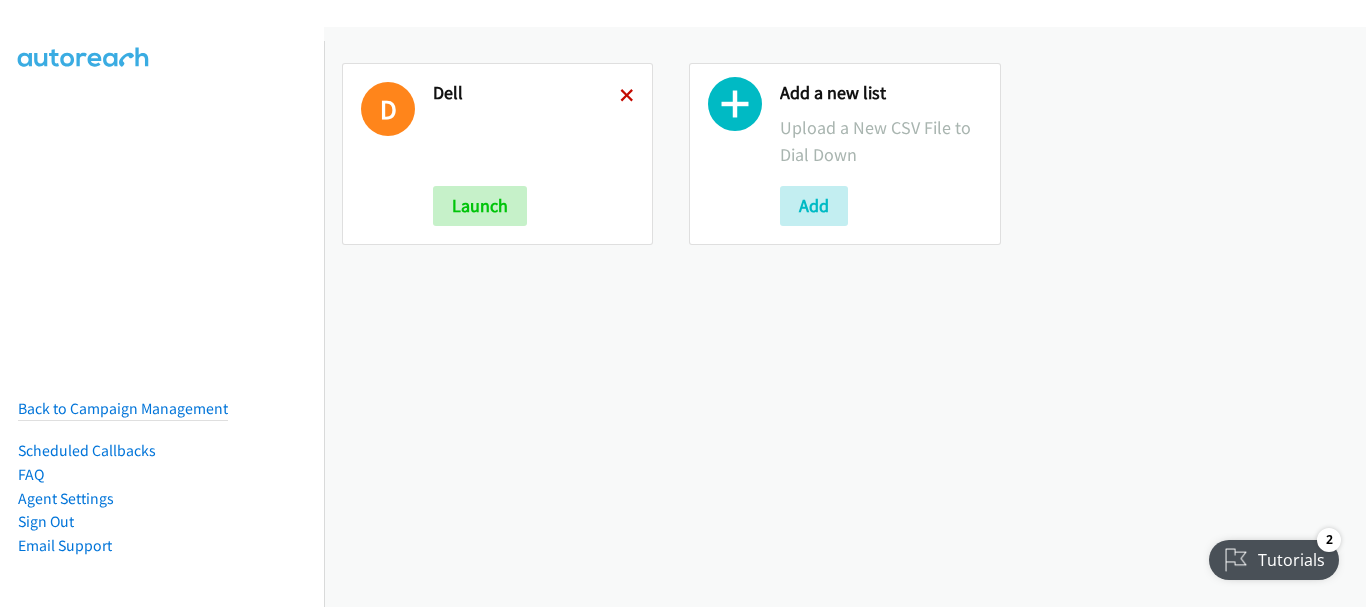 scroll, scrollTop: 0, scrollLeft: 0, axis: both 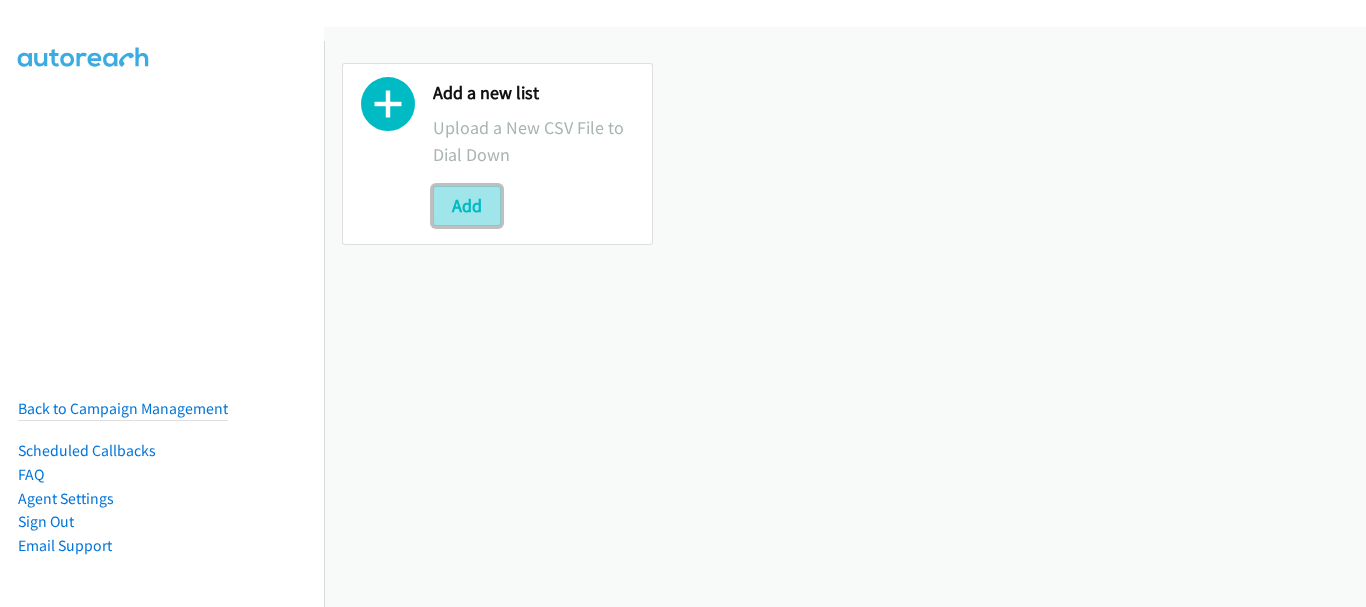 click on "Add" at bounding box center (467, 206) 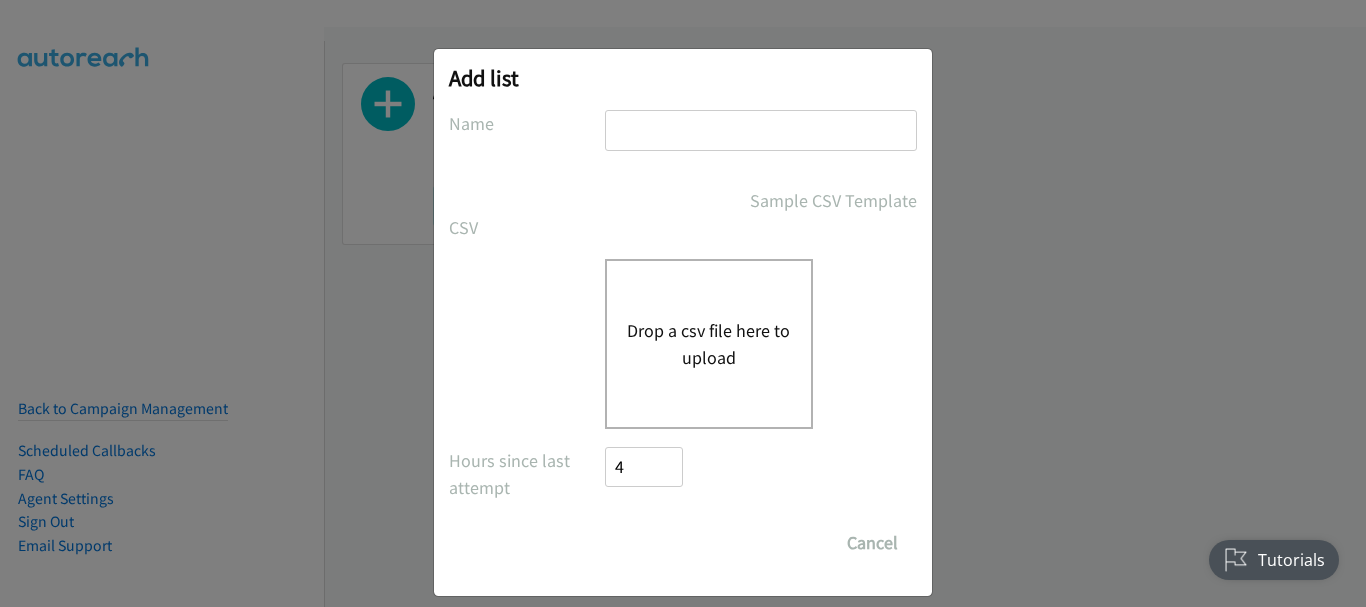 scroll, scrollTop: 0, scrollLeft: 0, axis: both 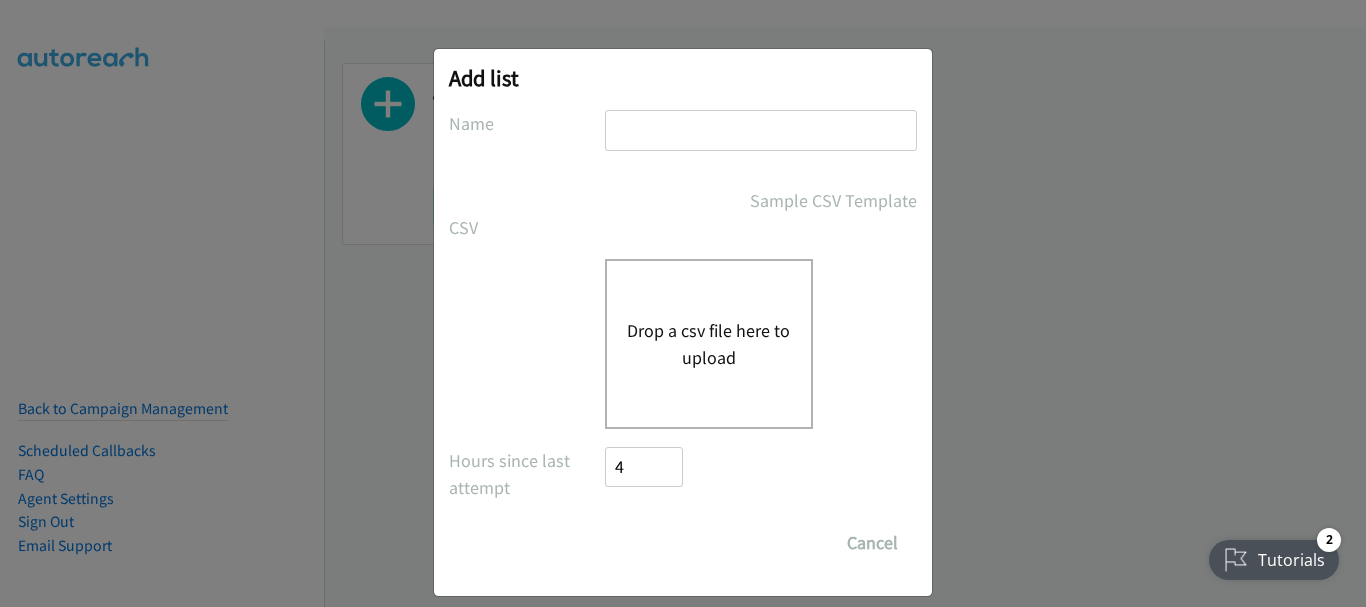 click at bounding box center [761, 130] 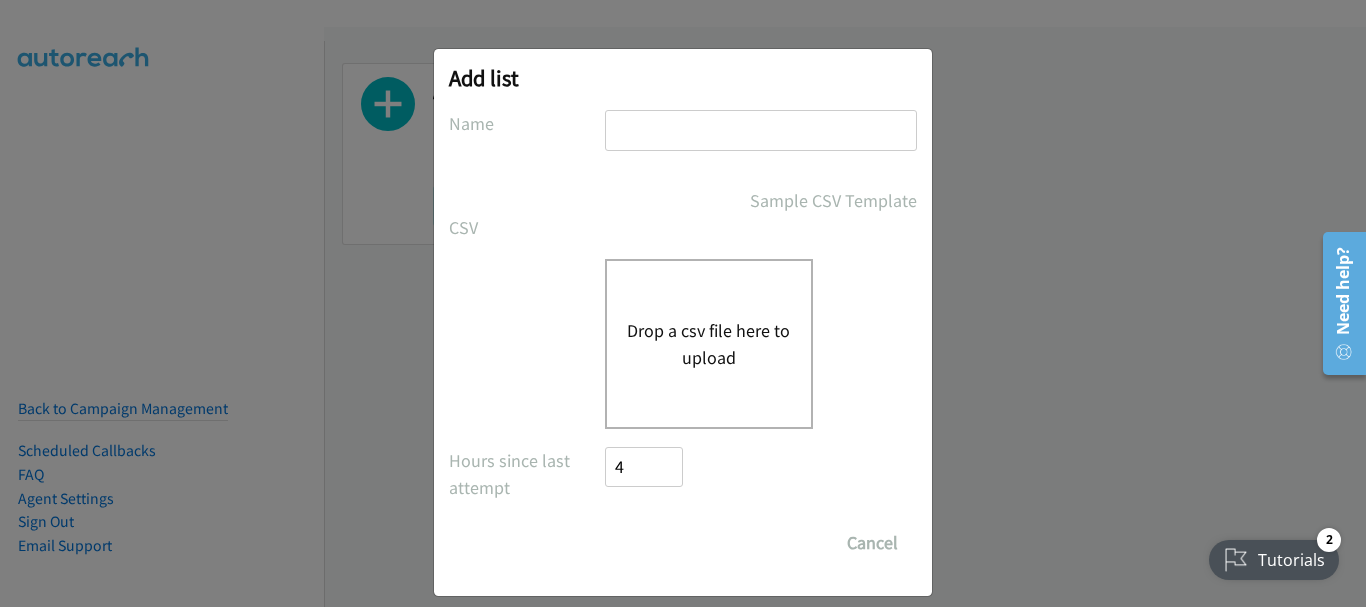 type on "Dell" 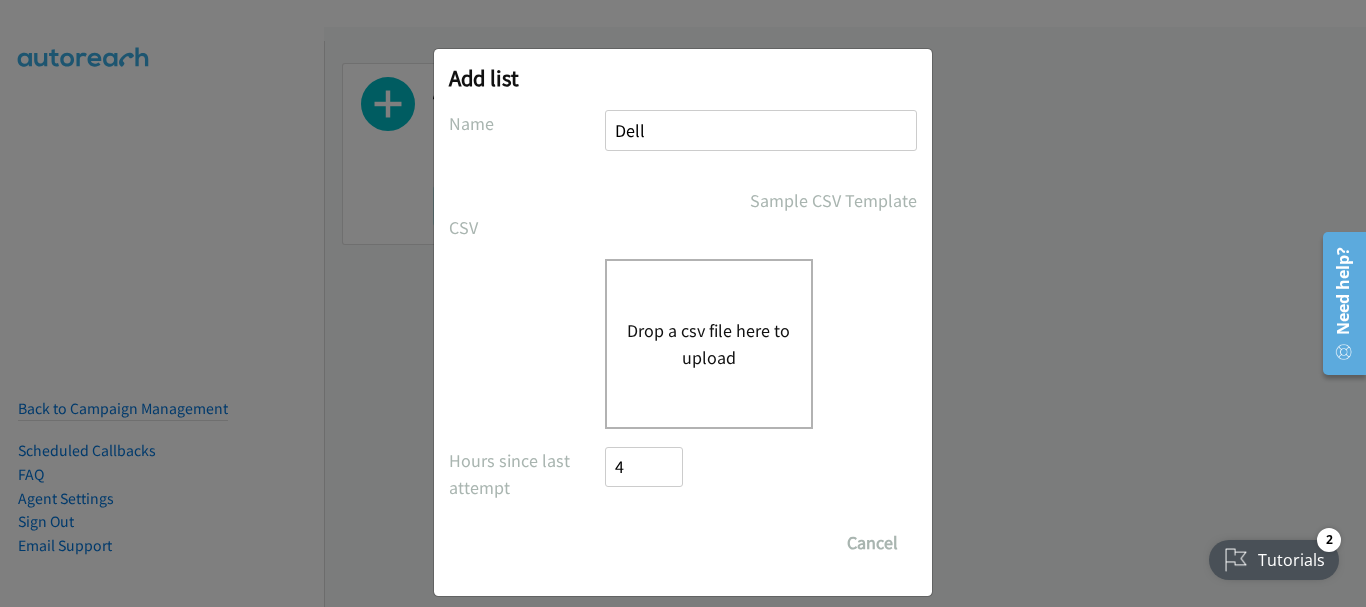 click on "Drop a csv file here to upload" at bounding box center (709, 344) 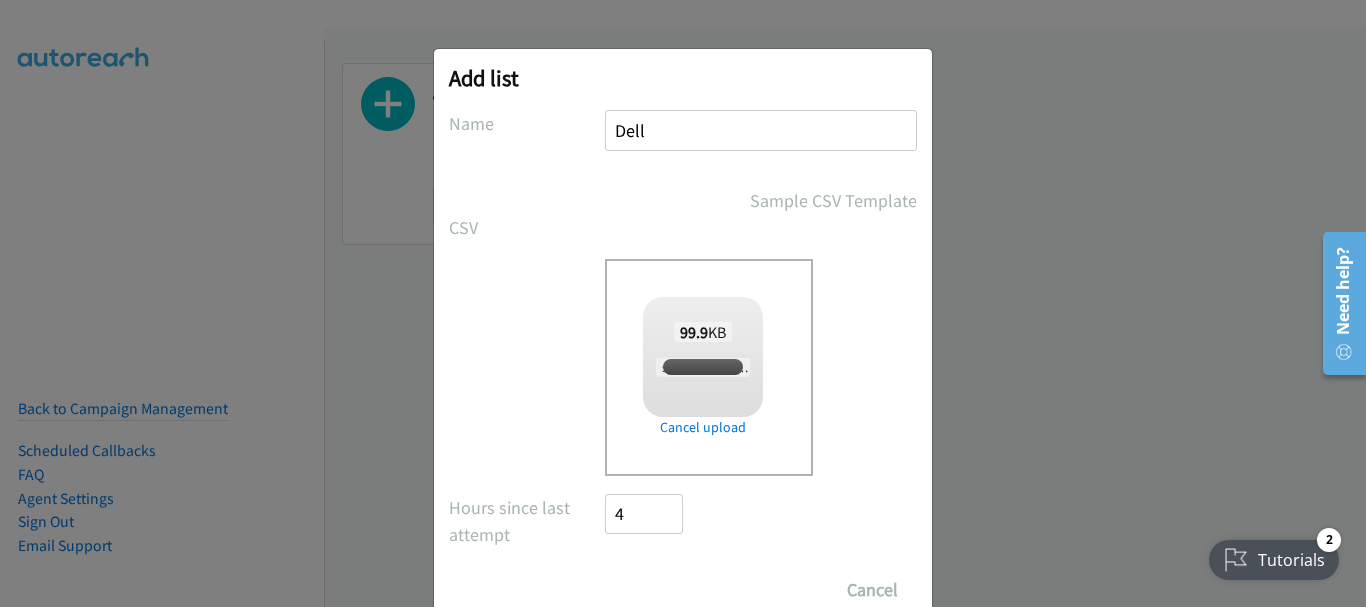 checkbox on "true" 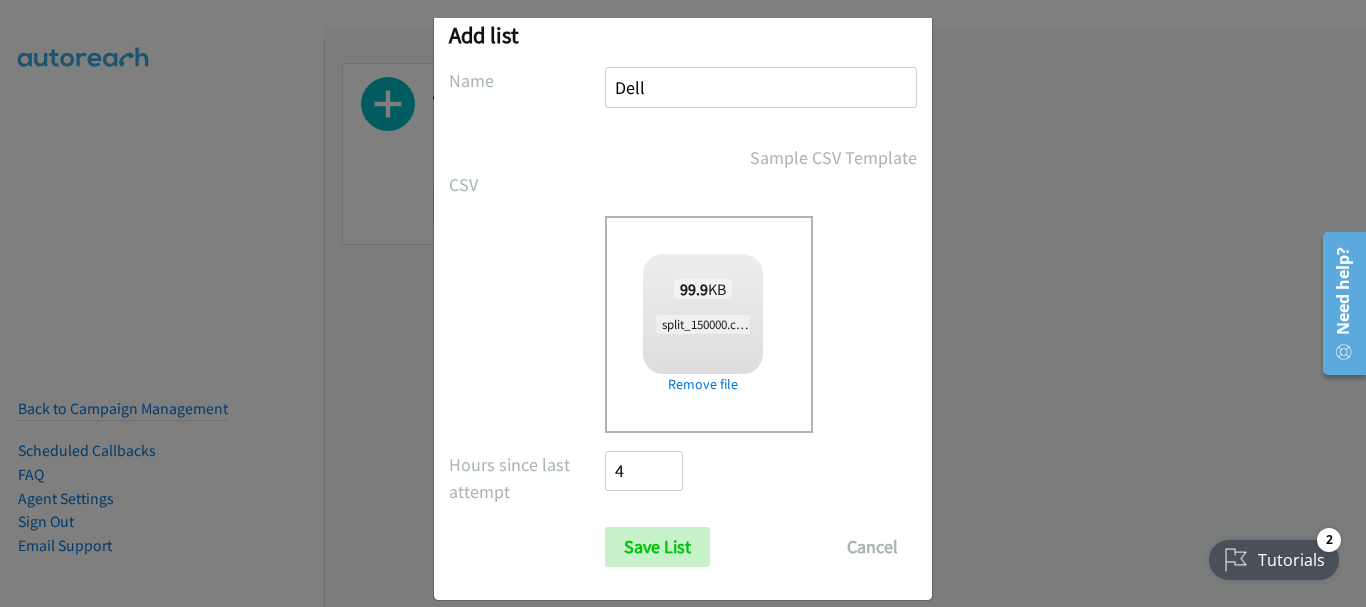 scroll, scrollTop: 67, scrollLeft: 0, axis: vertical 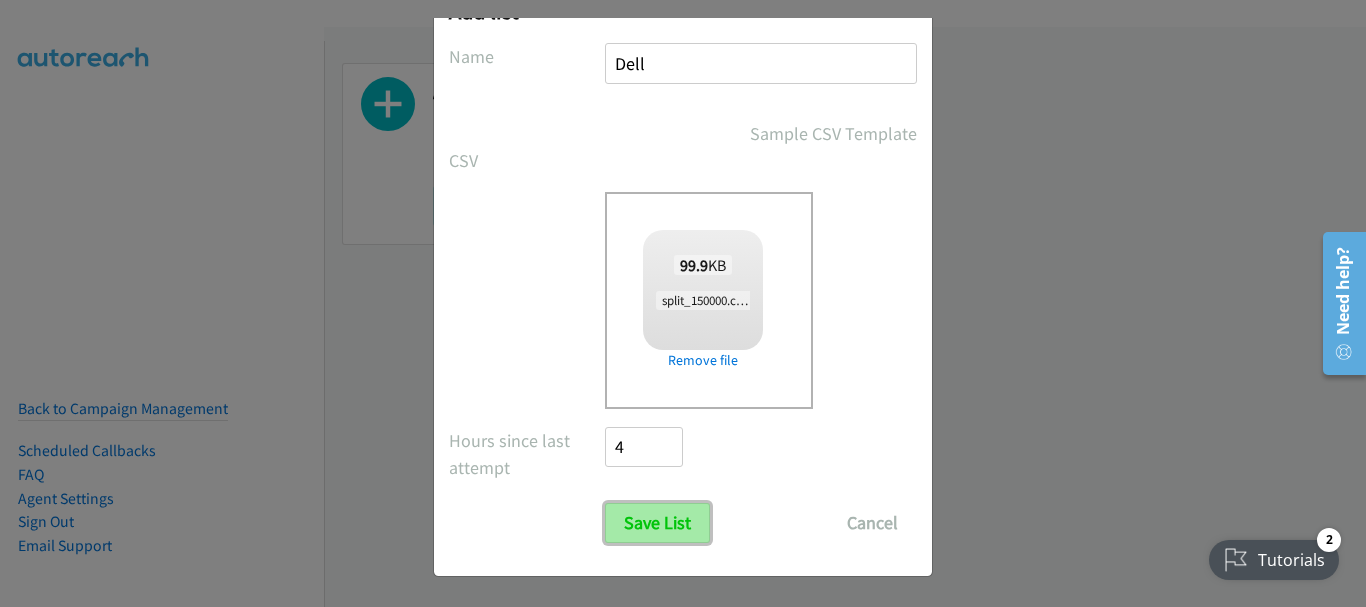 click on "Save List" at bounding box center (657, 523) 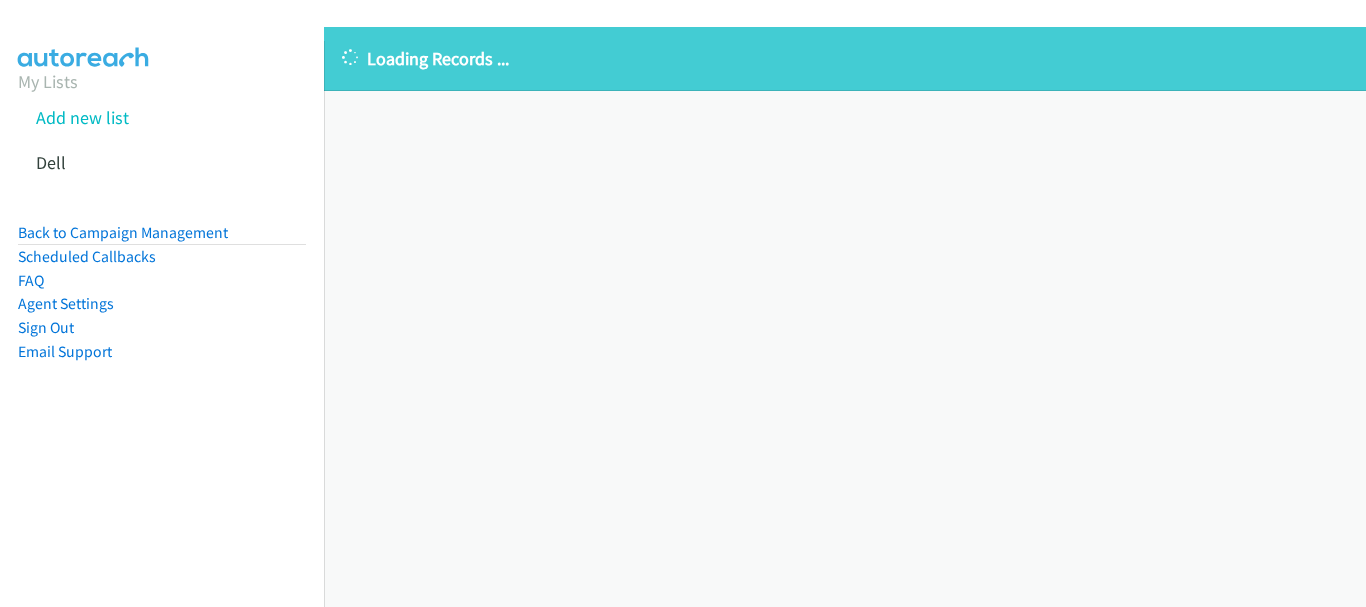 scroll, scrollTop: 0, scrollLeft: 0, axis: both 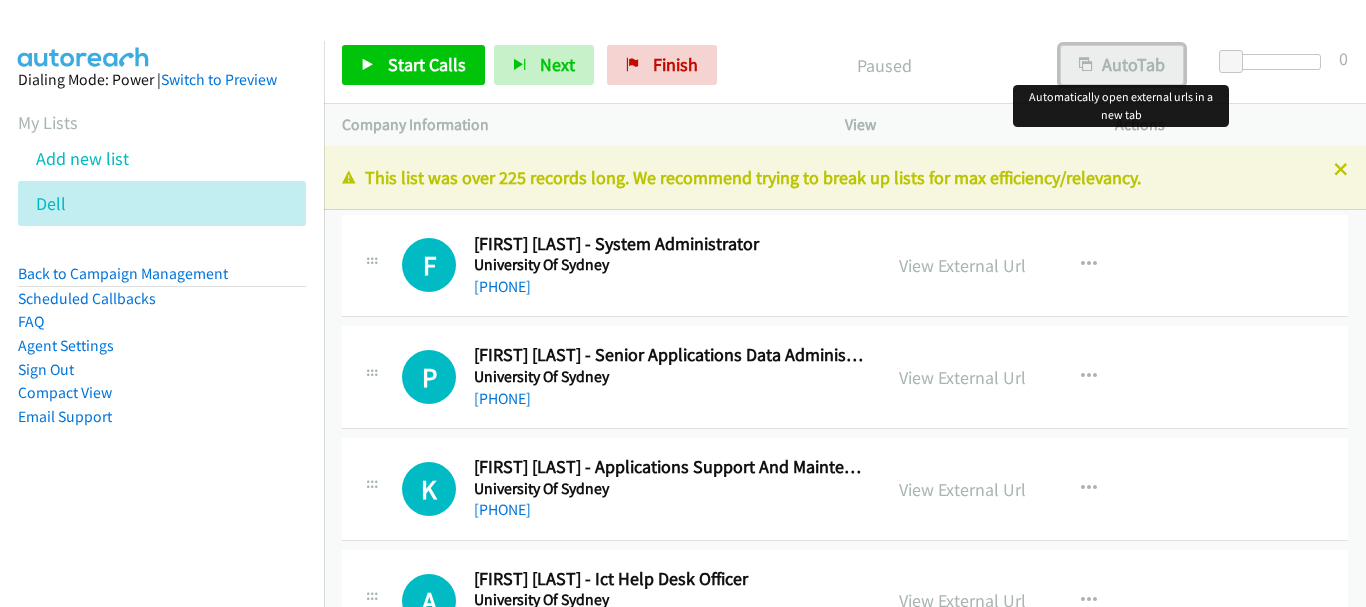 click on "AutoTab" at bounding box center (1122, 65) 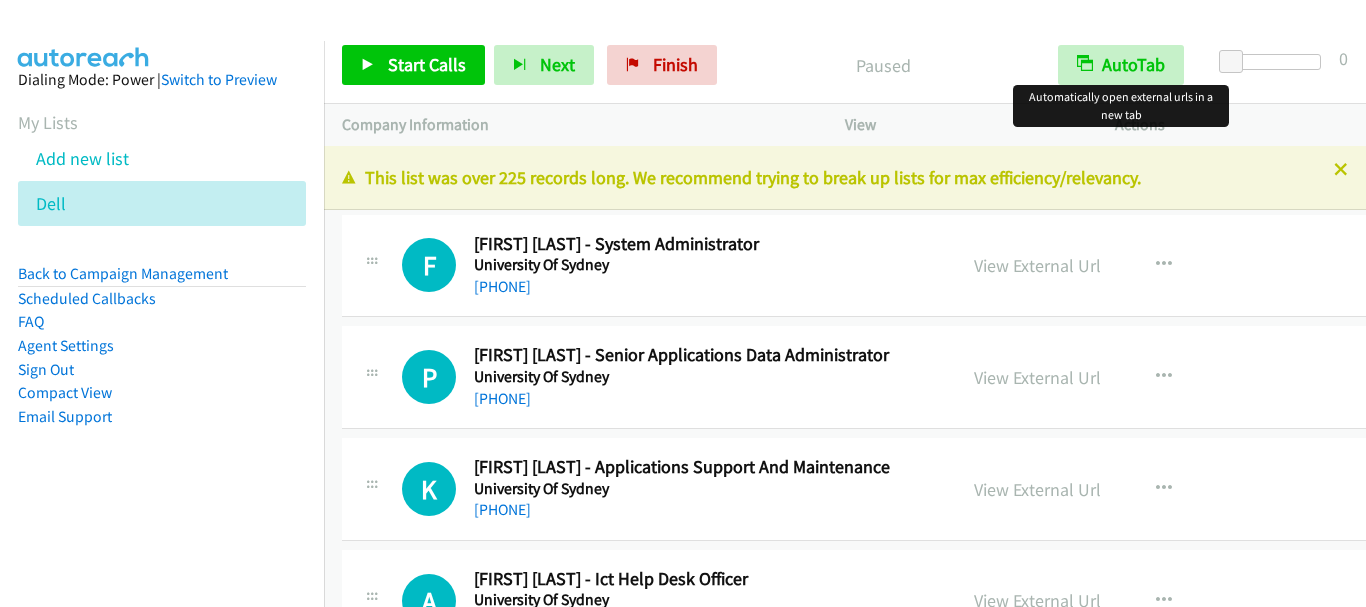 scroll, scrollTop: 0, scrollLeft: 0, axis: both 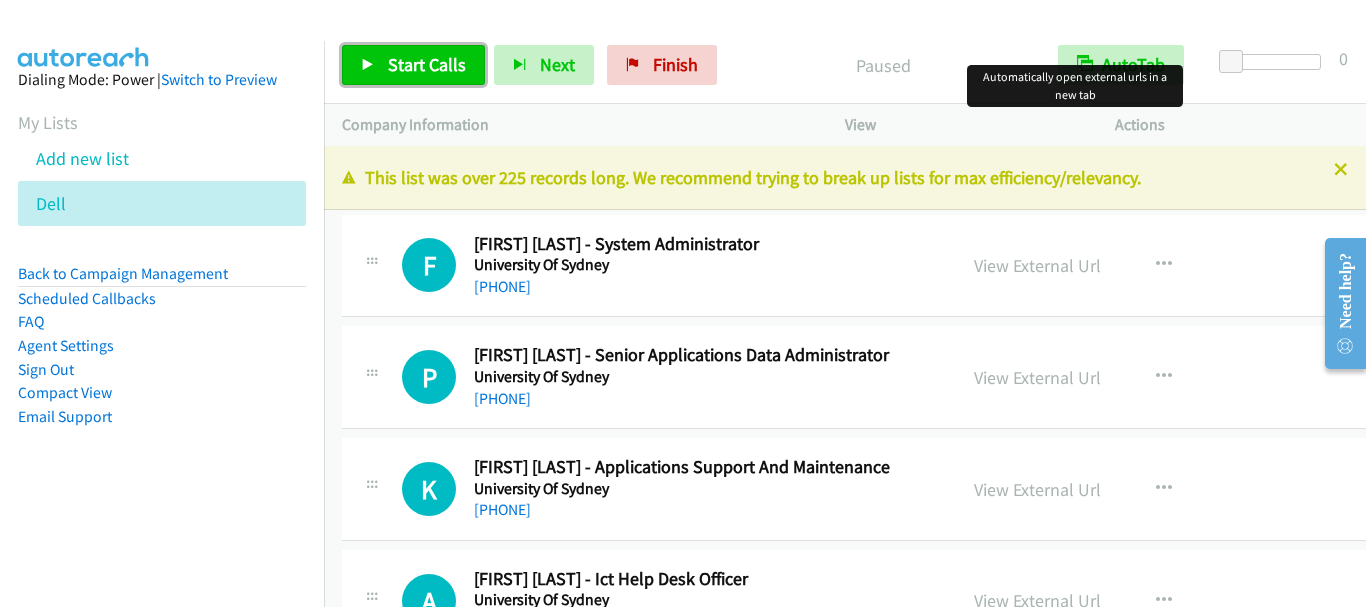click on "Start Calls" at bounding box center [427, 64] 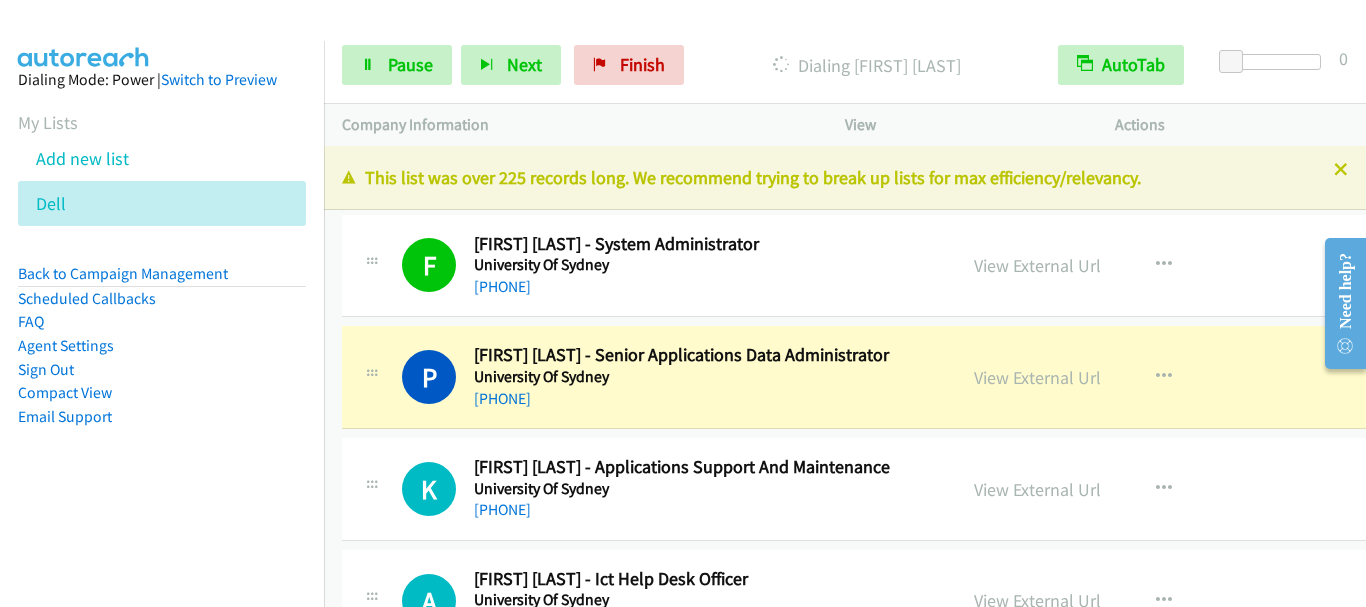 scroll, scrollTop: 100, scrollLeft: 0, axis: vertical 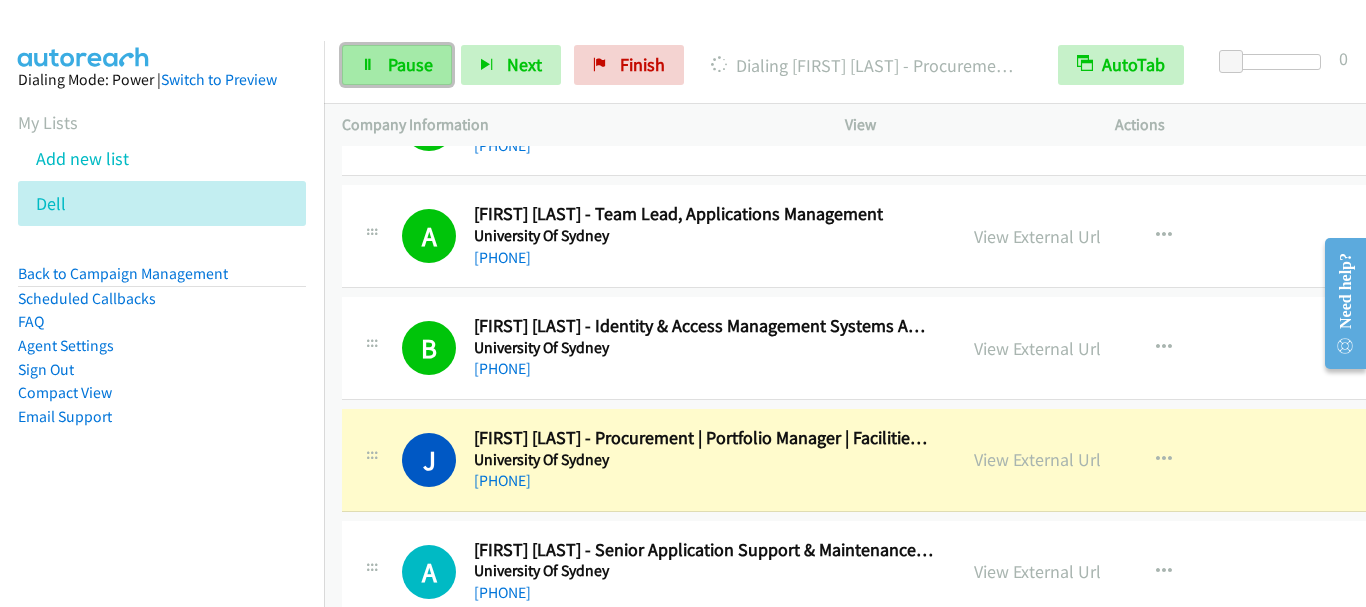 click on "Pause" at bounding box center [397, 65] 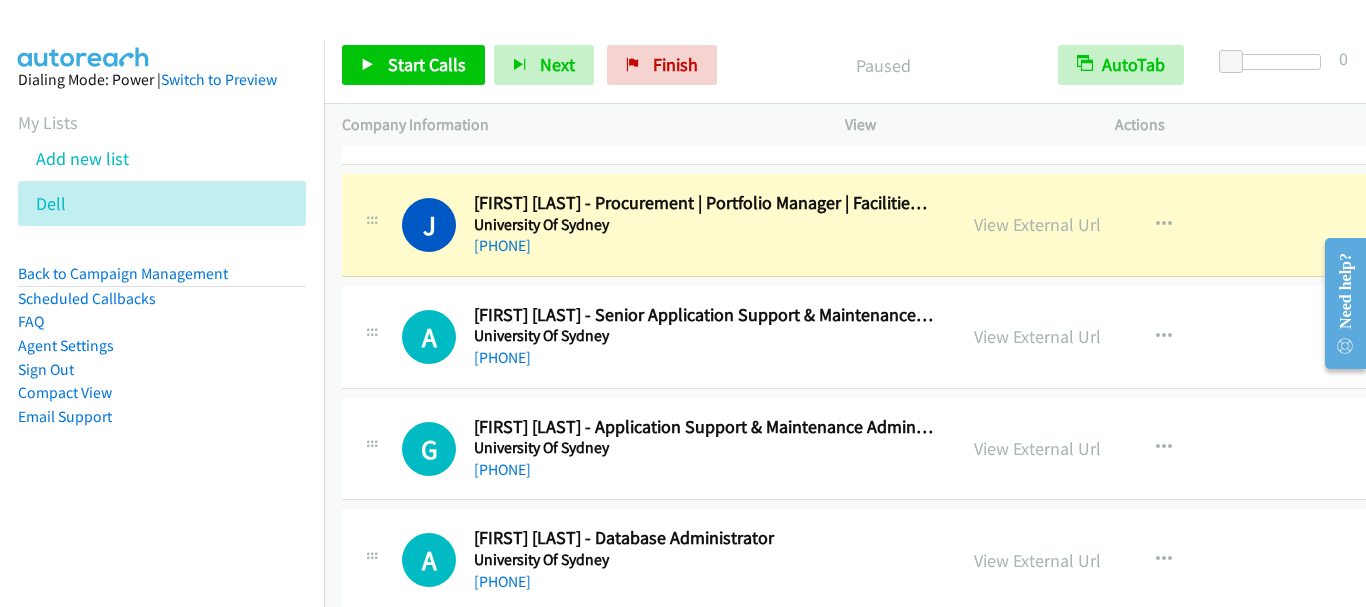 scroll, scrollTop: 900, scrollLeft: 0, axis: vertical 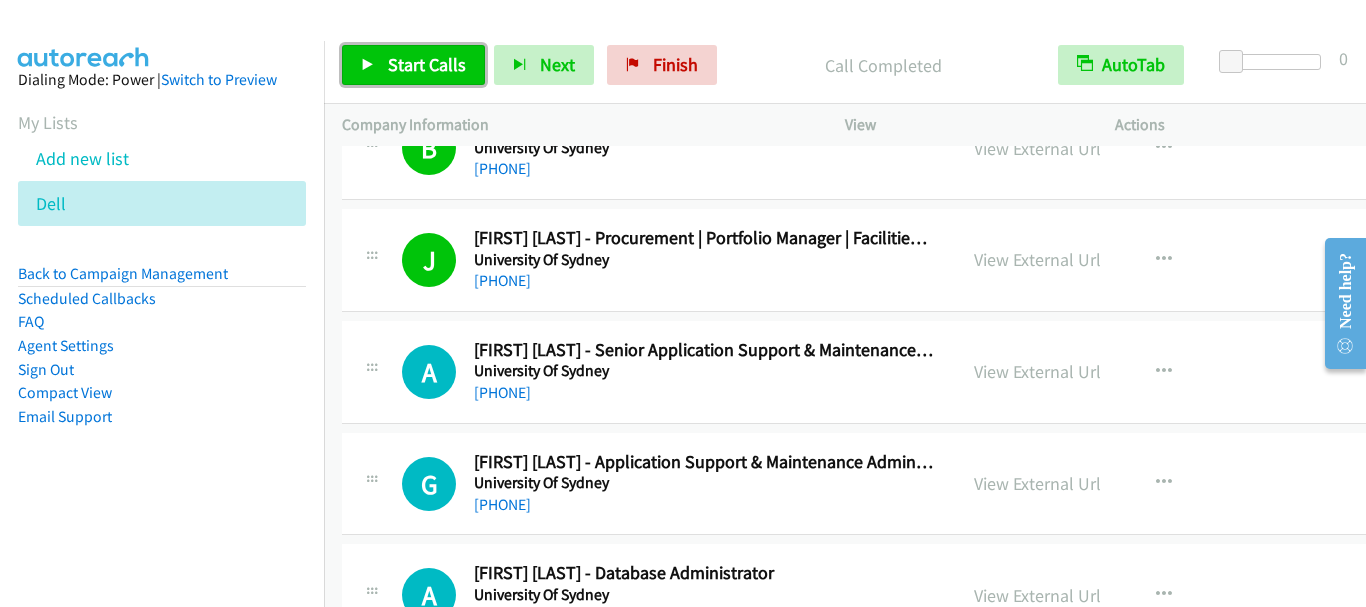 click on "Start Calls" at bounding box center [413, 65] 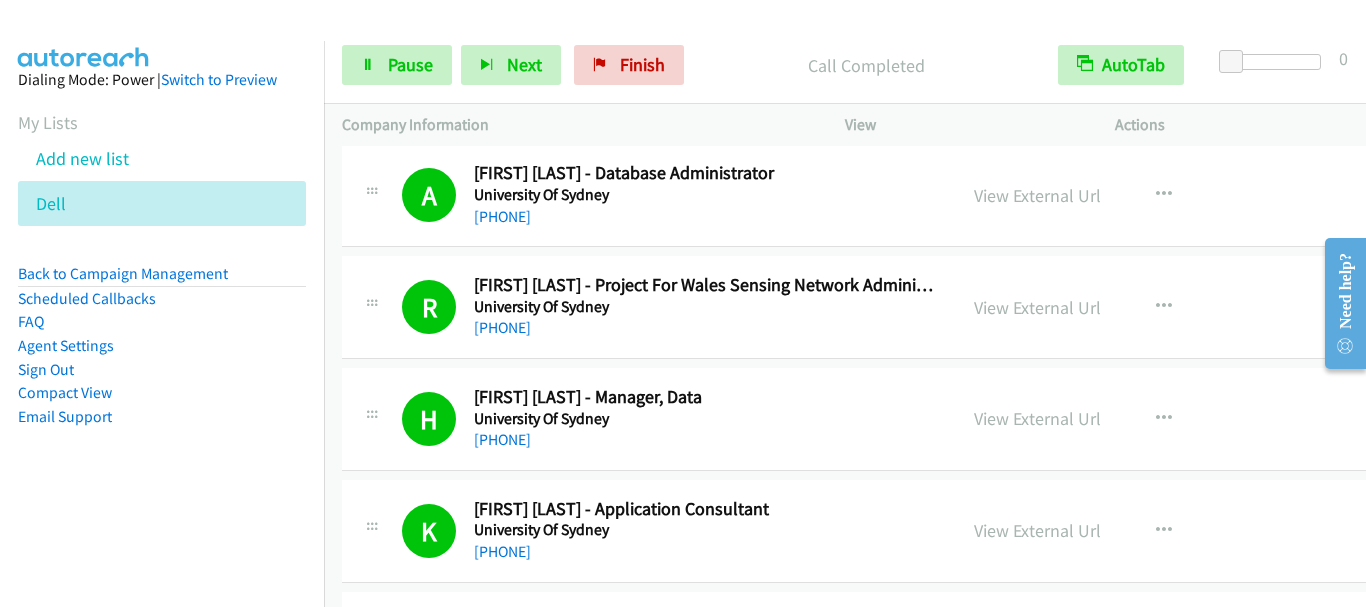 scroll, scrollTop: 1800, scrollLeft: 0, axis: vertical 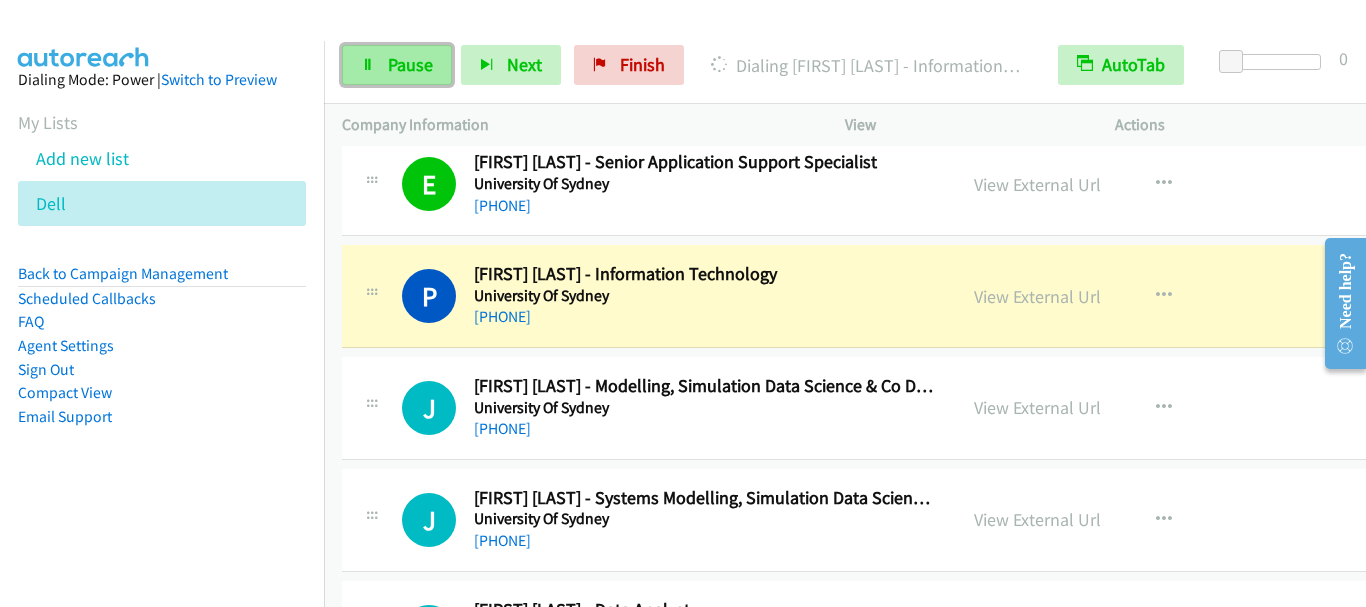 click on "Pause" at bounding box center [410, 64] 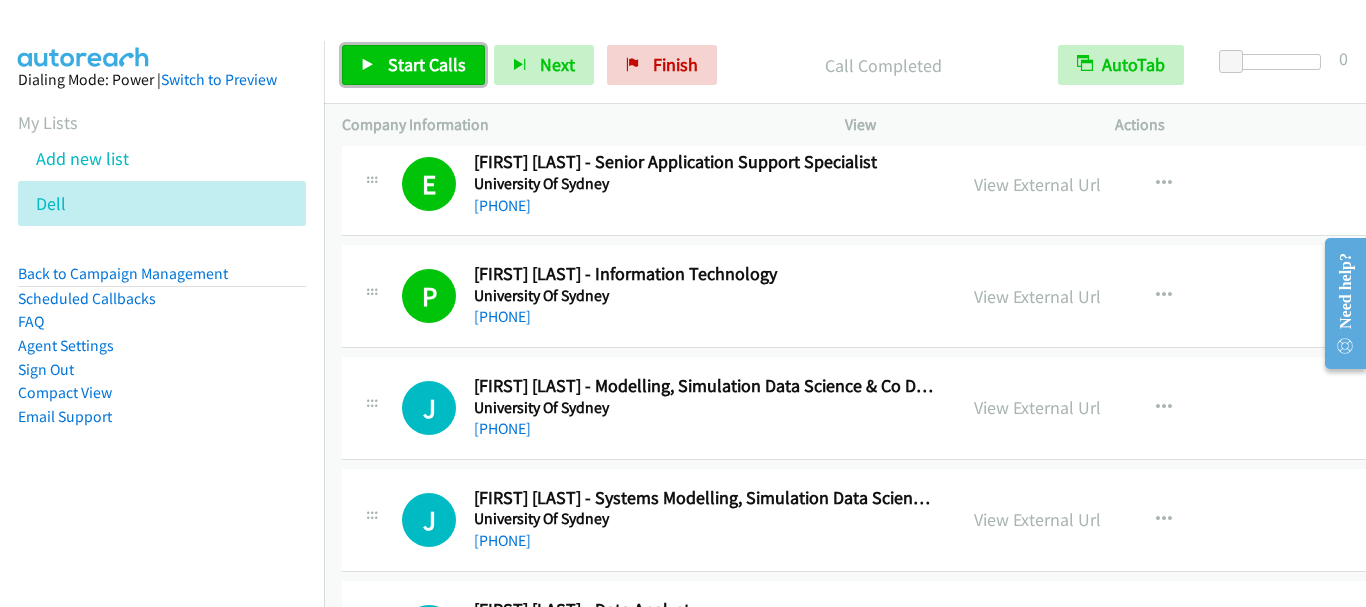 click on "Start Calls" at bounding box center [427, 64] 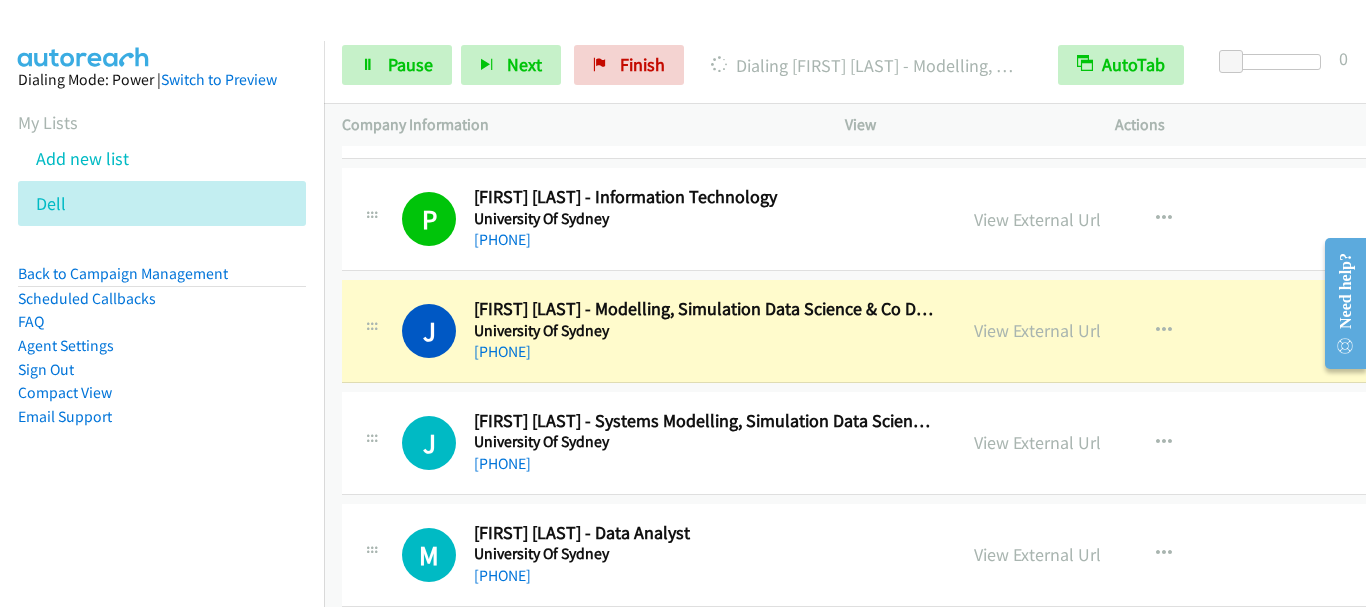 scroll, scrollTop: 3200, scrollLeft: 0, axis: vertical 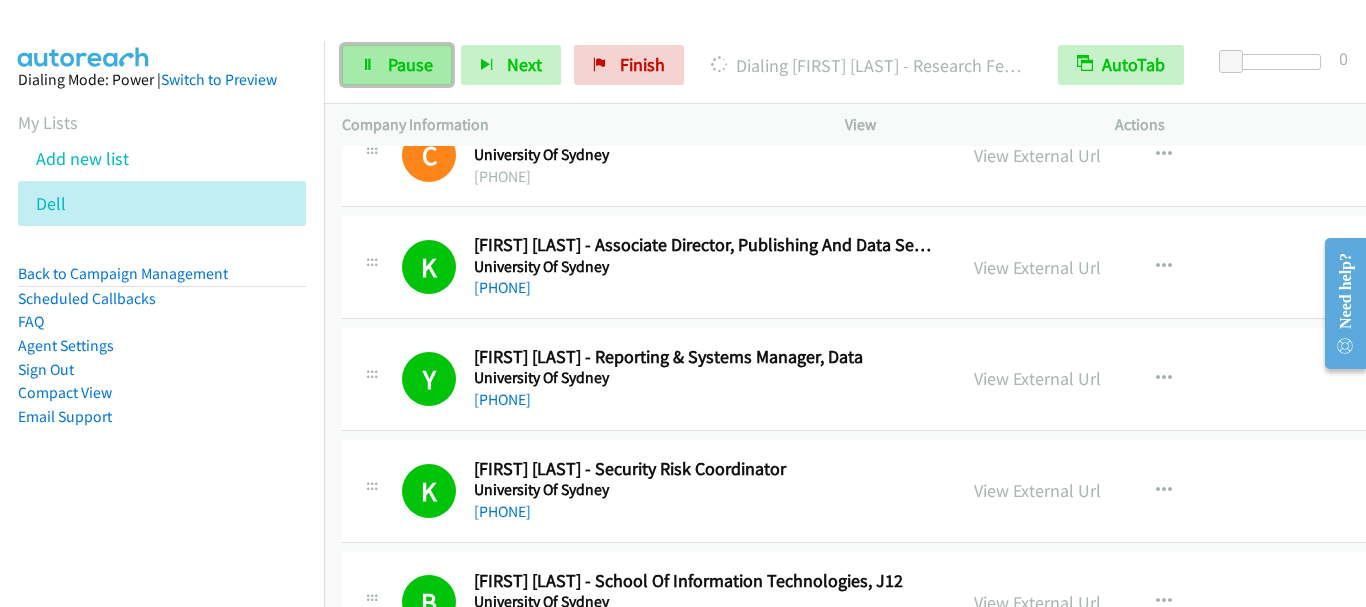 click on "Pause" at bounding box center [410, 64] 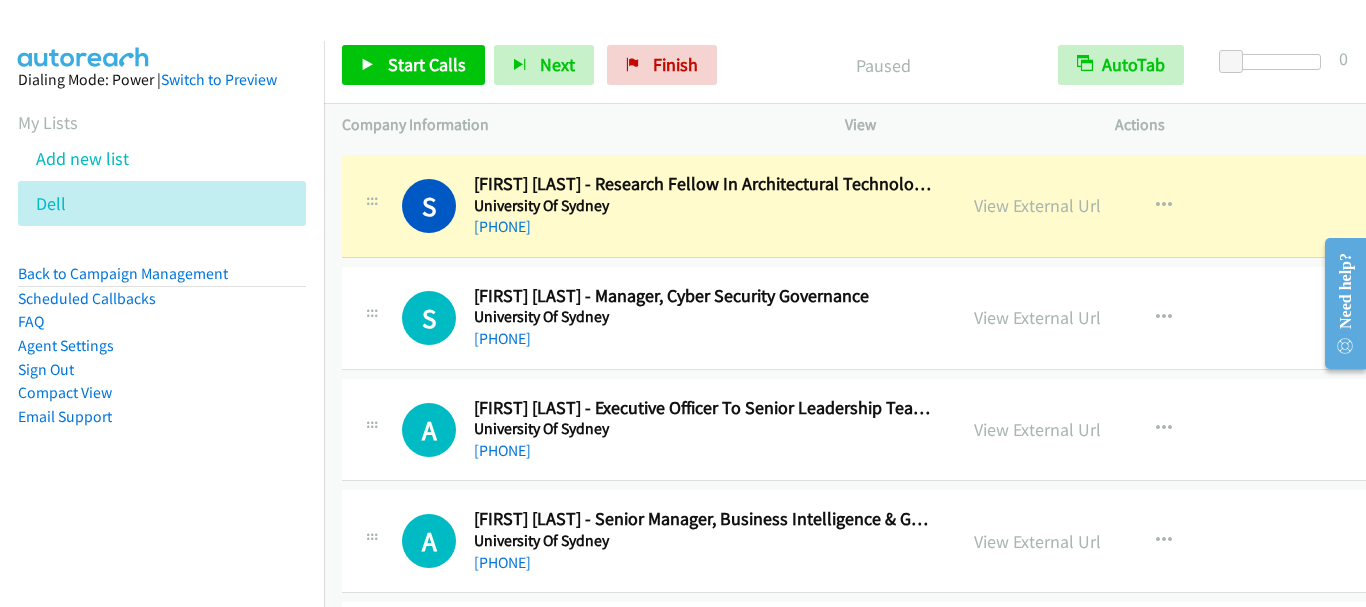 scroll, scrollTop: 4500, scrollLeft: 0, axis: vertical 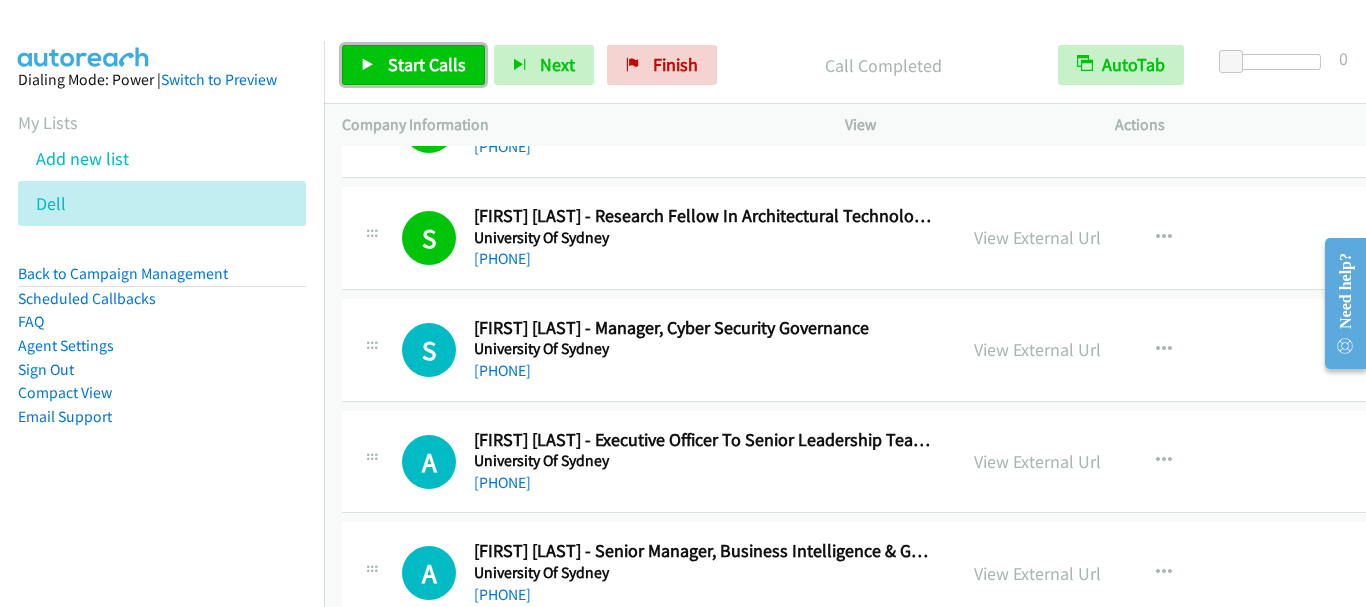 click on "Start Calls" at bounding box center [427, 64] 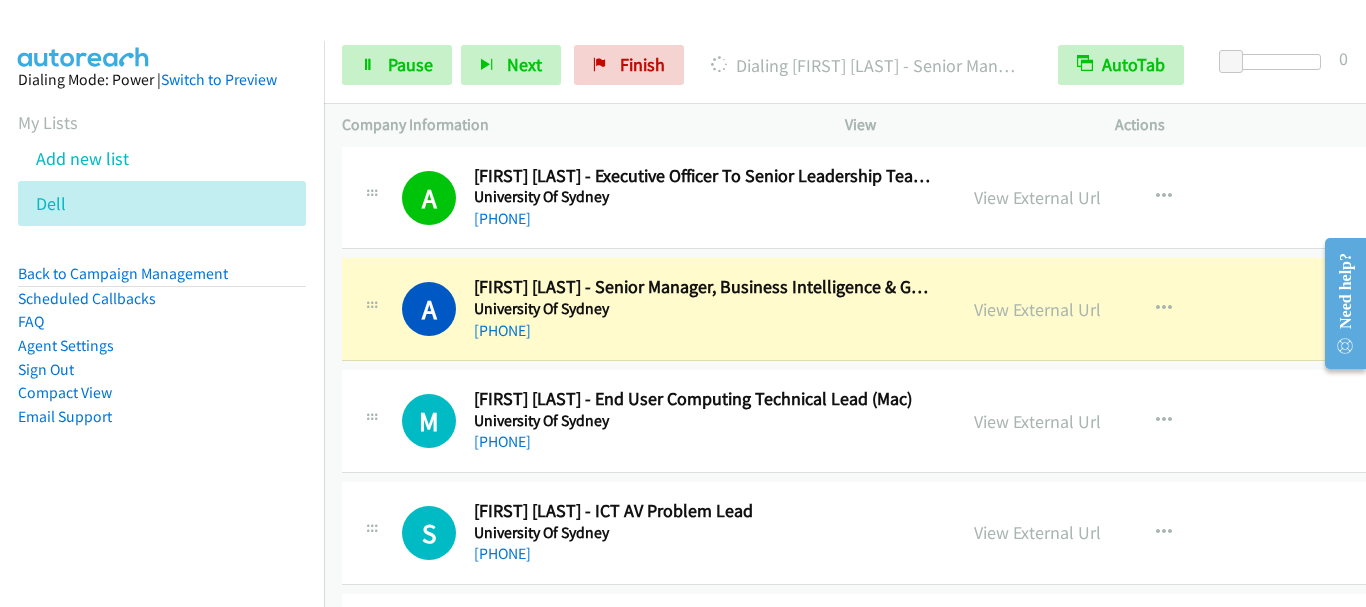 scroll, scrollTop: 4800, scrollLeft: 0, axis: vertical 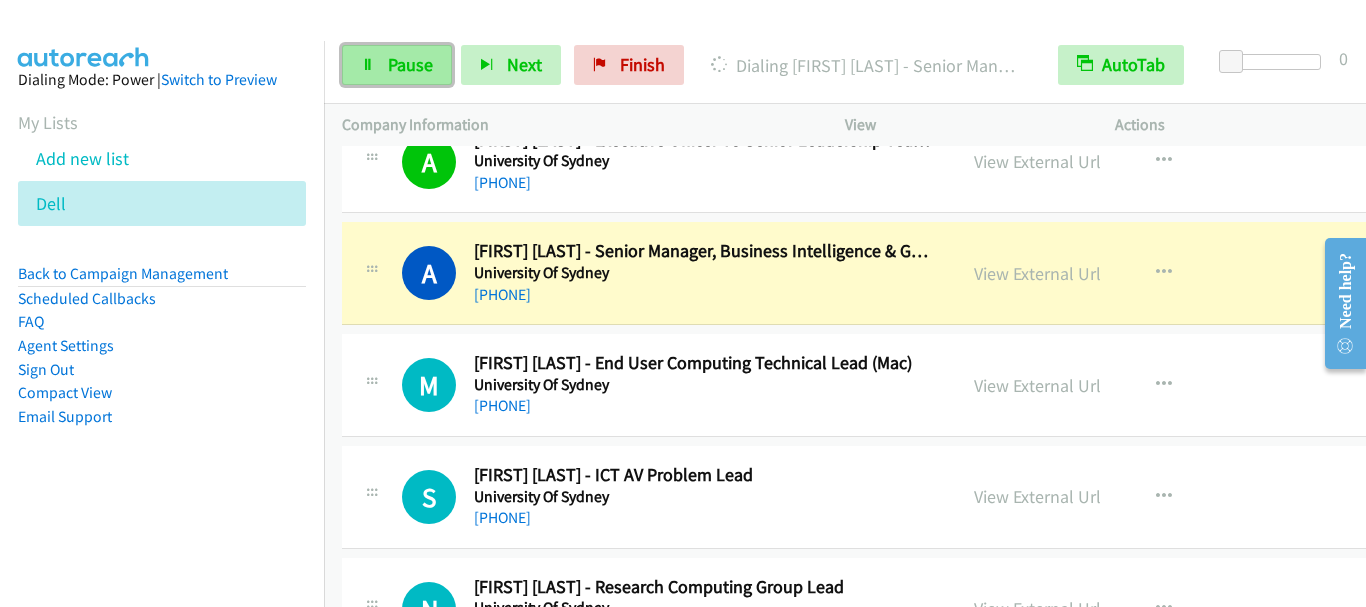 click on "Pause" at bounding box center [410, 64] 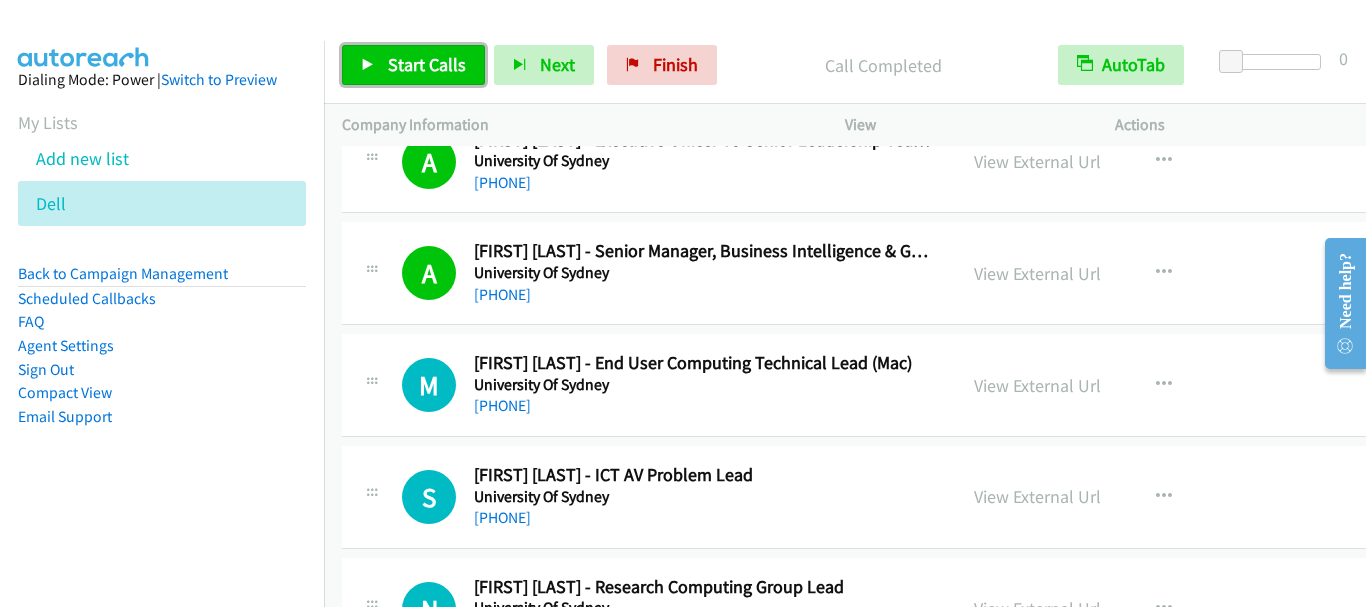 click on "Start Calls" at bounding box center [427, 64] 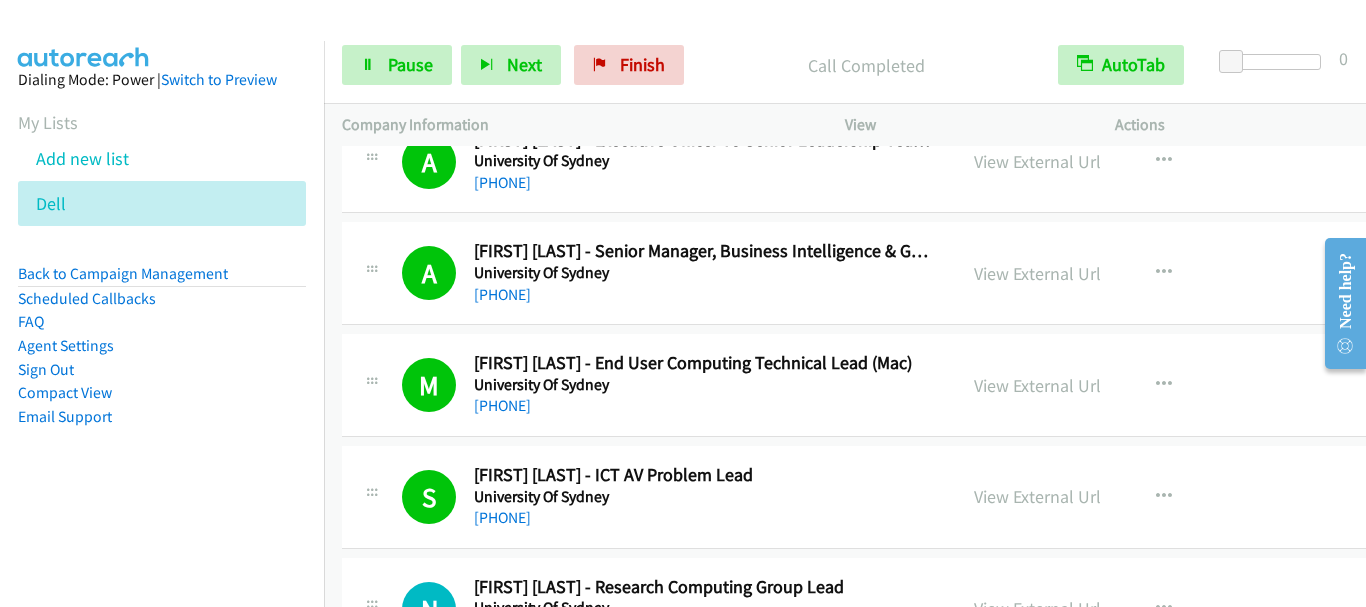 scroll, scrollTop: 4900, scrollLeft: 0, axis: vertical 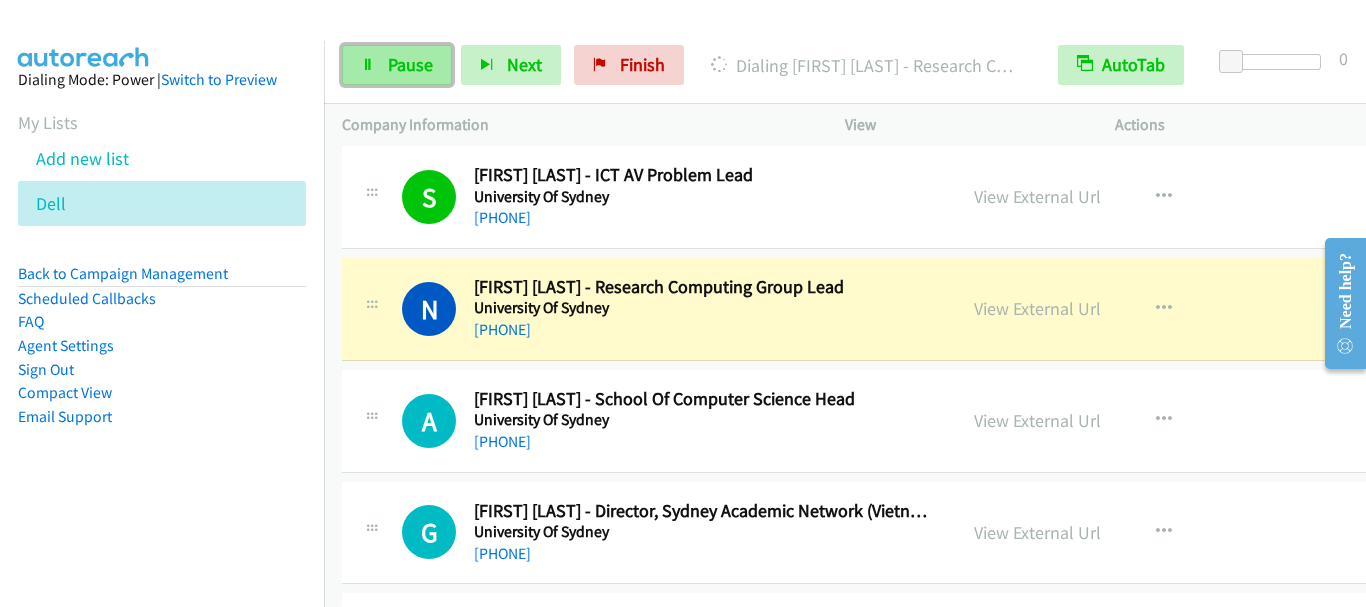 click on "Pause" at bounding box center [397, 65] 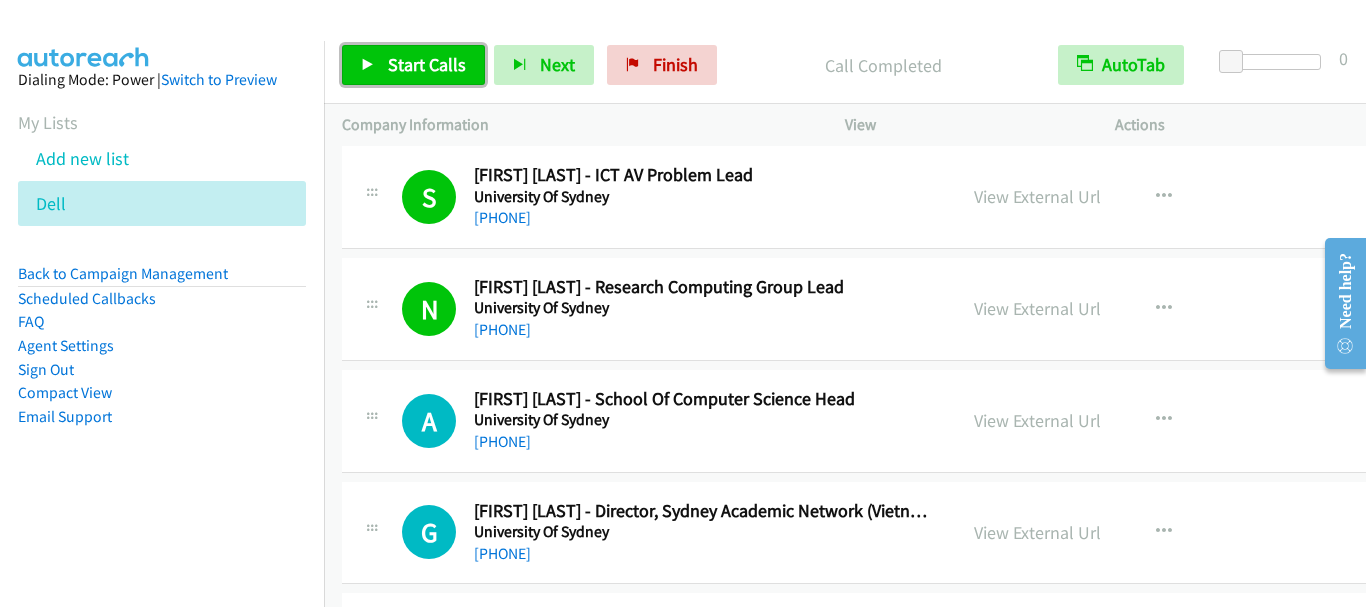 click on "Start Calls" at bounding box center (413, 65) 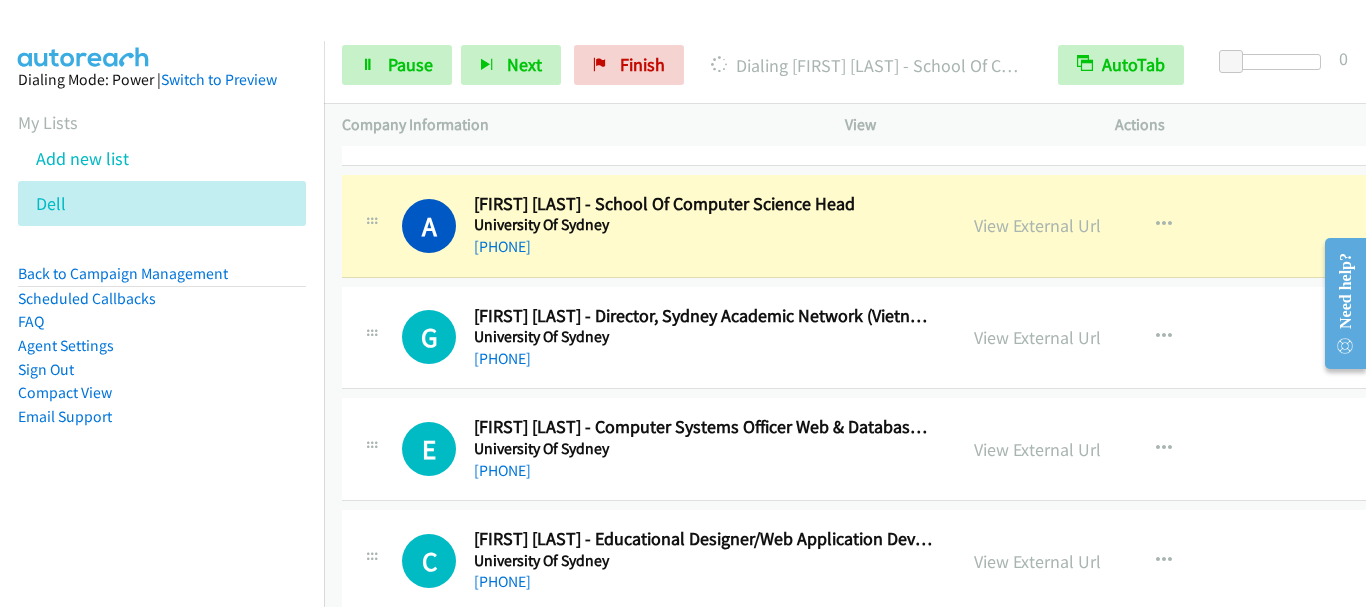 scroll, scrollTop: 5300, scrollLeft: 0, axis: vertical 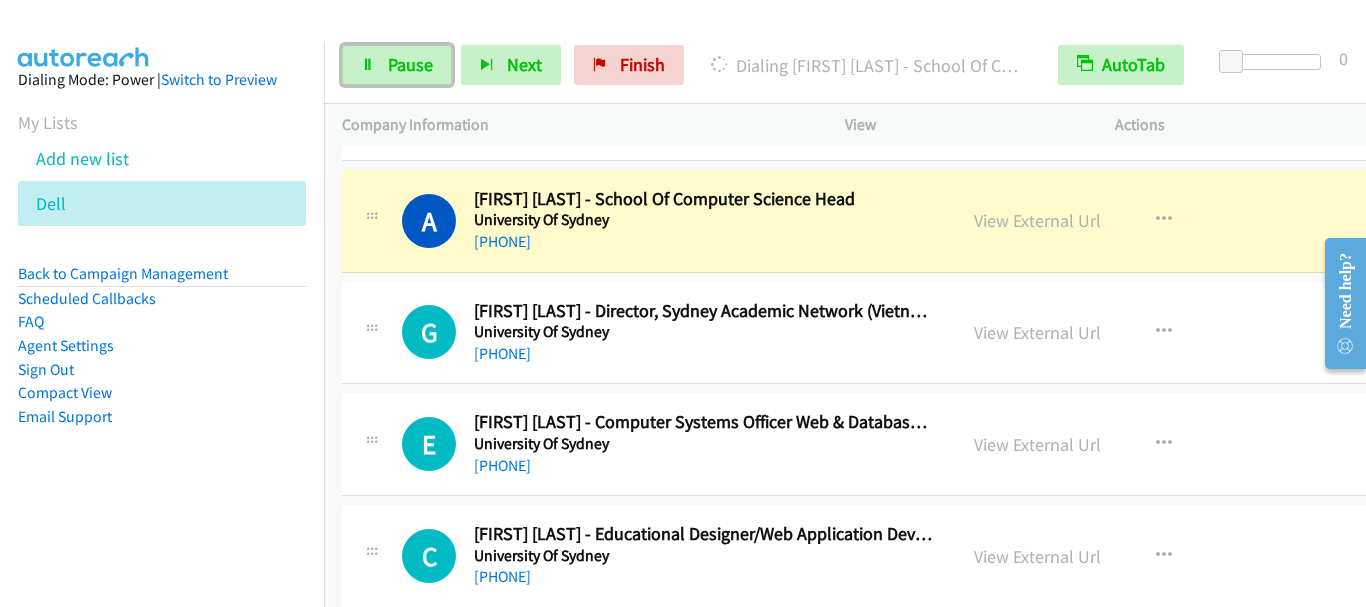 drag, startPoint x: 393, startPoint y: 71, endPoint x: 595, endPoint y: 117, distance: 207.17143 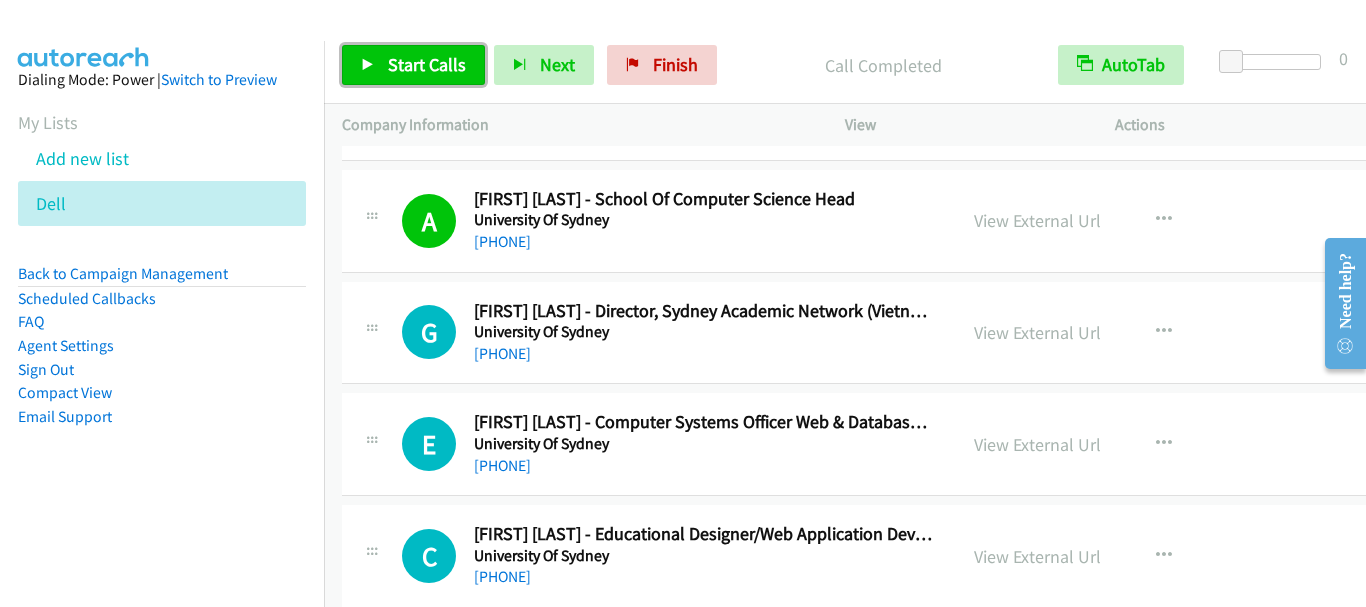 click on "Start Calls" at bounding box center (427, 64) 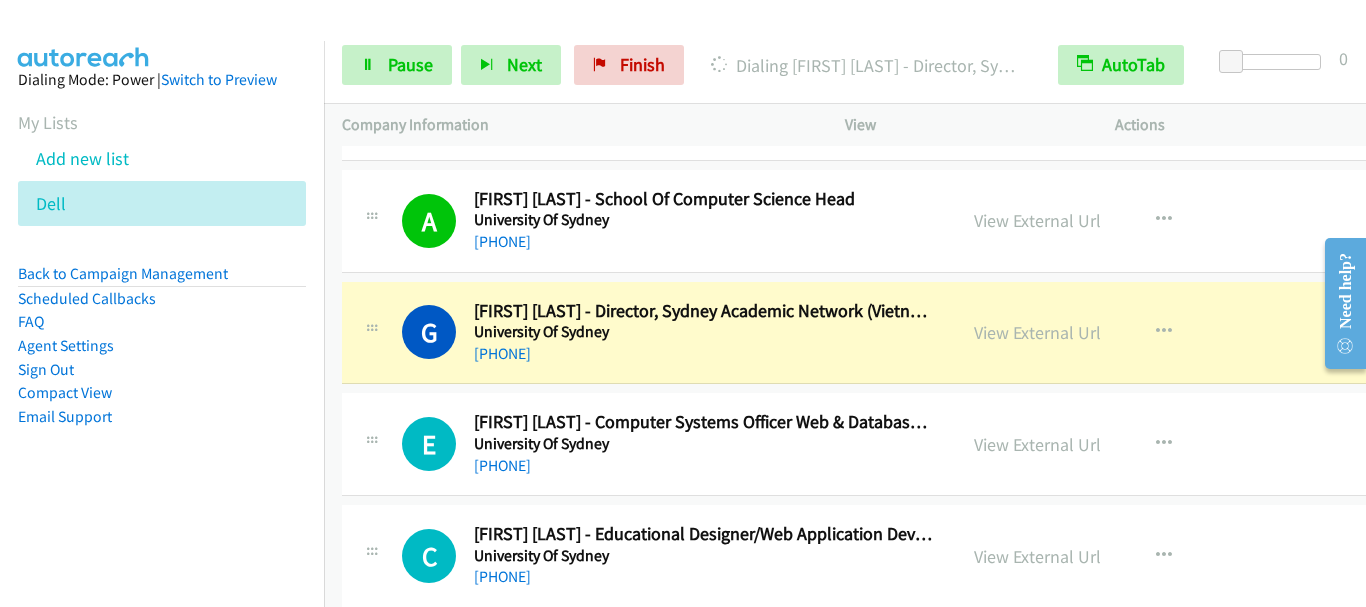 scroll, scrollTop: 5400, scrollLeft: 0, axis: vertical 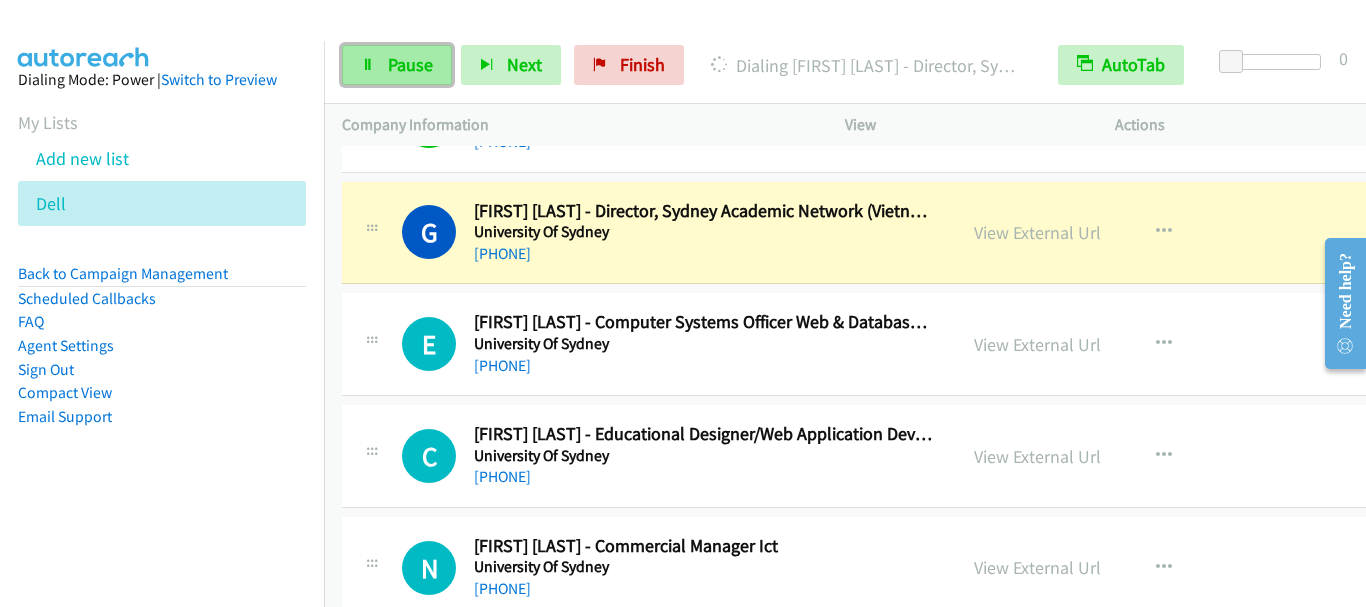 click on "Pause" at bounding box center (410, 64) 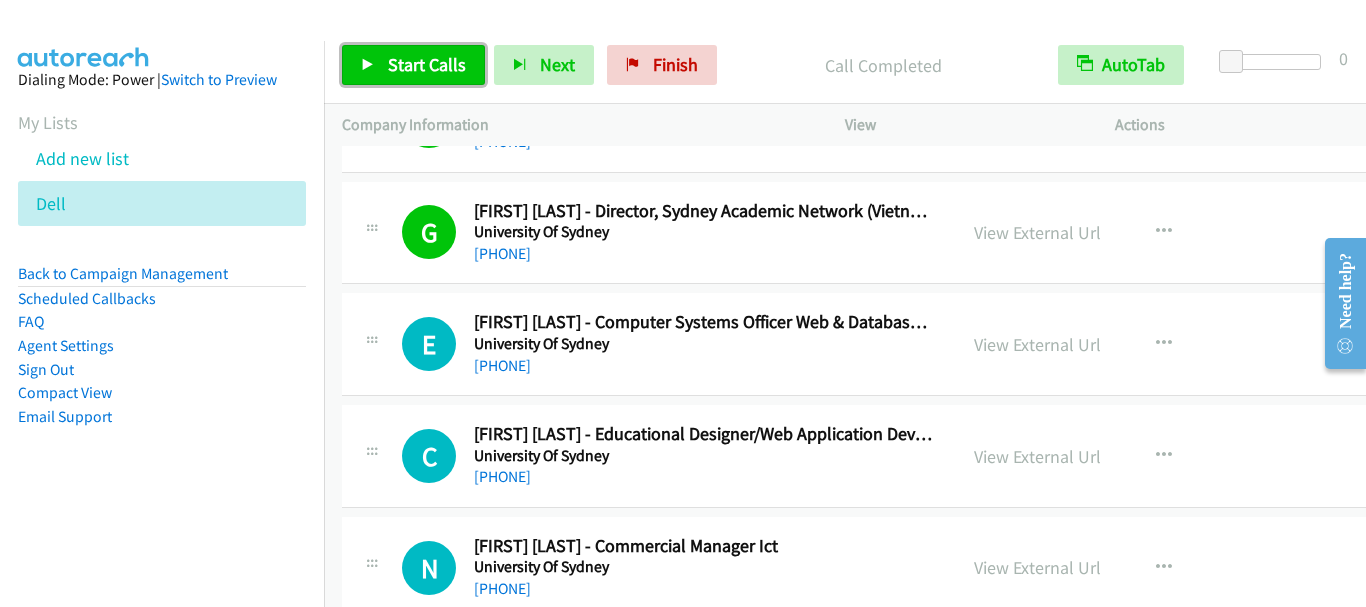 click on "Start Calls" at bounding box center (427, 64) 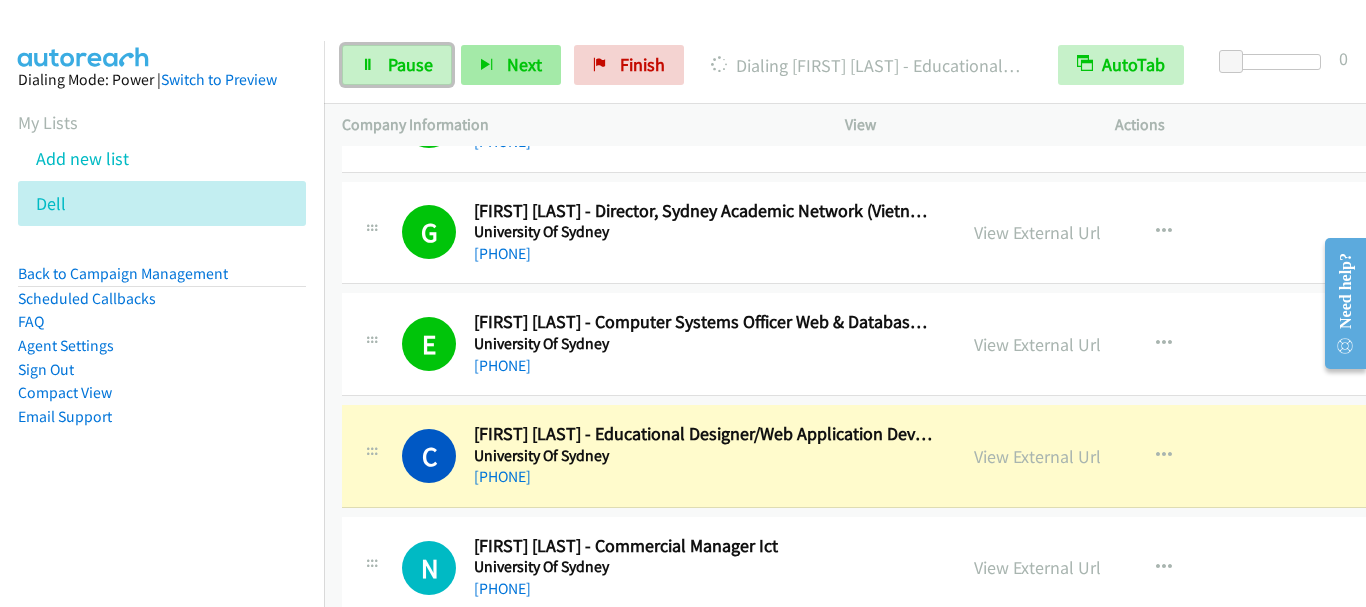 drag, startPoint x: 400, startPoint y: 66, endPoint x: 524, endPoint y: 58, distance: 124.2578 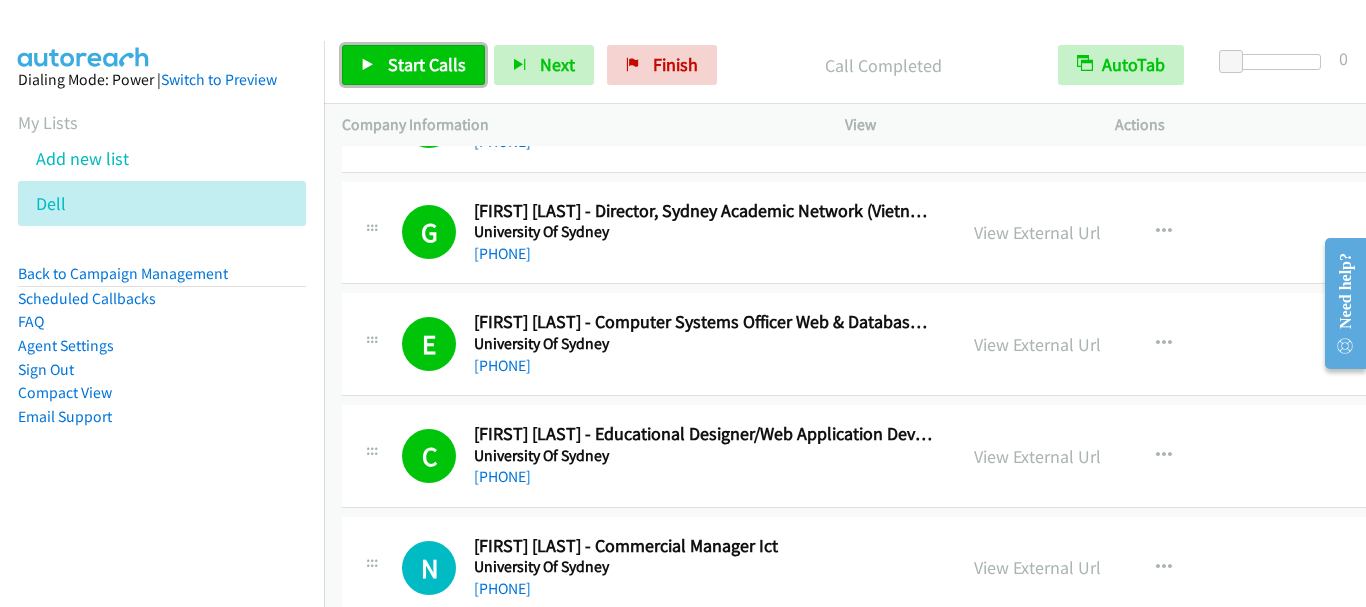 click on "Start Calls" at bounding box center [427, 64] 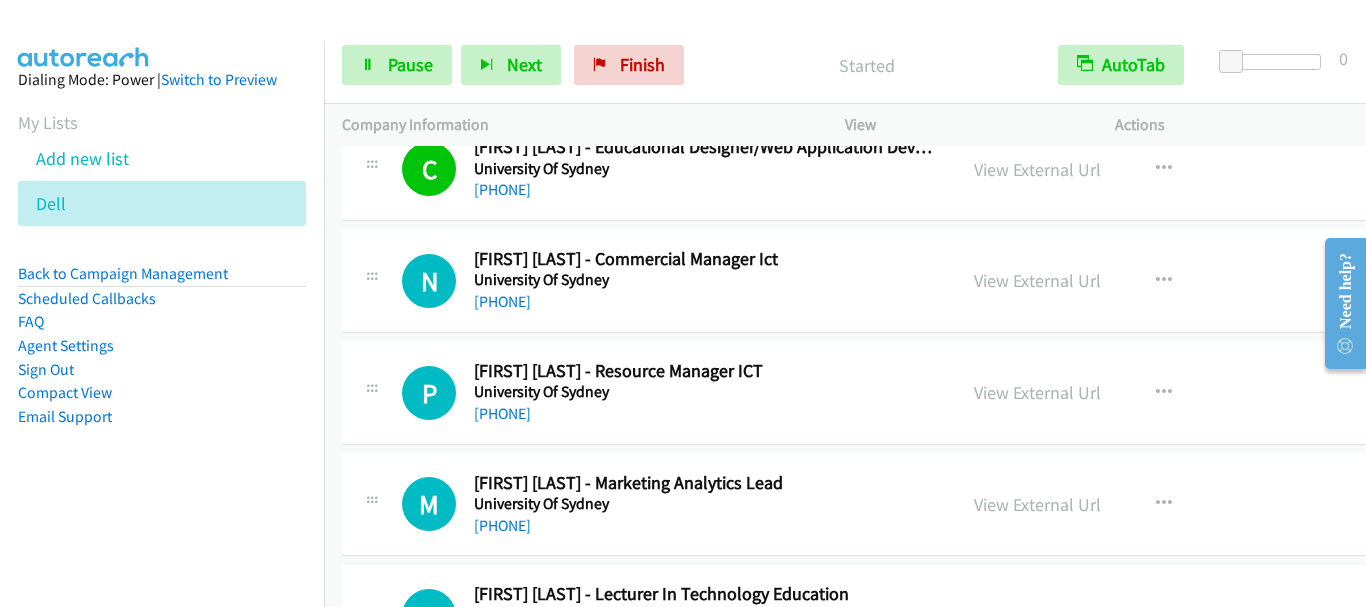 scroll, scrollTop: 5700, scrollLeft: 0, axis: vertical 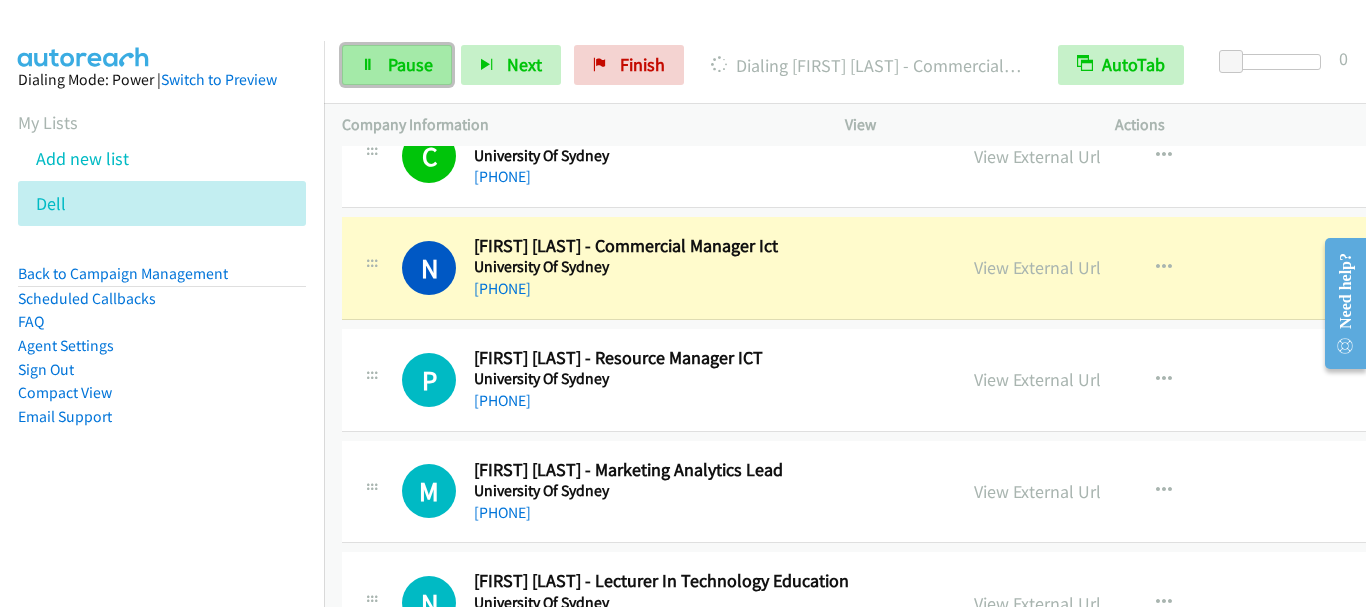 click on "Pause" at bounding box center (410, 64) 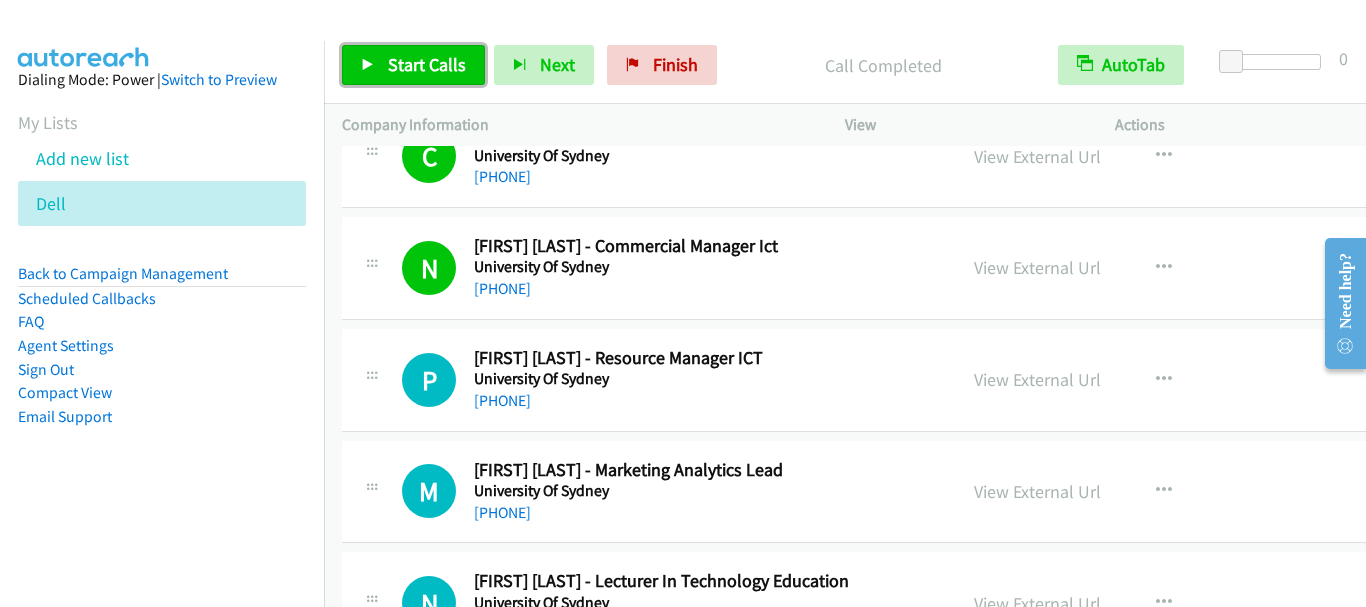 click on "Start Calls" at bounding box center [413, 65] 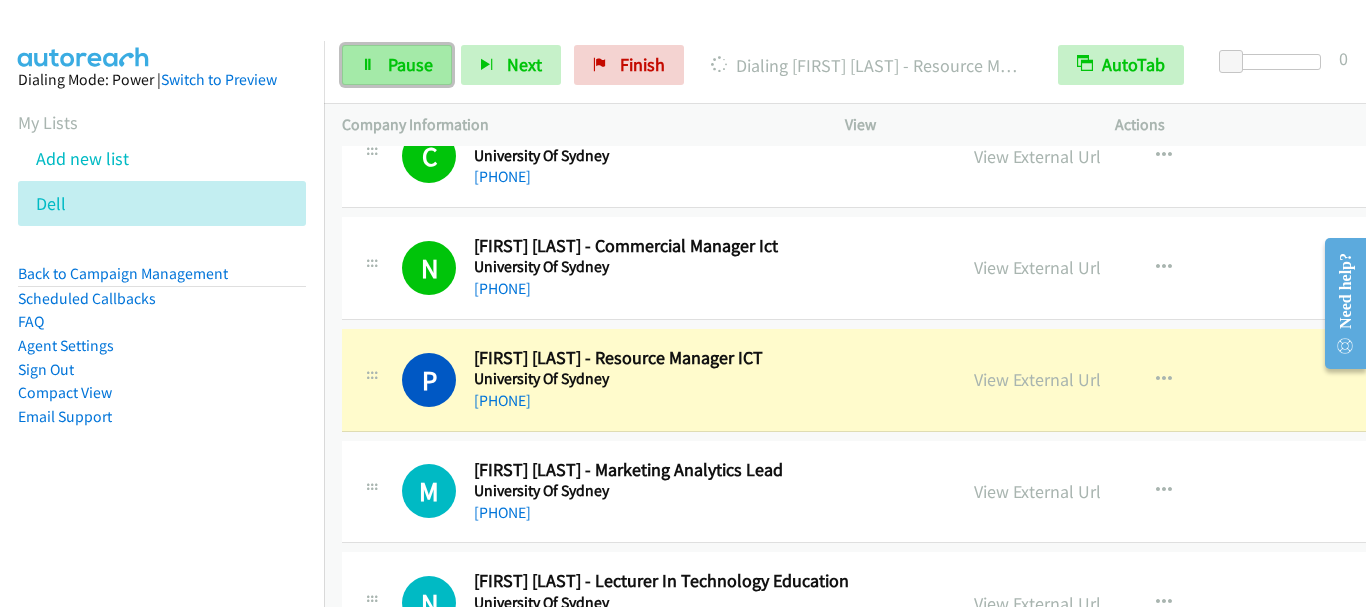 click on "Pause" at bounding box center [397, 65] 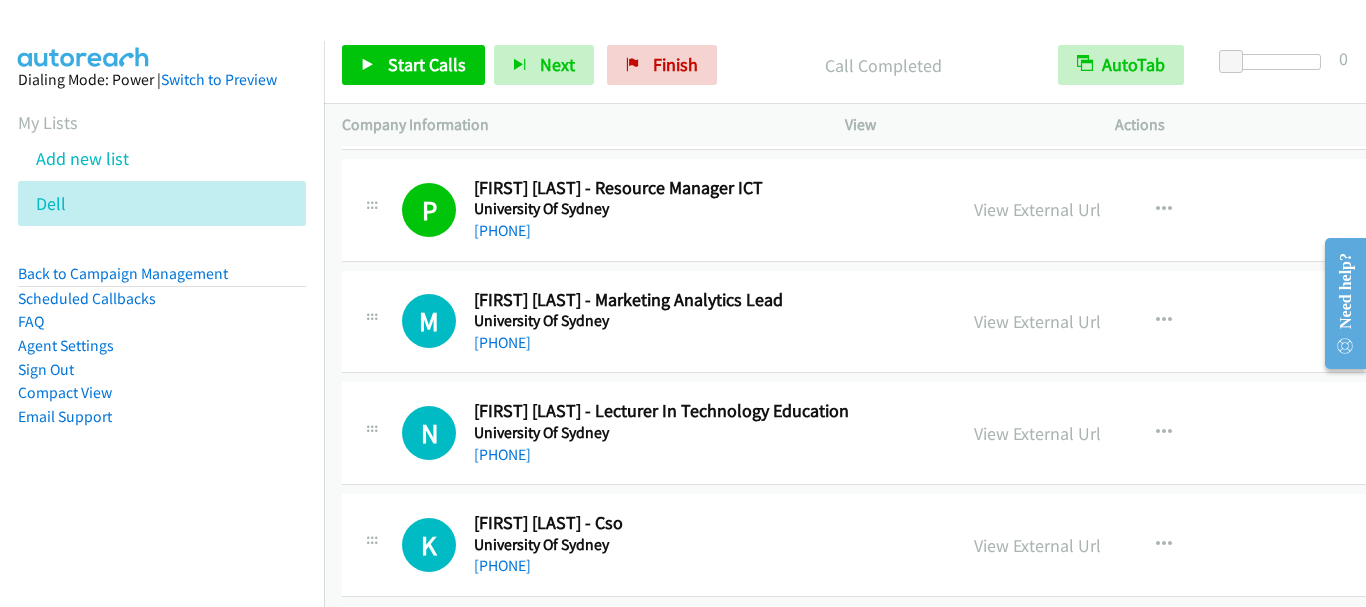 scroll, scrollTop: 6000, scrollLeft: 0, axis: vertical 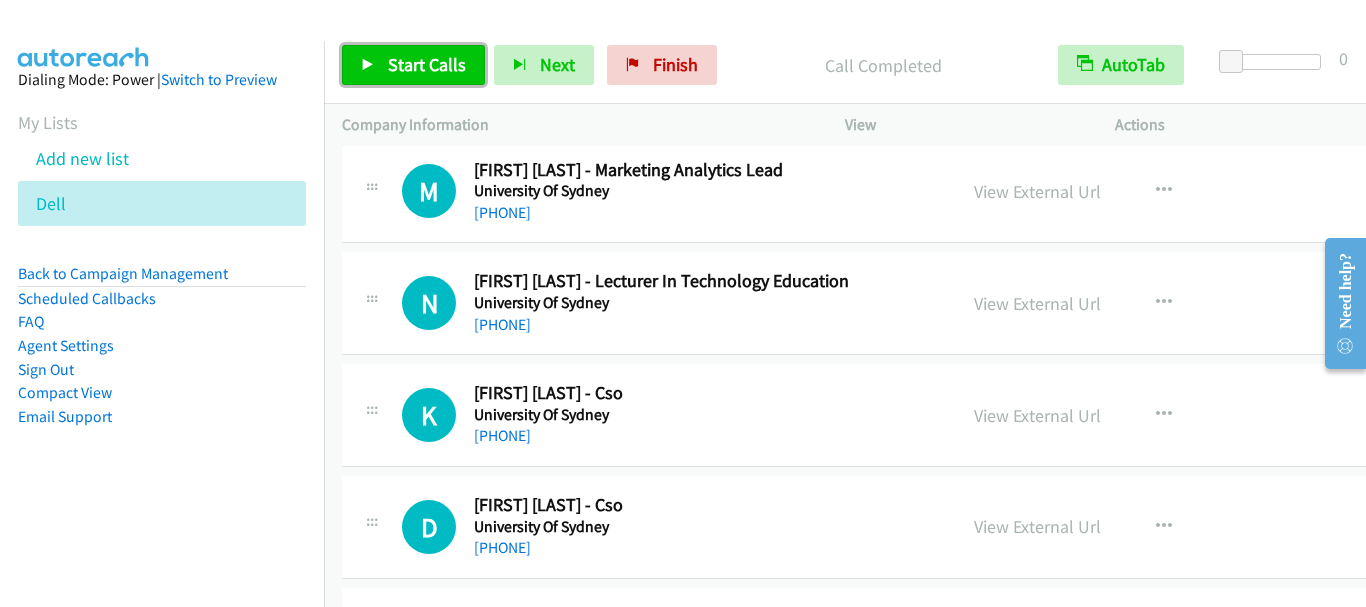 click on "Start Calls" at bounding box center (427, 64) 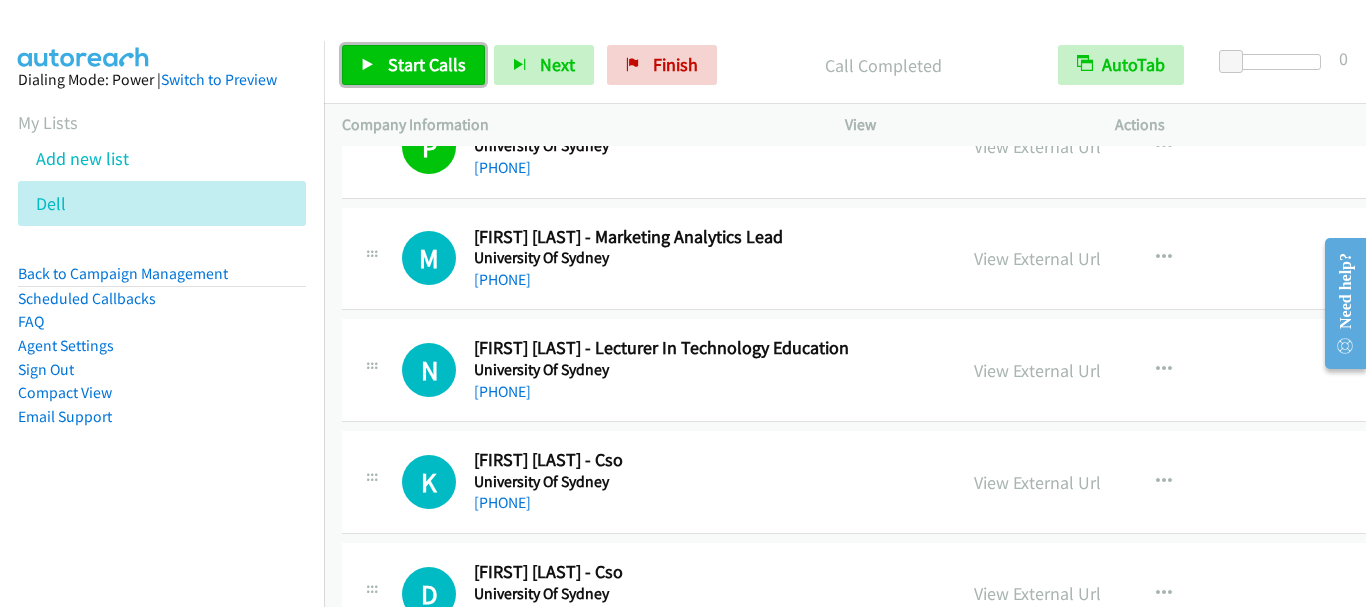 scroll, scrollTop: 5900, scrollLeft: 0, axis: vertical 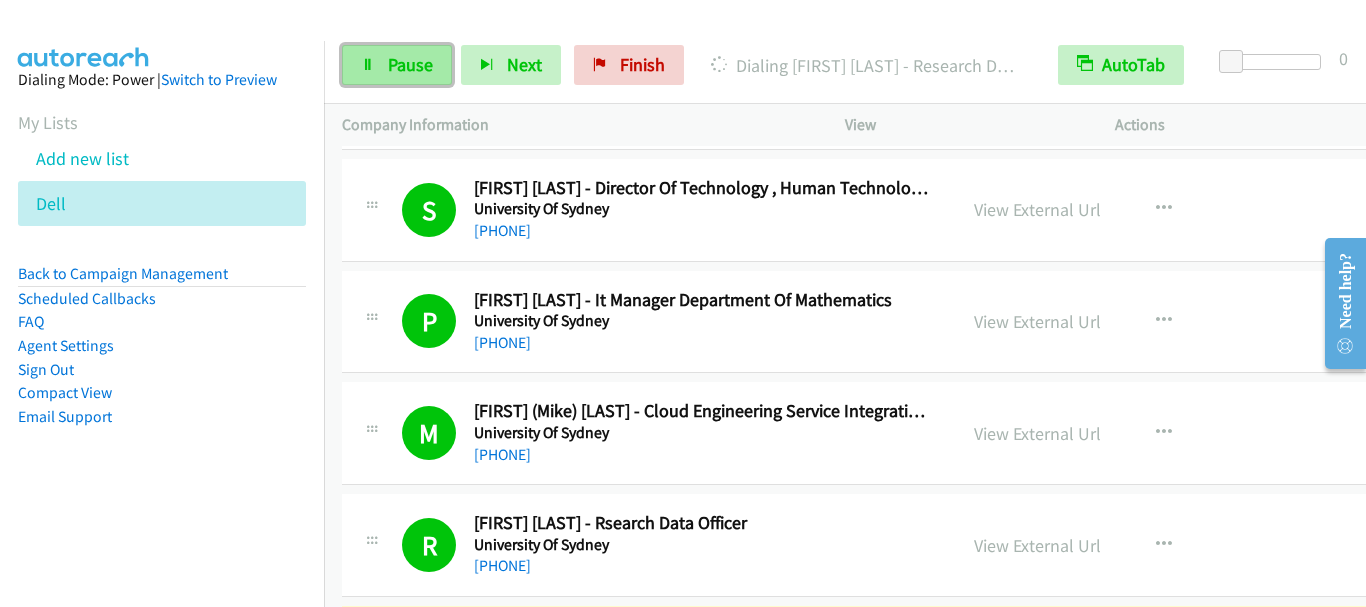 click on "Pause" at bounding box center (410, 64) 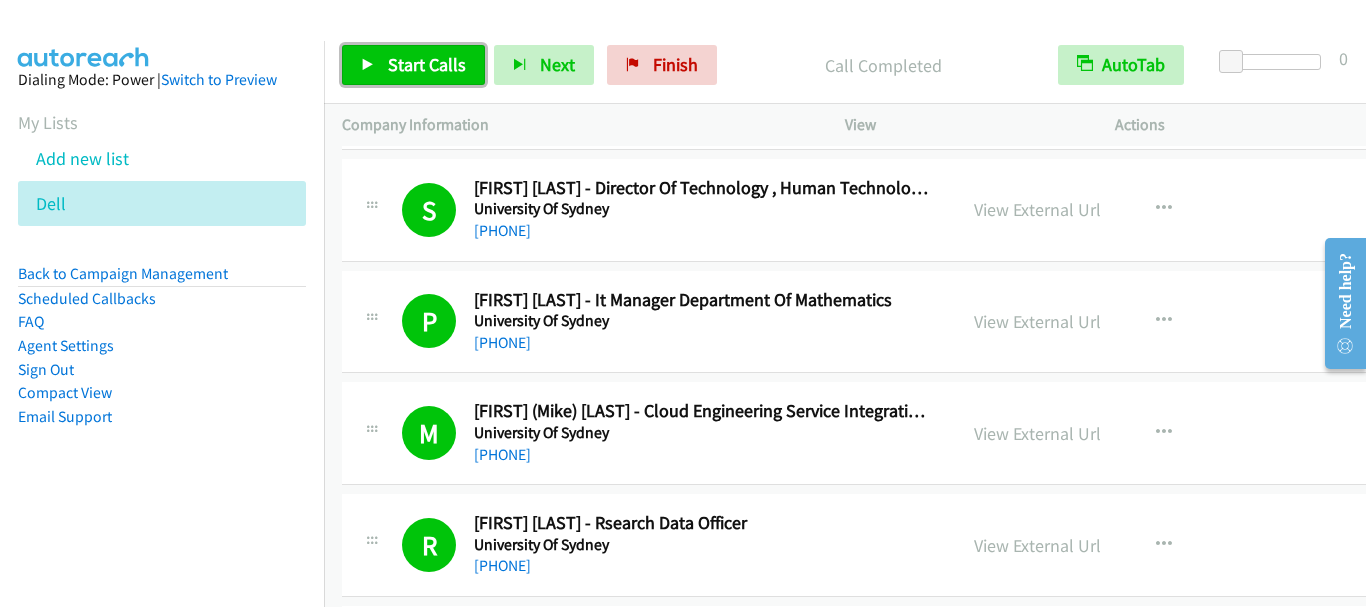 click at bounding box center (368, 66) 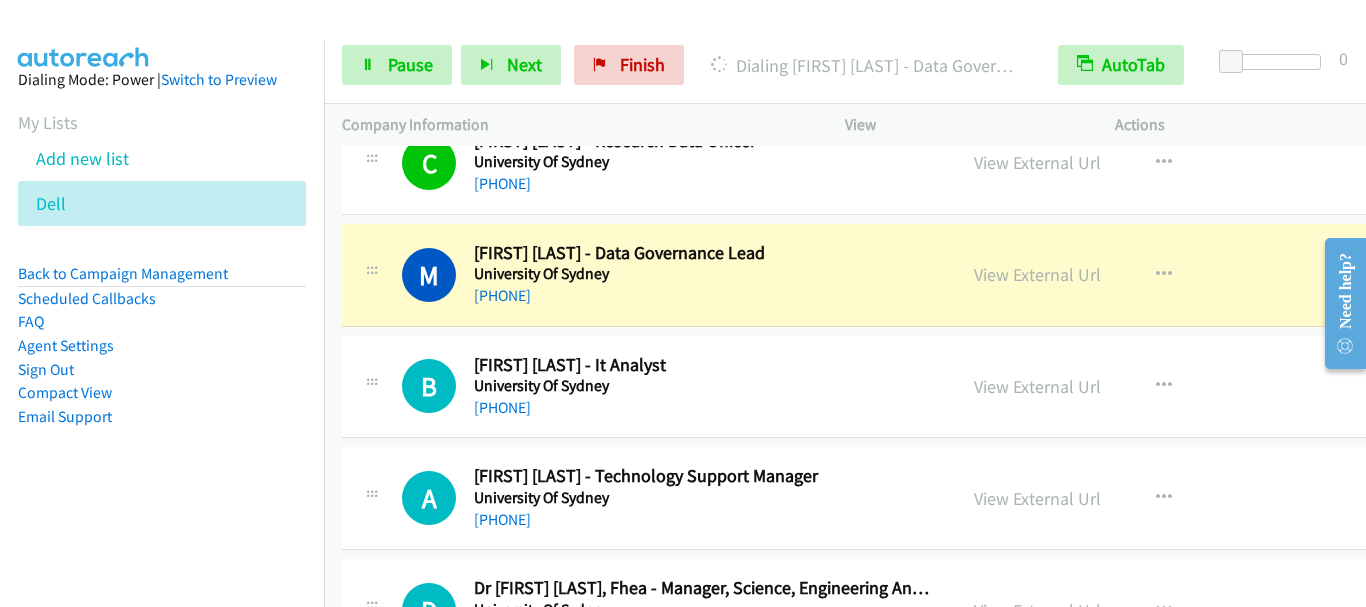 scroll, scrollTop: 7600, scrollLeft: 0, axis: vertical 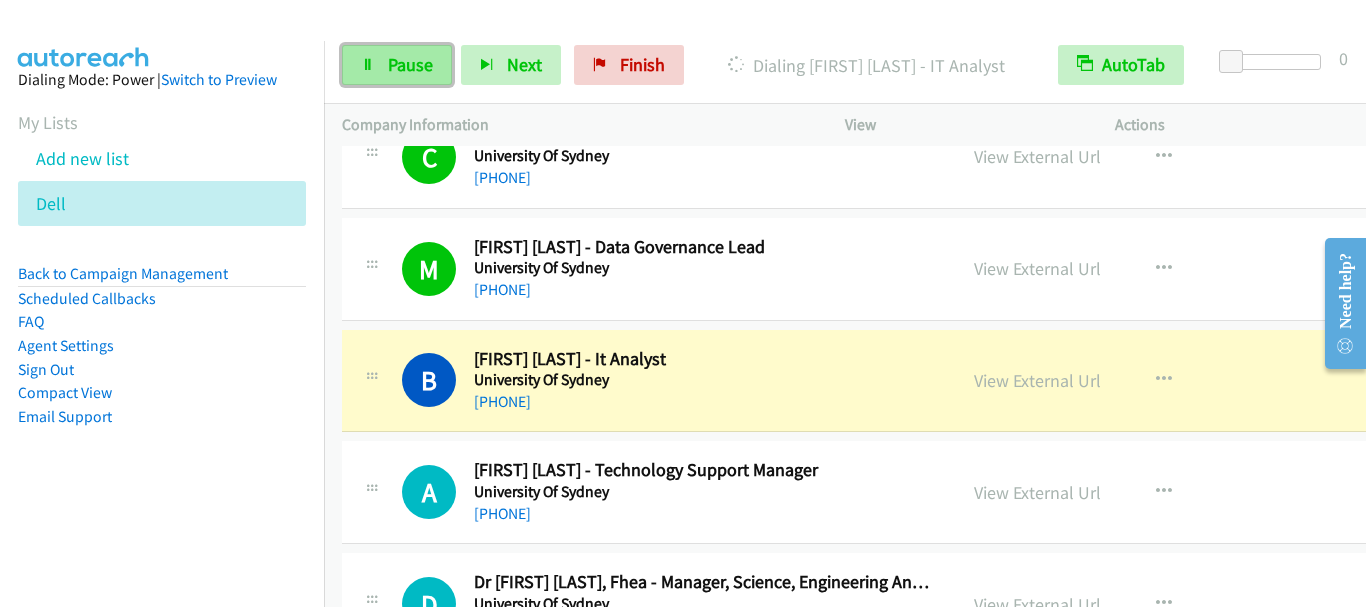 click on "Pause" at bounding box center [410, 64] 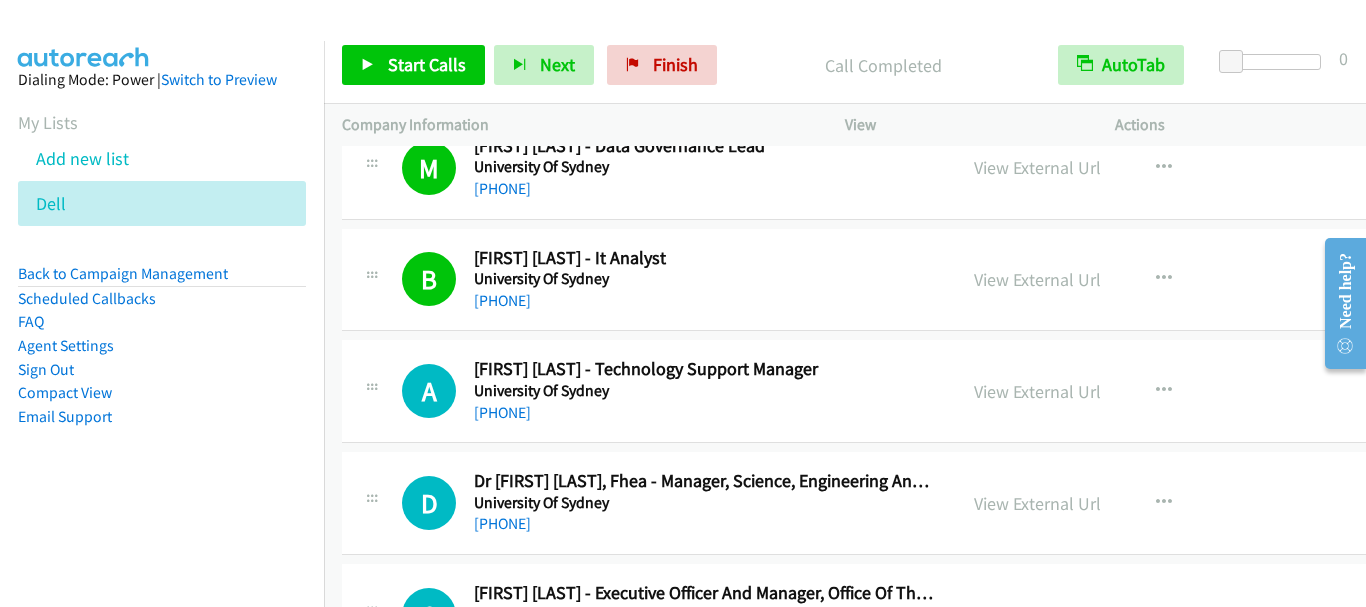 scroll, scrollTop: 7800, scrollLeft: 0, axis: vertical 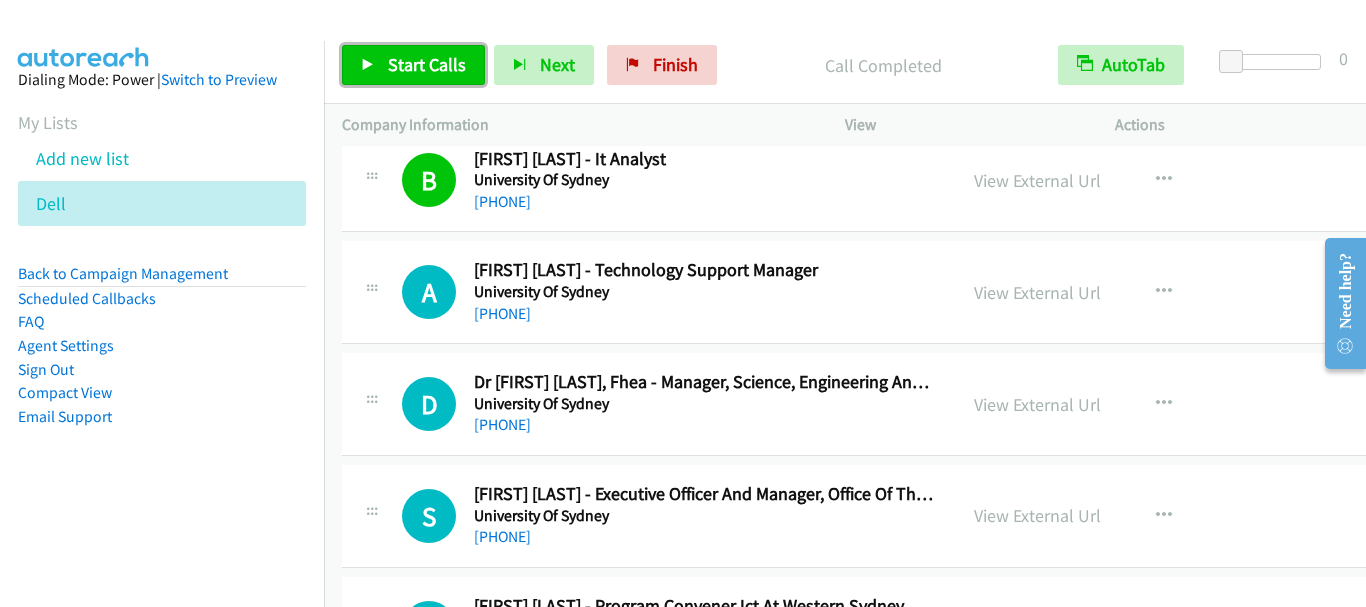 click on "Start Calls" at bounding box center [427, 64] 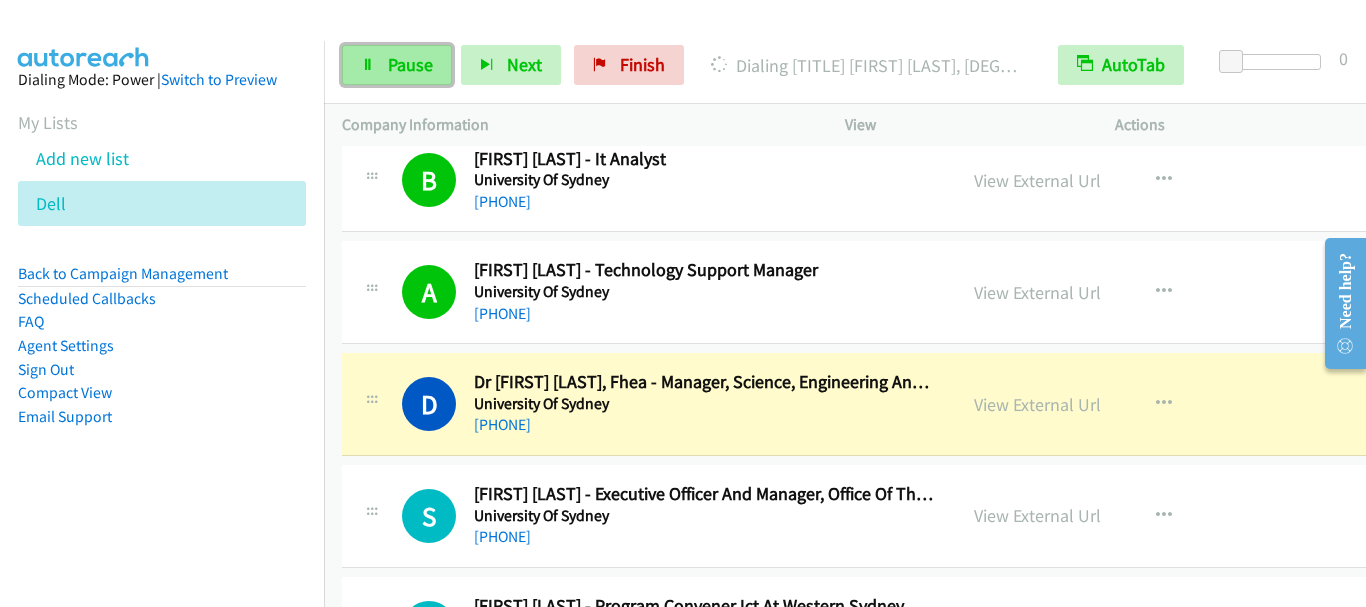 click on "Pause" at bounding box center [410, 64] 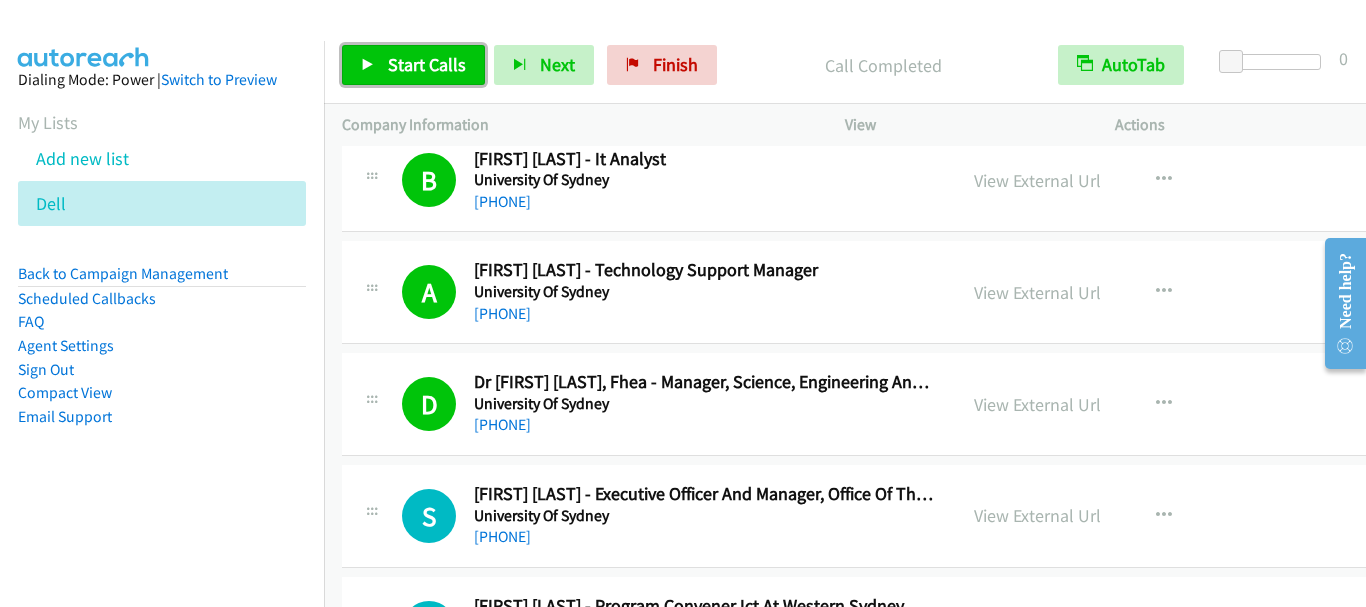 click on "Start Calls" at bounding box center [427, 64] 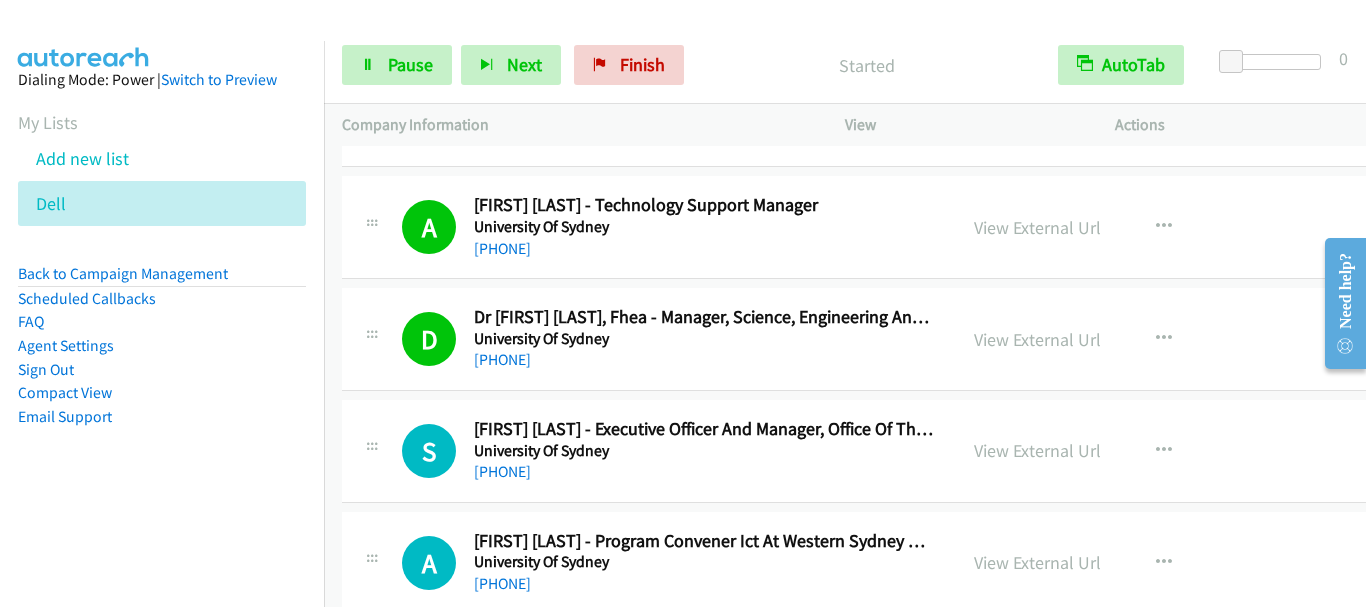scroll, scrollTop: 7900, scrollLeft: 0, axis: vertical 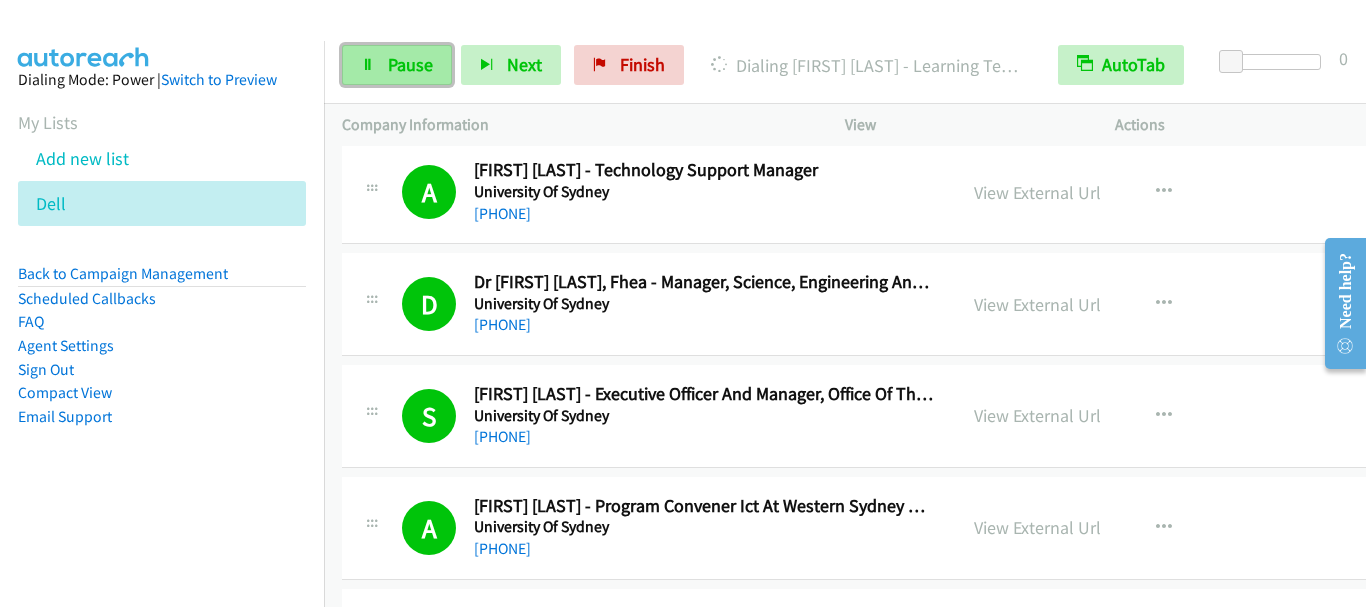click on "Pause" at bounding box center (410, 64) 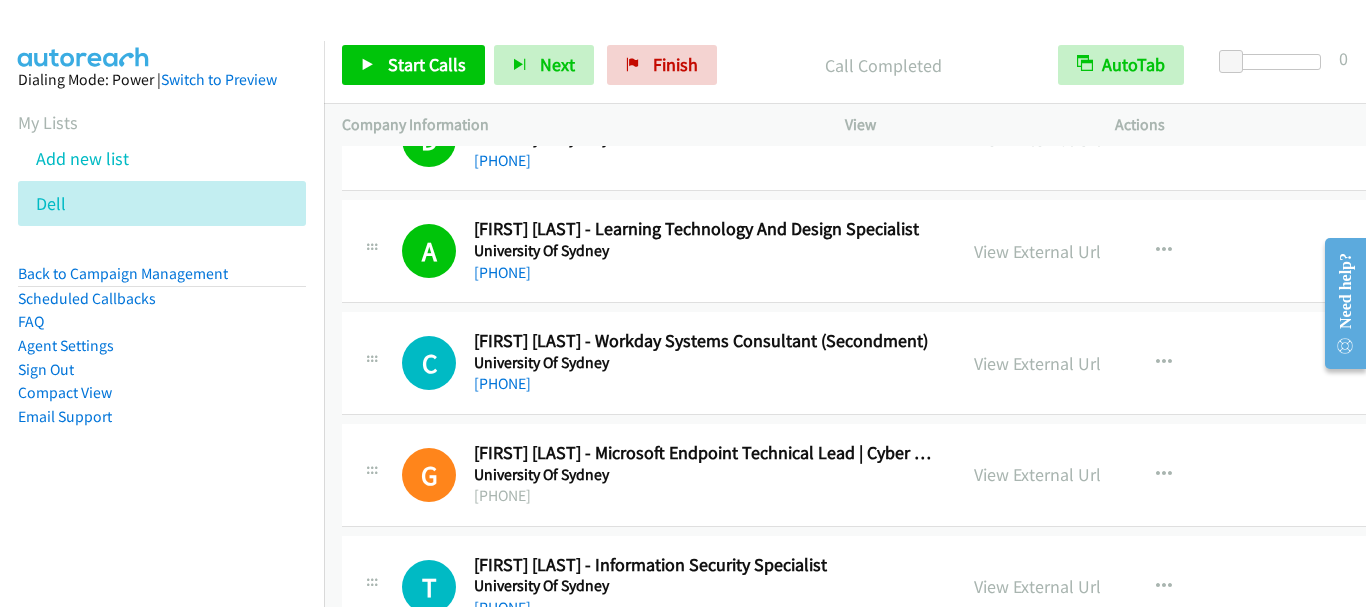 scroll, scrollTop: 8500, scrollLeft: 0, axis: vertical 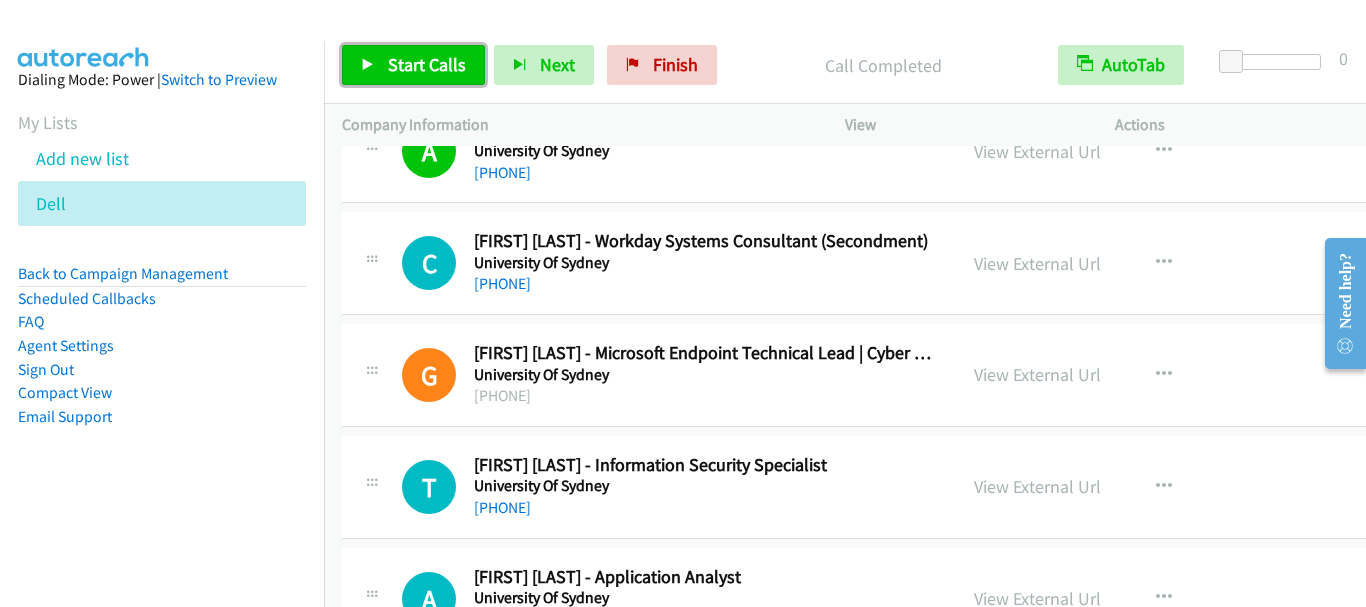 click on "Start Calls" at bounding box center (427, 64) 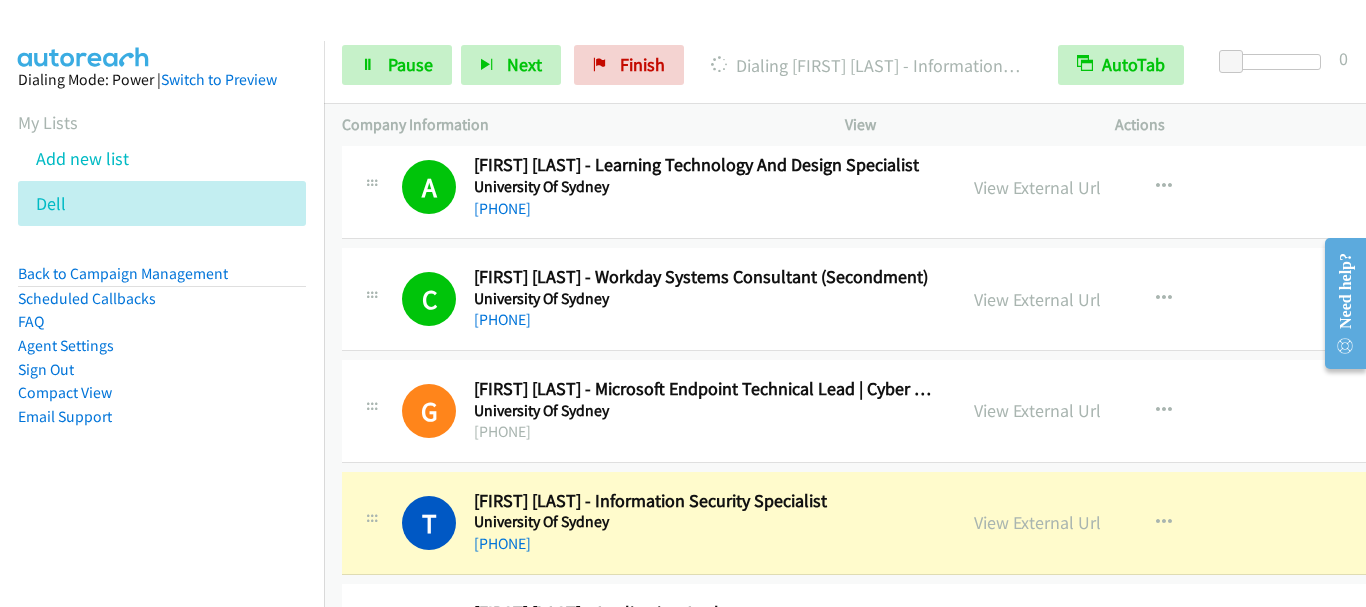 scroll, scrollTop: 8500, scrollLeft: 0, axis: vertical 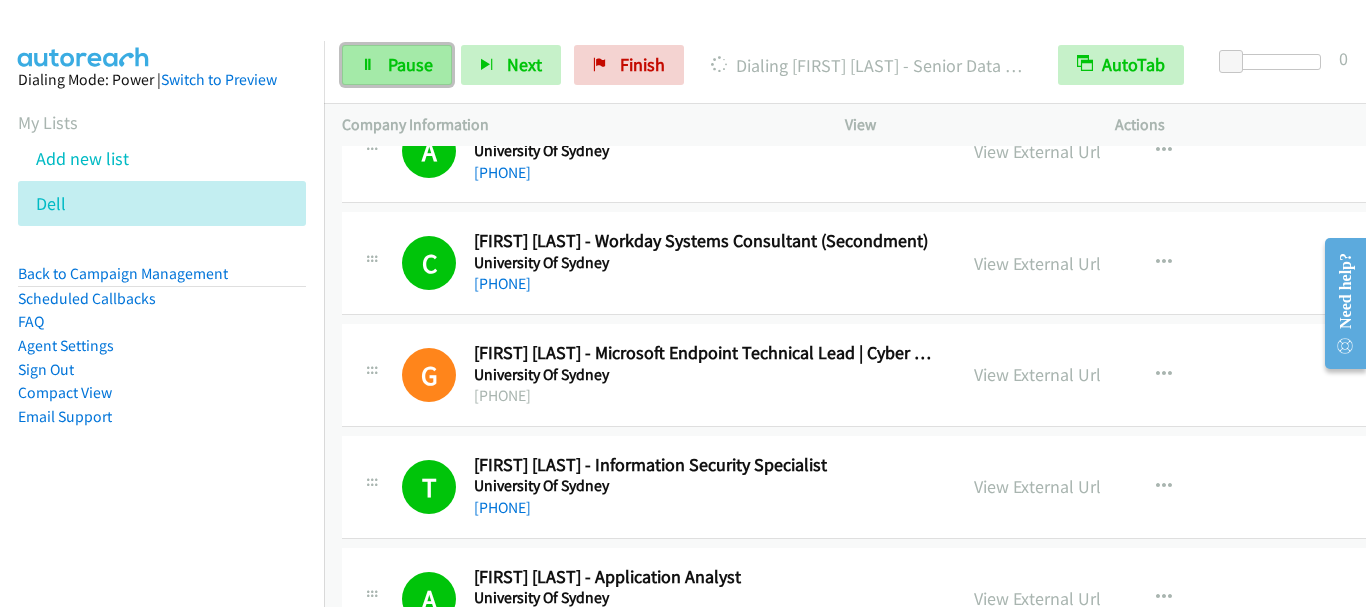 click on "Pause" at bounding box center [410, 64] 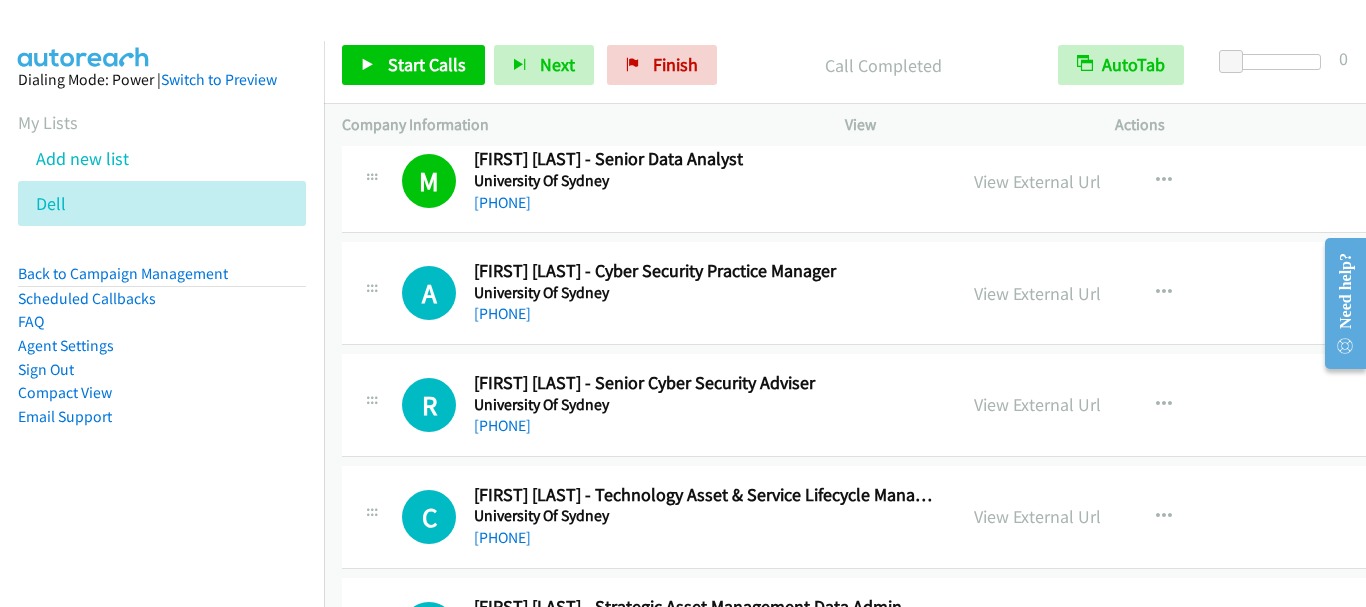 scroll, scrollTop: 9800, scrollLeft: 0, axis: vertical 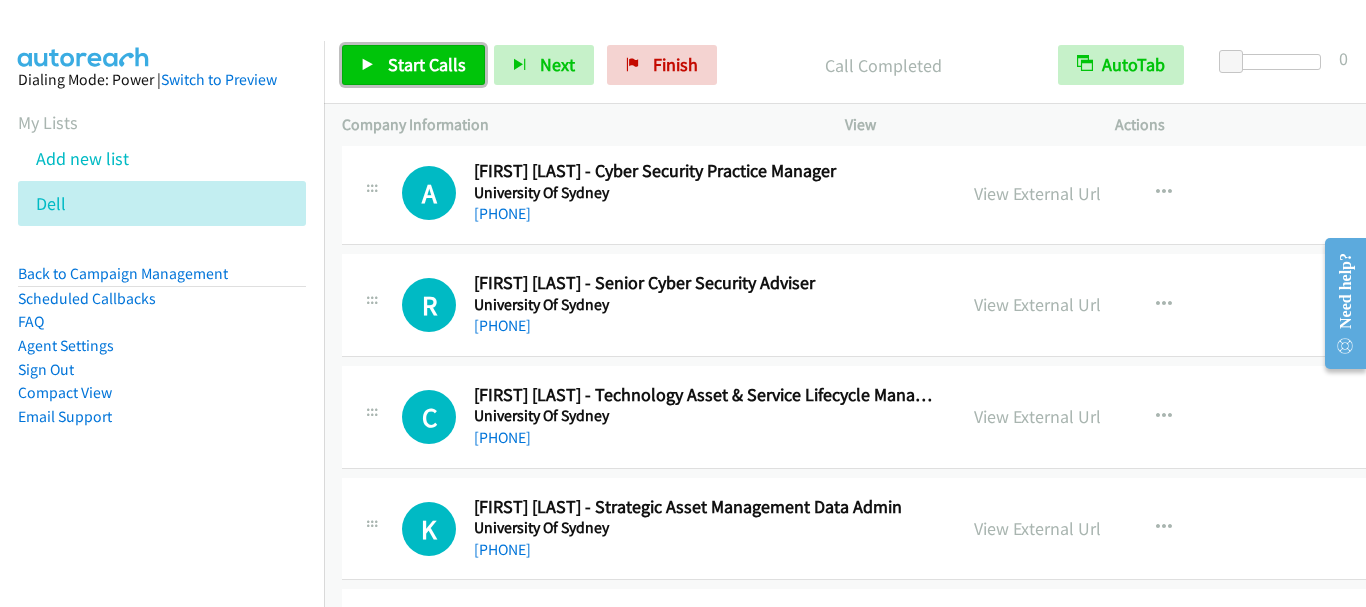 click on "Start Calls" at bounding box center (427, 64) 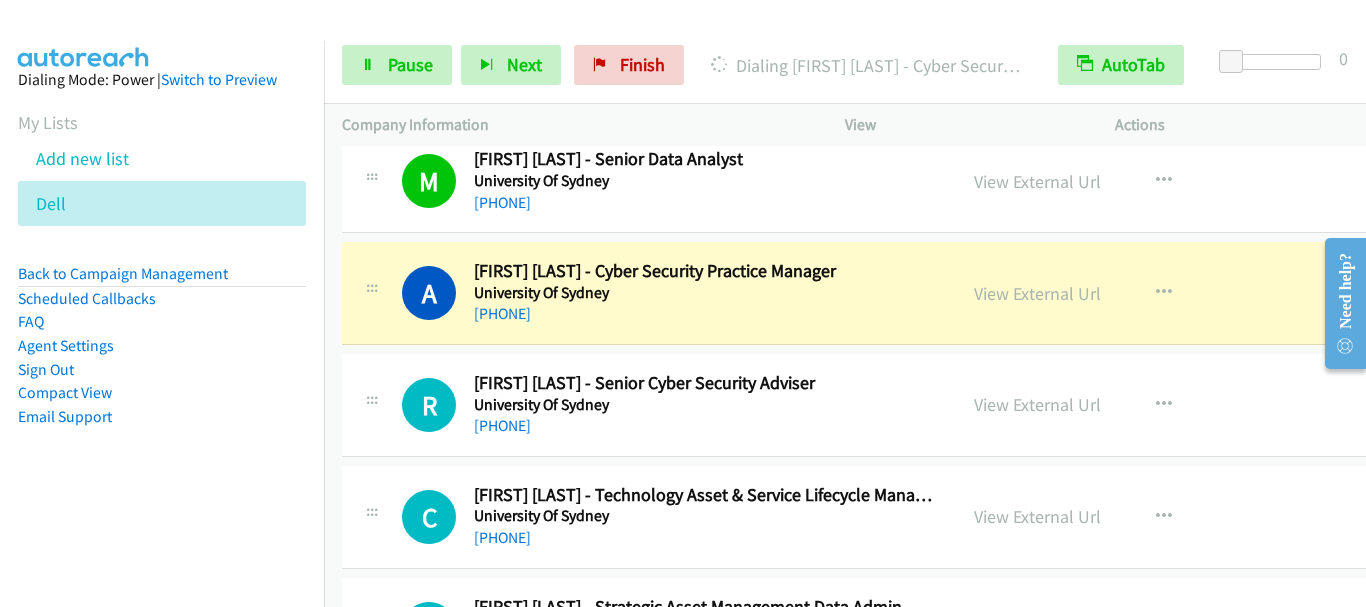 scroll, scrollTop: 9800, scrollLeft: 0, axis: vertical 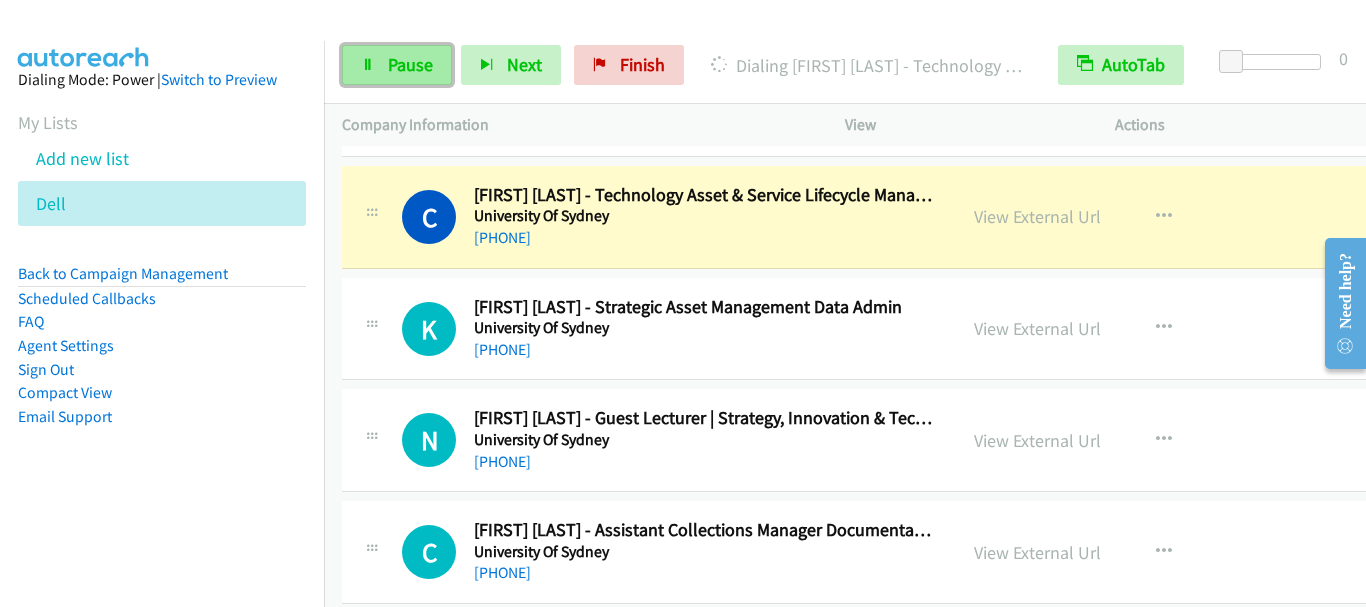 click on "Pause" at bounding box center [410, 64] 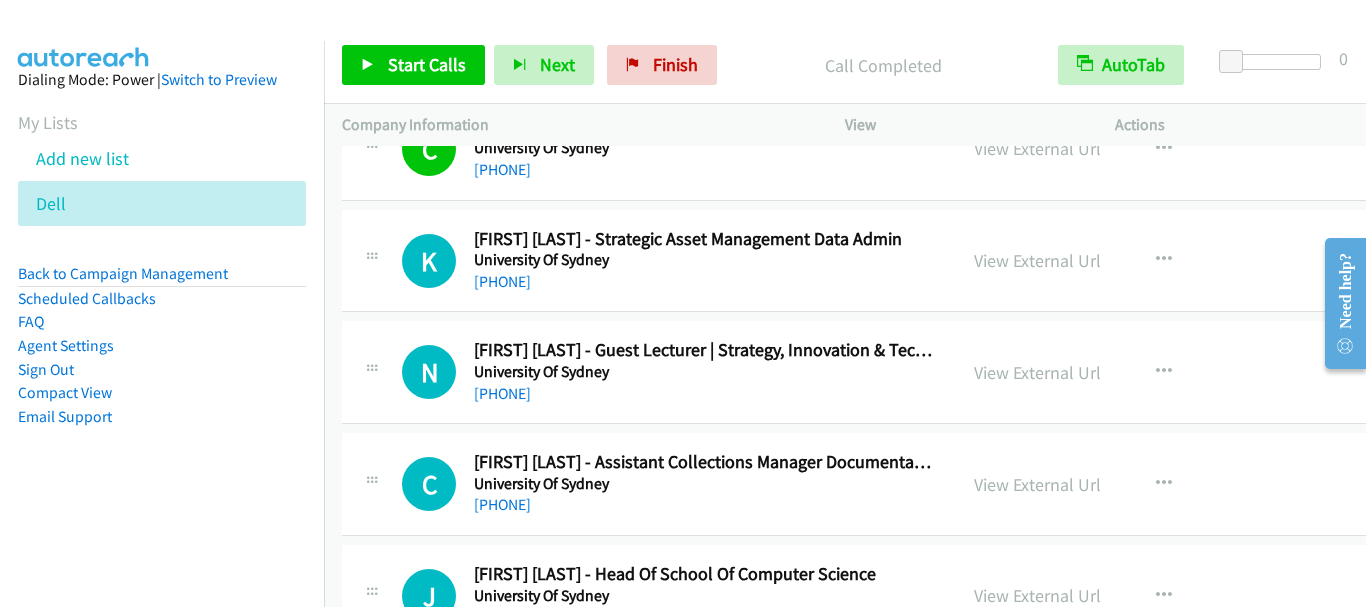 scroll, scrollTop: 10100, scrollLeft: 0, axis: vertical 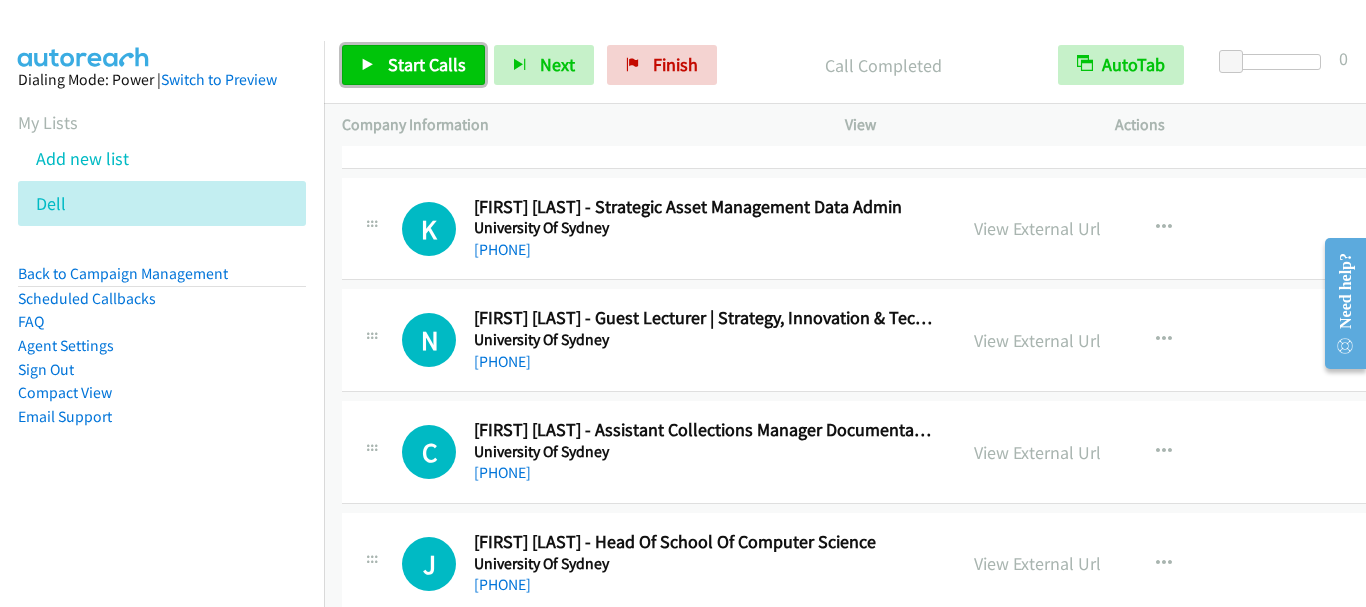 click on "Start Calls" at bounding box center [427, 64] 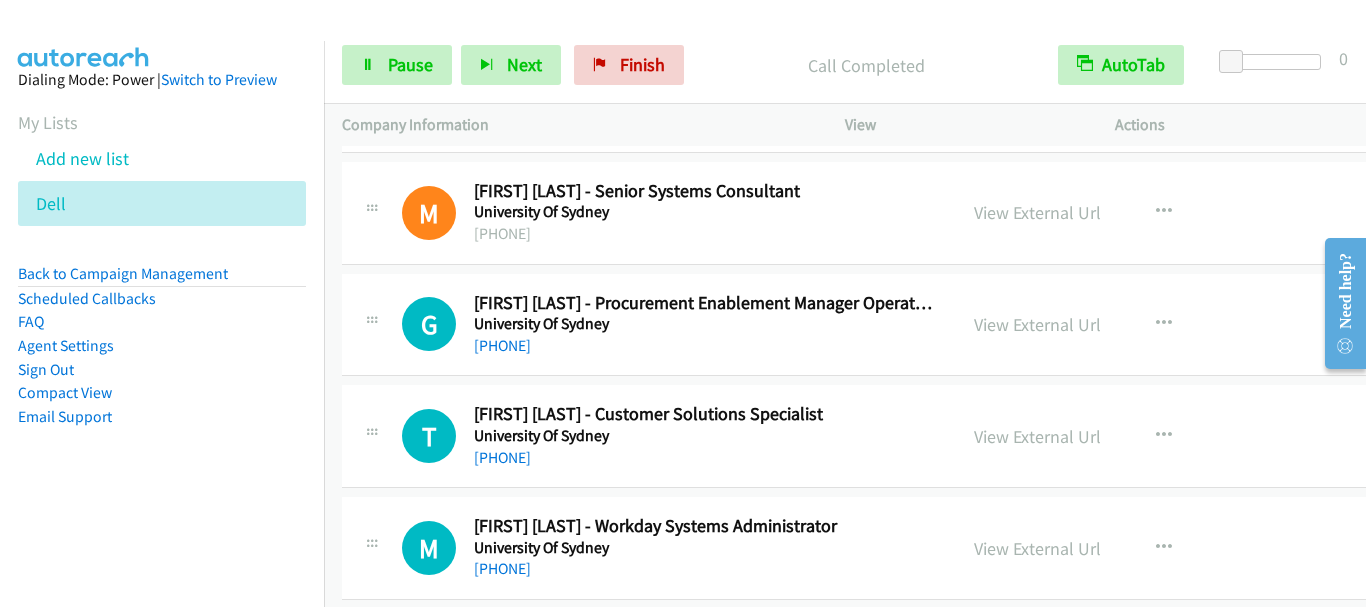 scroll, scrollTop: 10700, scrollLeft: 0, axis: vertical 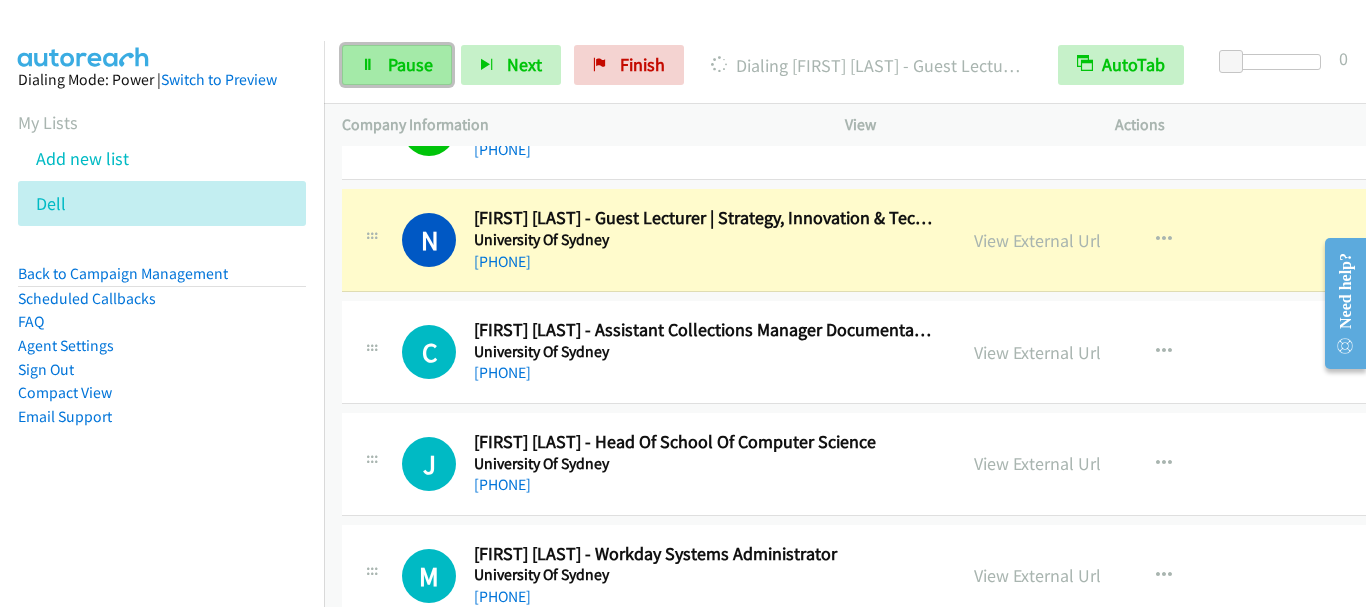 click on "Pause" at bounding box center (410, 64) 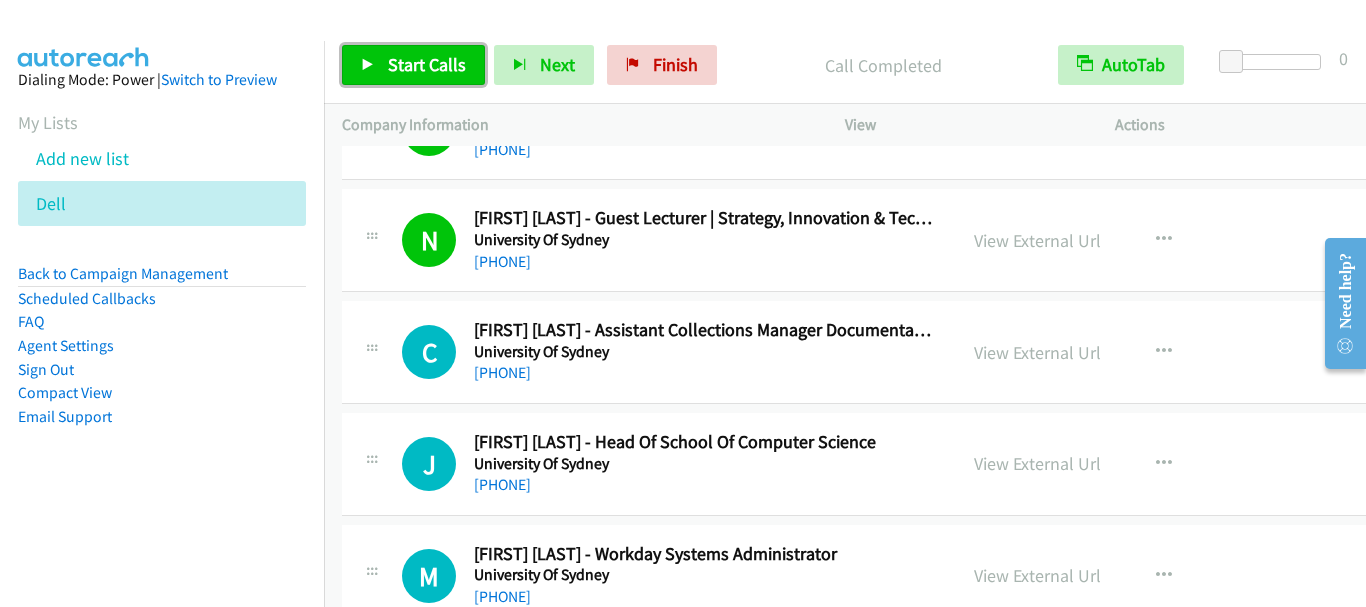 click on "Start Calls" at bounding box center [427, 64] 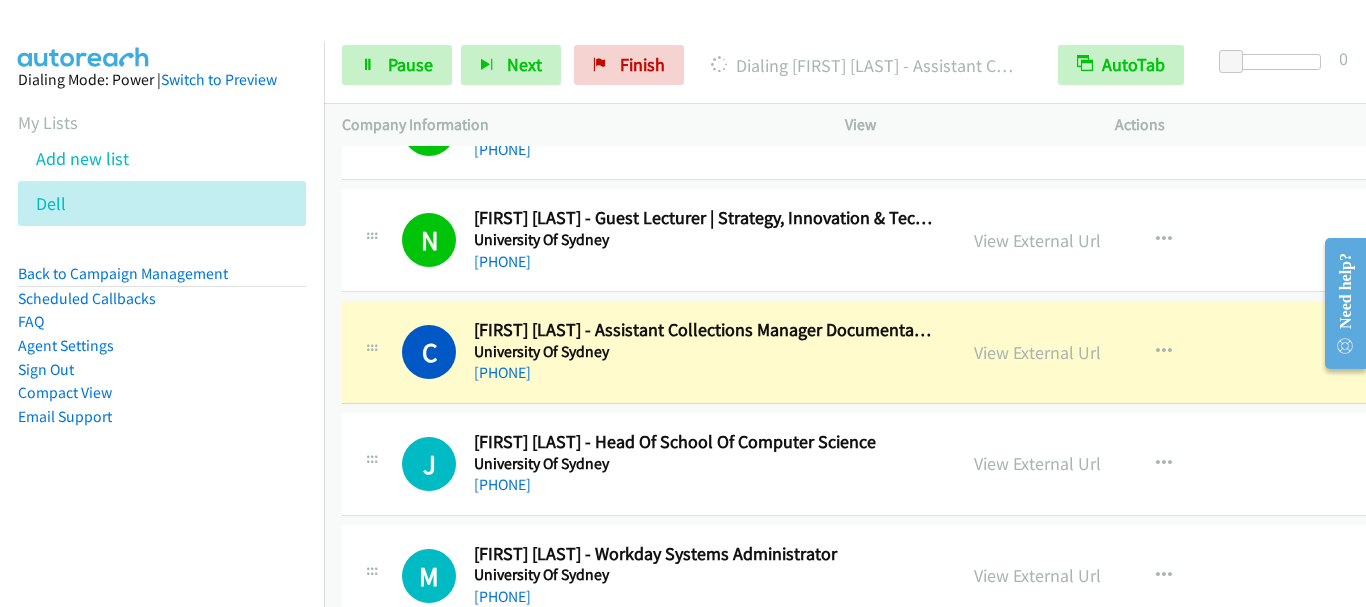 scroll, scrollTop: 10300, scrollLeft: 0, axis: vertical 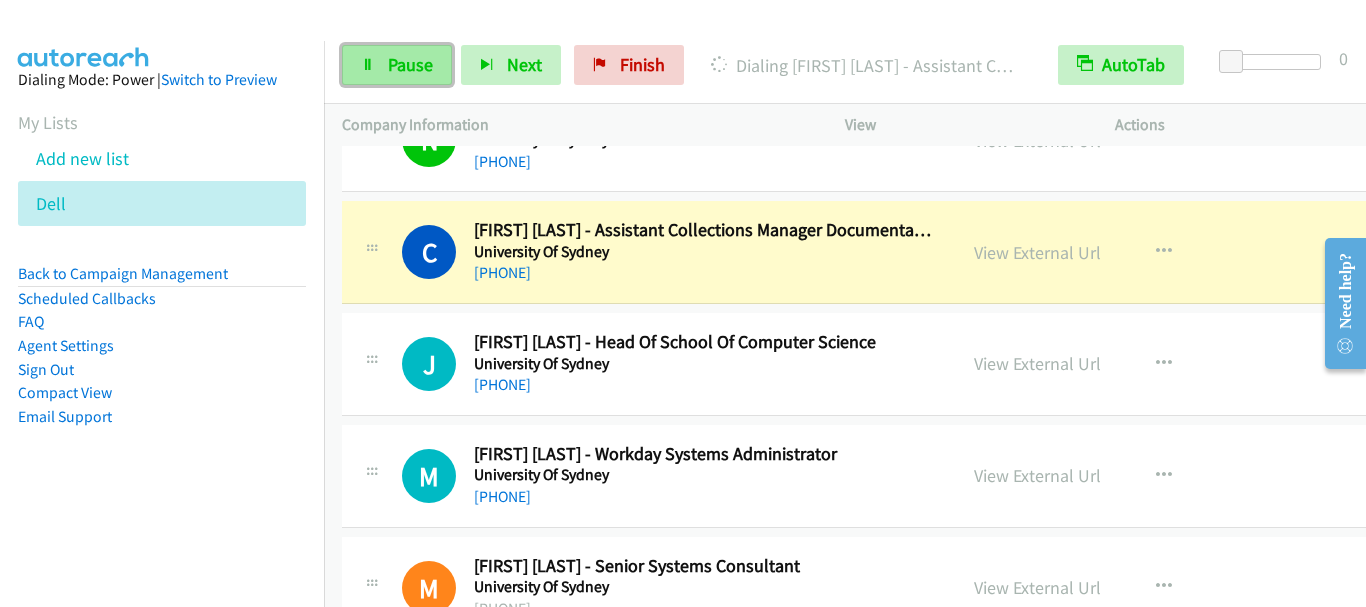 click on "Pause" at bounding box center (410, 64) 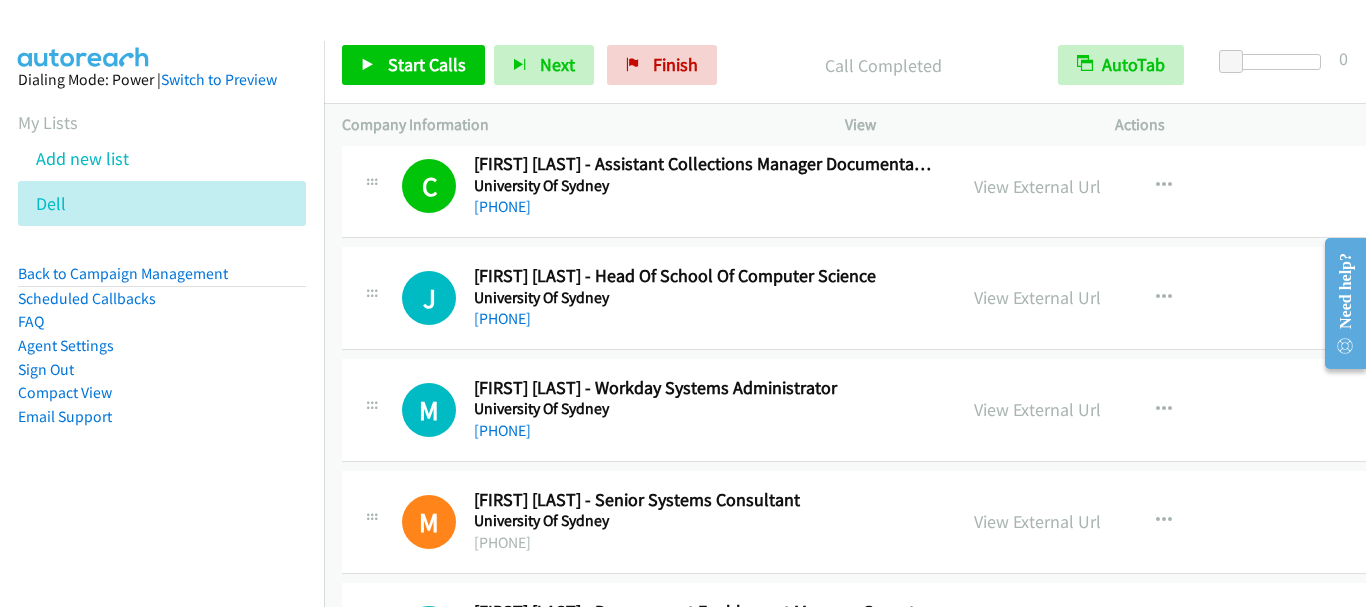 scroll, scrollTop: 10400, scrollLeft: 0, axis: vertical 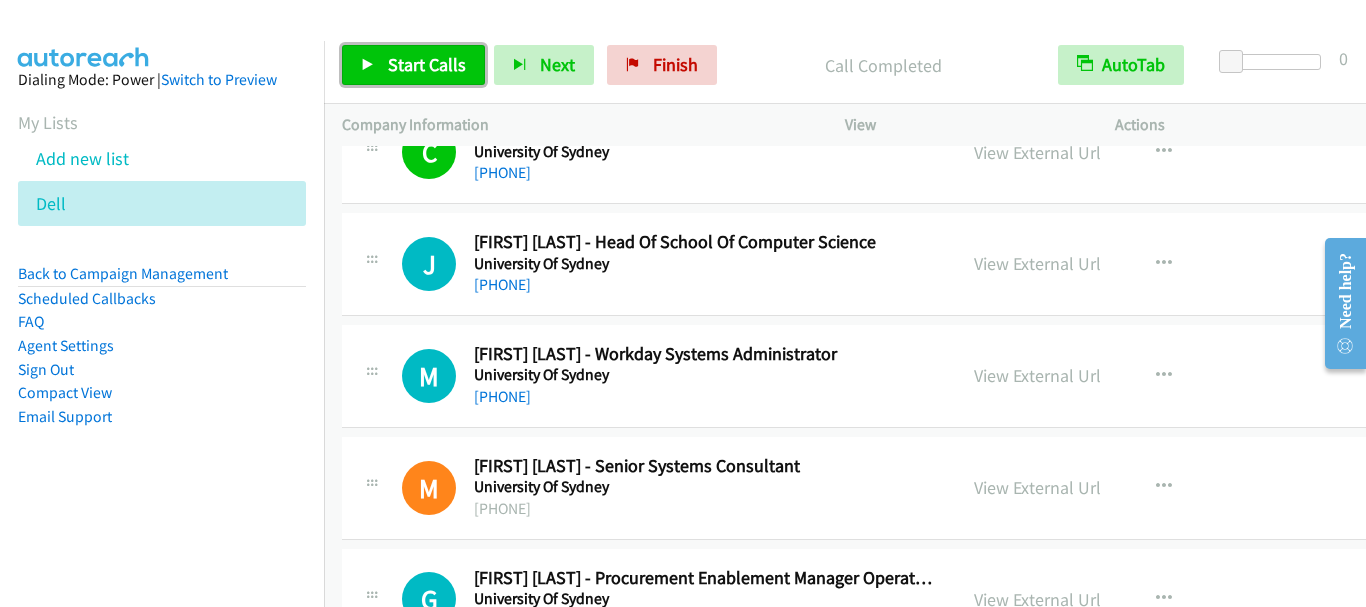 click on "Start Calls" at bounding box center [427, 64] 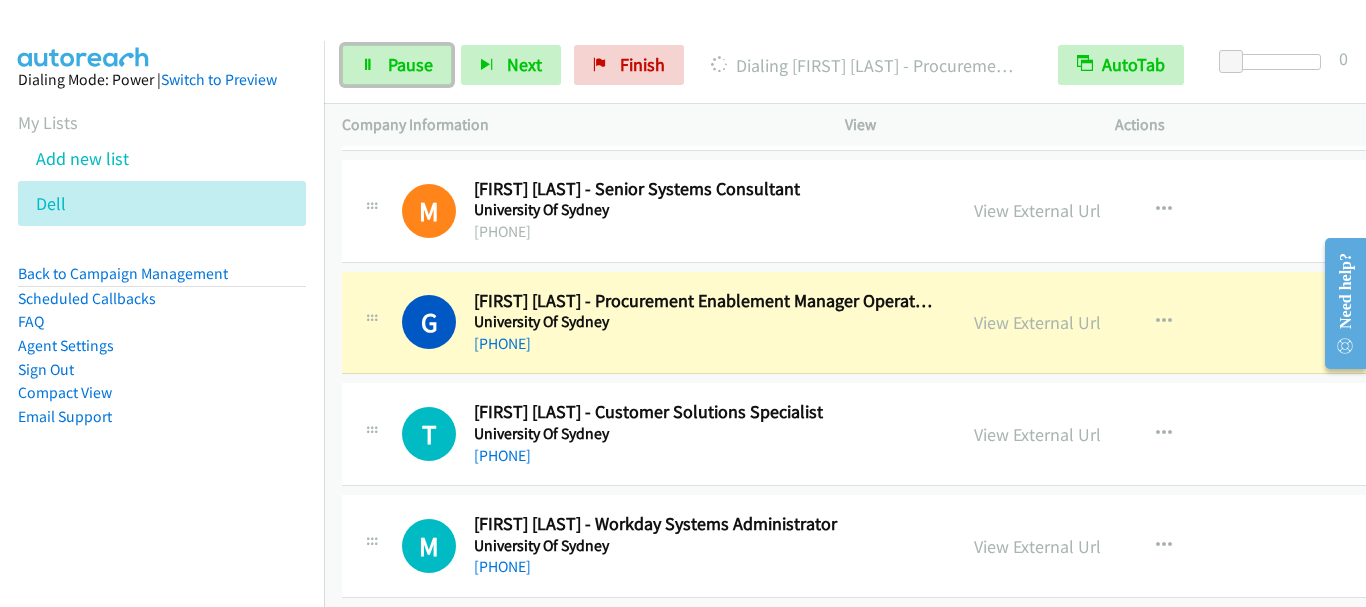 scroll, scrollTop: 10700, scrollLeft: 0, axis: vertical 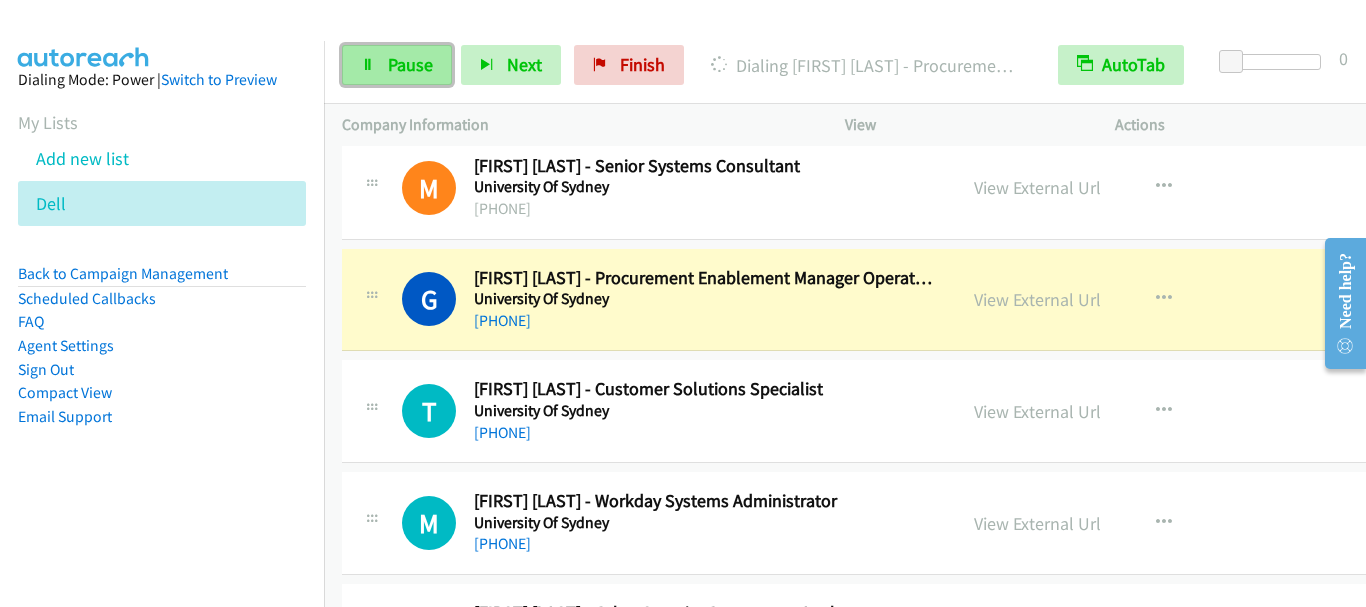 click on "Pause" at bounding box center (397, 65) 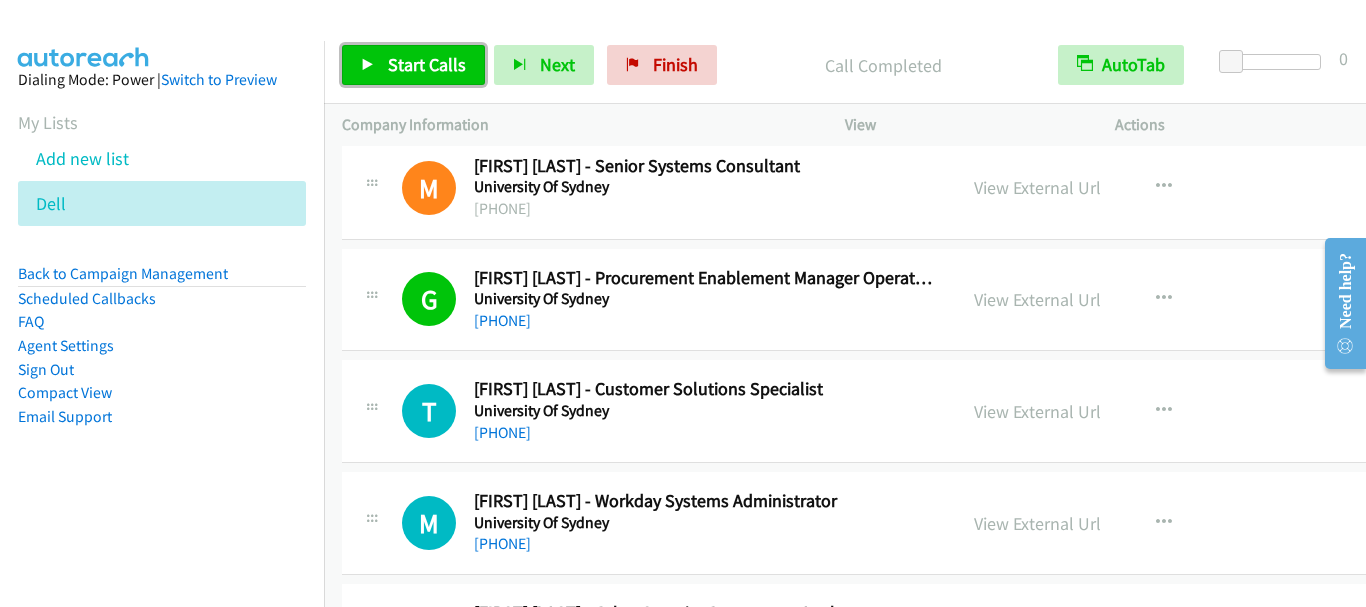click on "Start Calls" at bounding box center (427, 64) 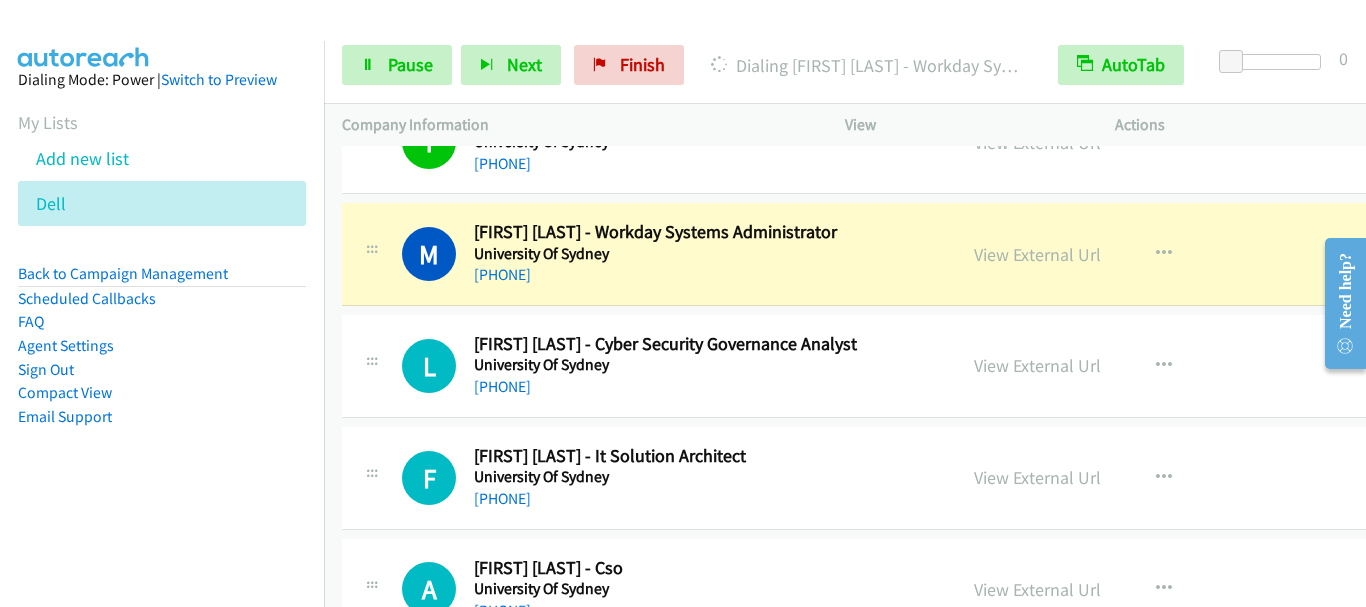scroll, scrollTop: 11000, scrollLeft: 0, axis: vertical 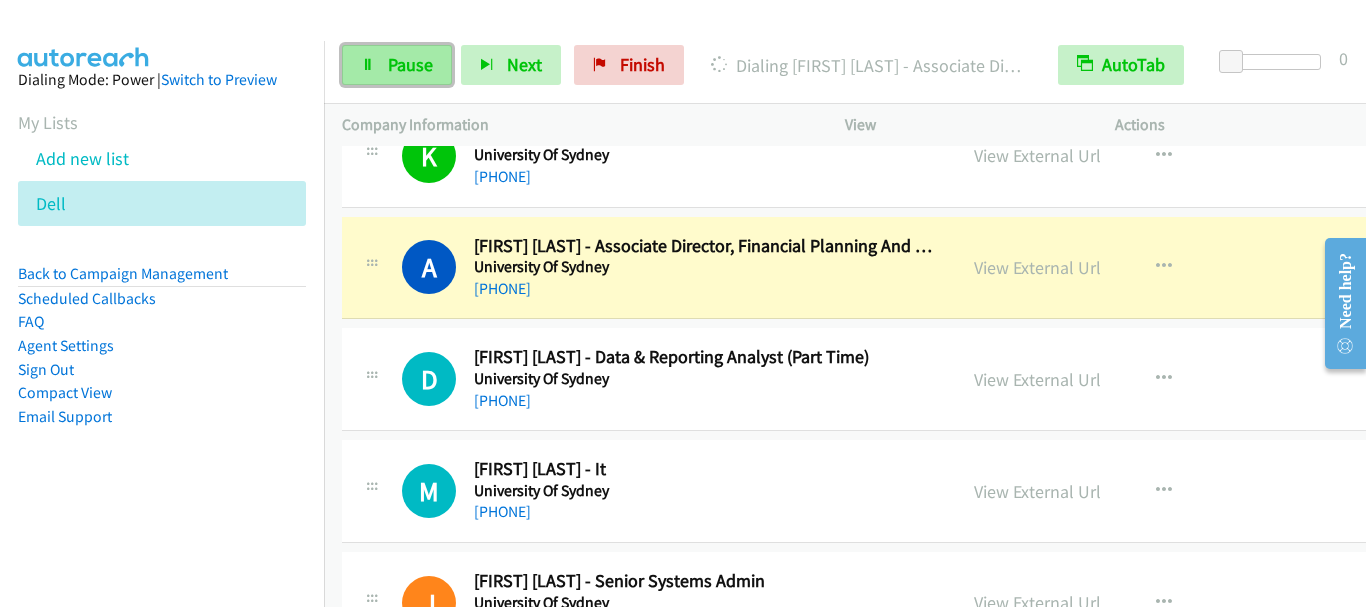 click on "Pause" at bounding box center (397, 65) 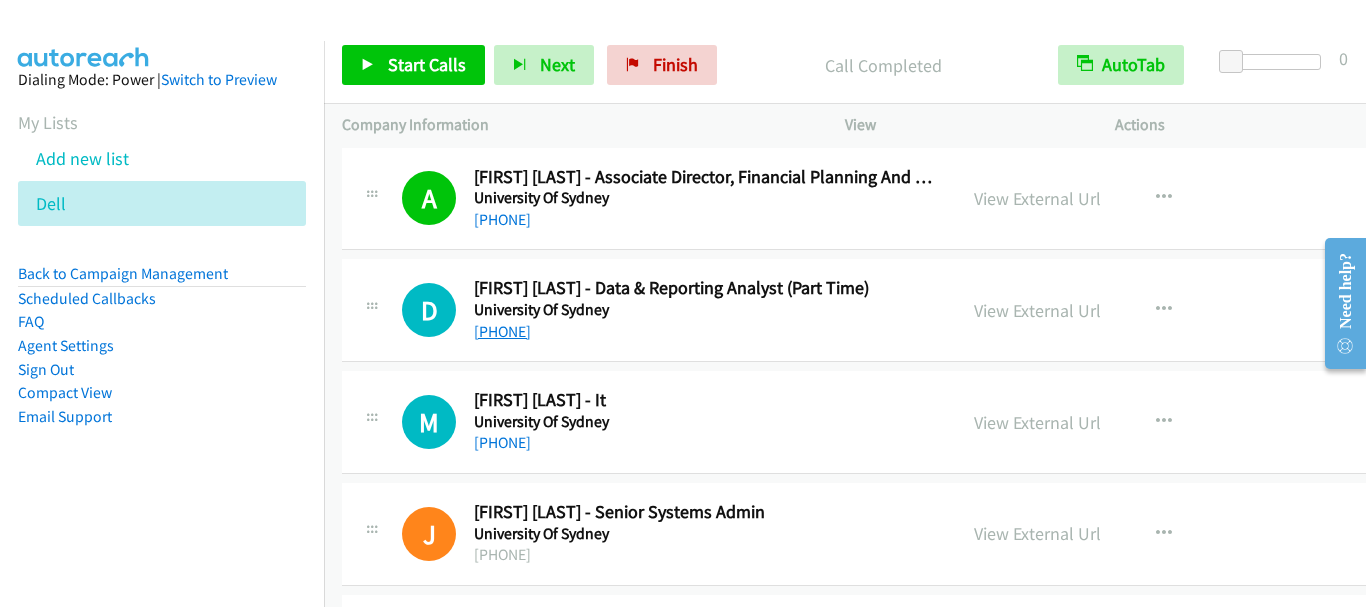 scroll, scrollTop: 13180, scrollLeft: 0, axis: vertical 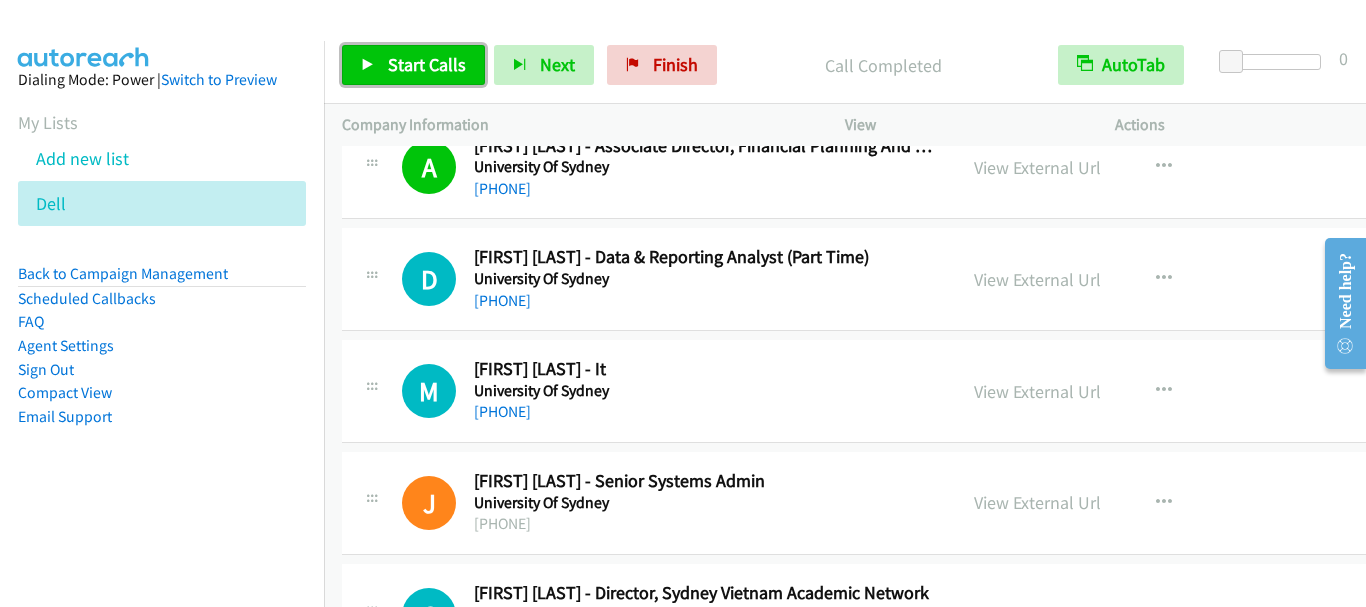 click on "Start Calls" at bounding box center (427, 64) 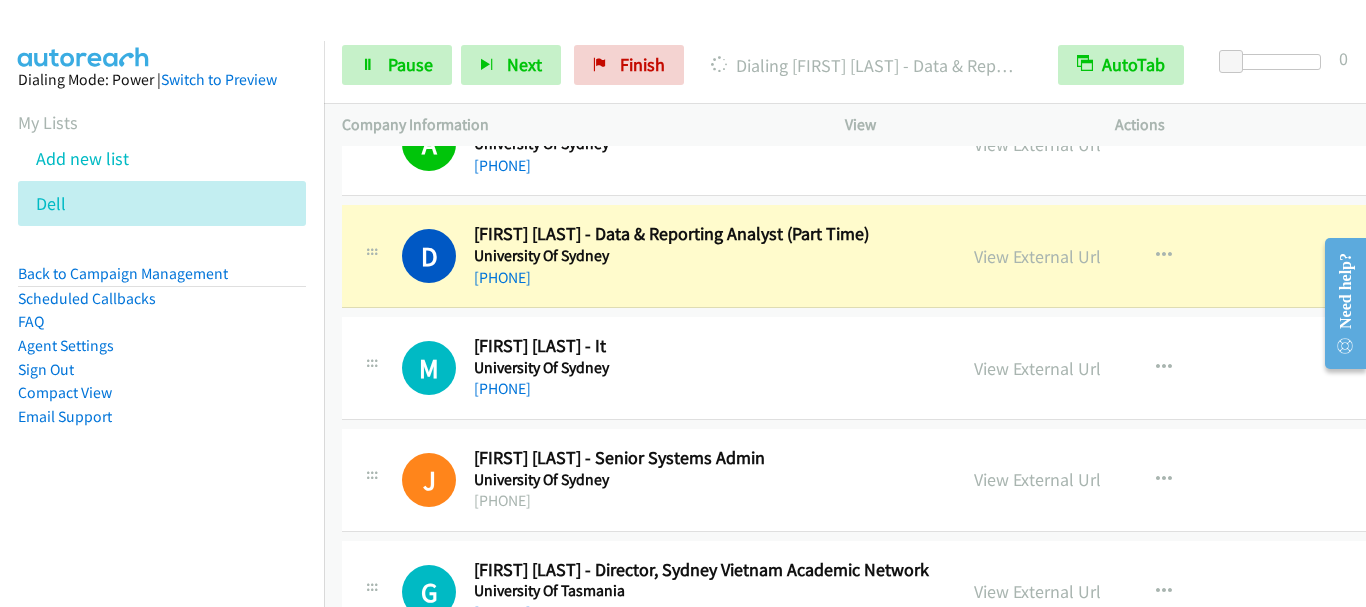 scroll, scrollTop: 13180, scrollLeft: 0, axis: vertical 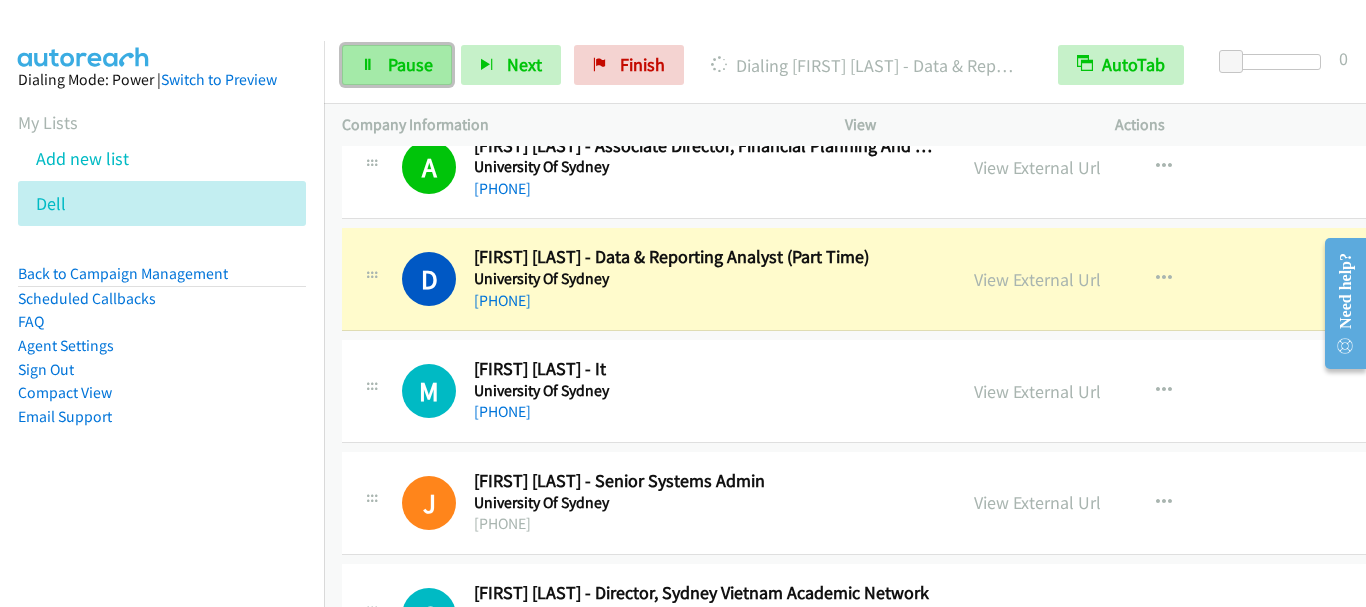 click on "Pause" at bounding box center [410, 64] 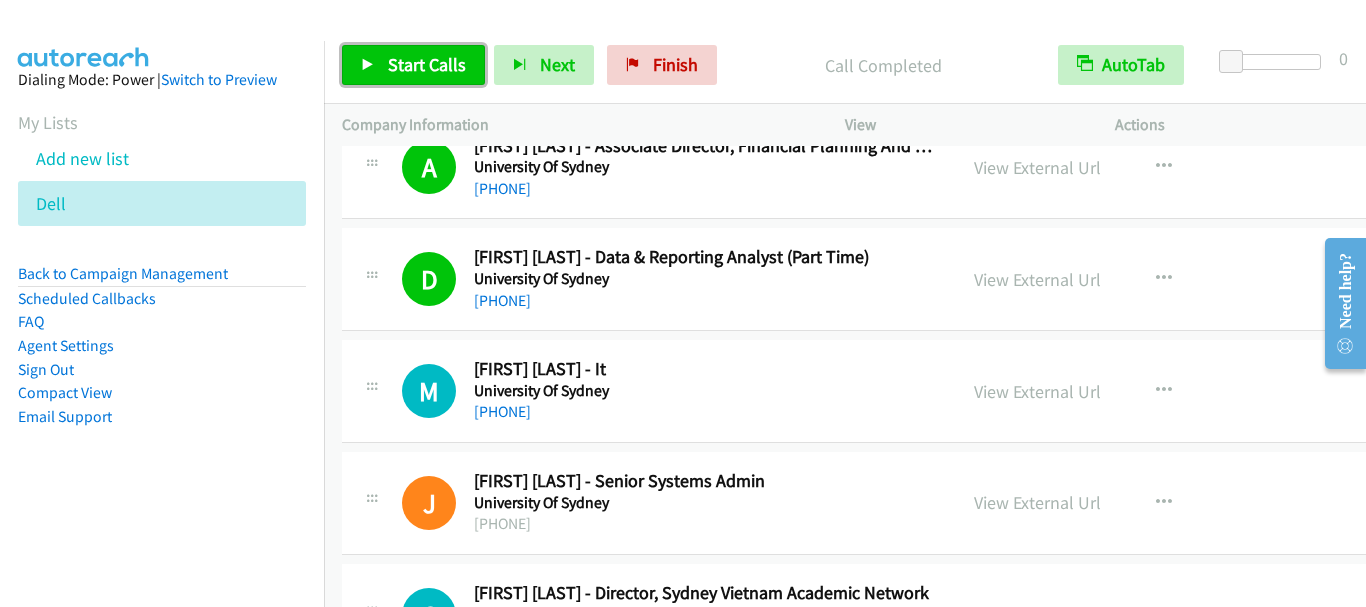 click on "Start Calls" at bounding box center (413, 65) 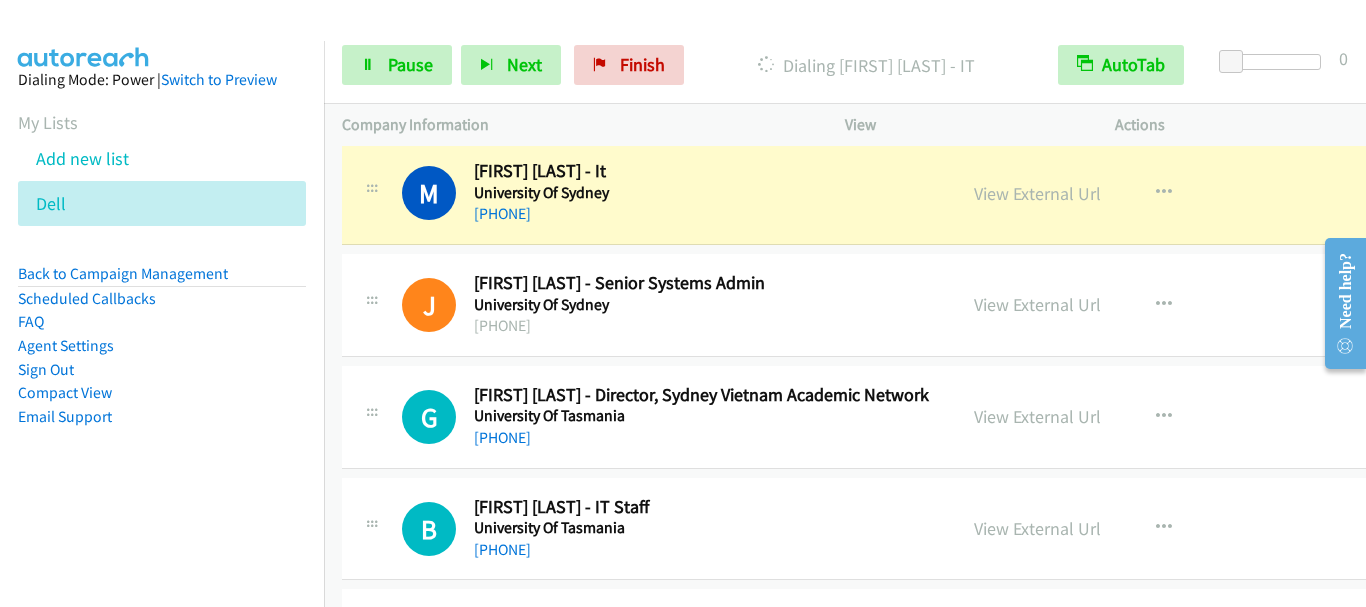 scroll, scrollTop: 13380, scrollLeft: 0, axis: vertical 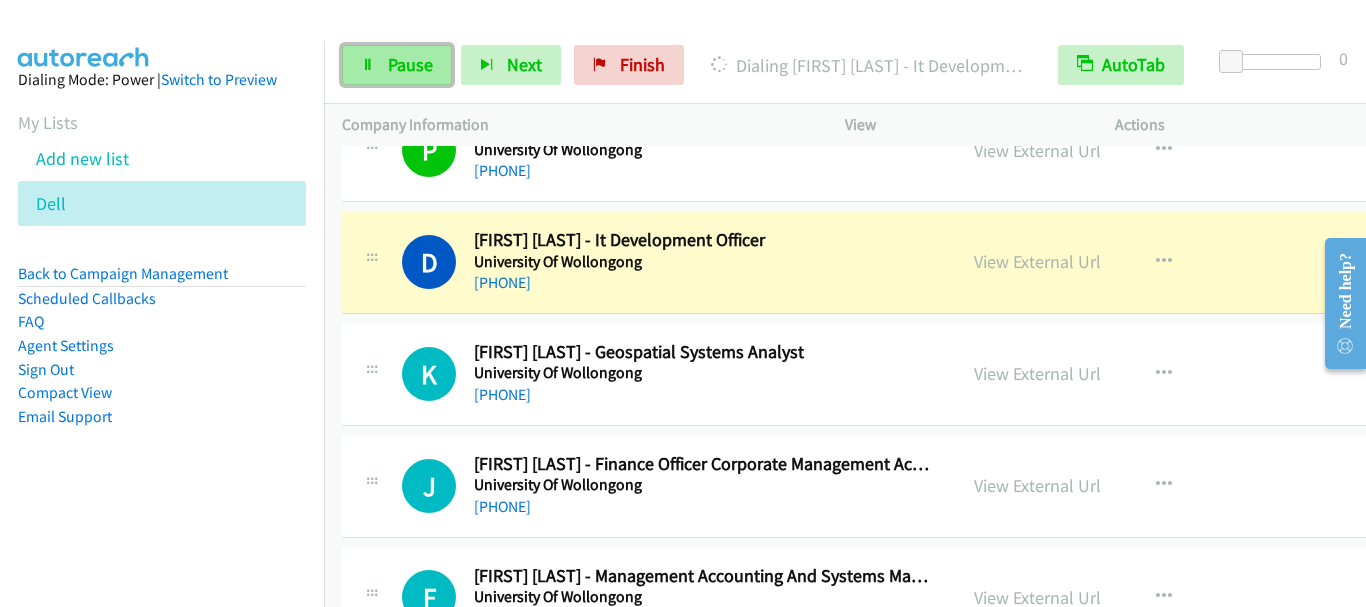click on "Pause" at bounding box center (410, 64) 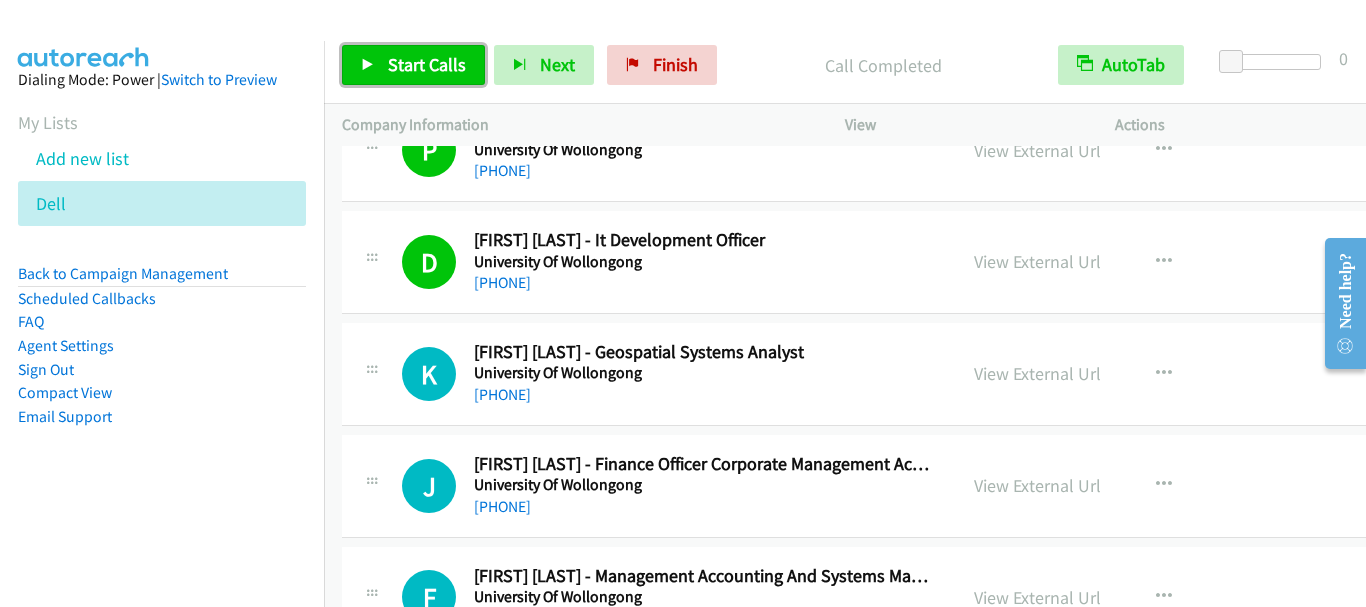 click on "Start Calls" at bounding box center (427, 64) 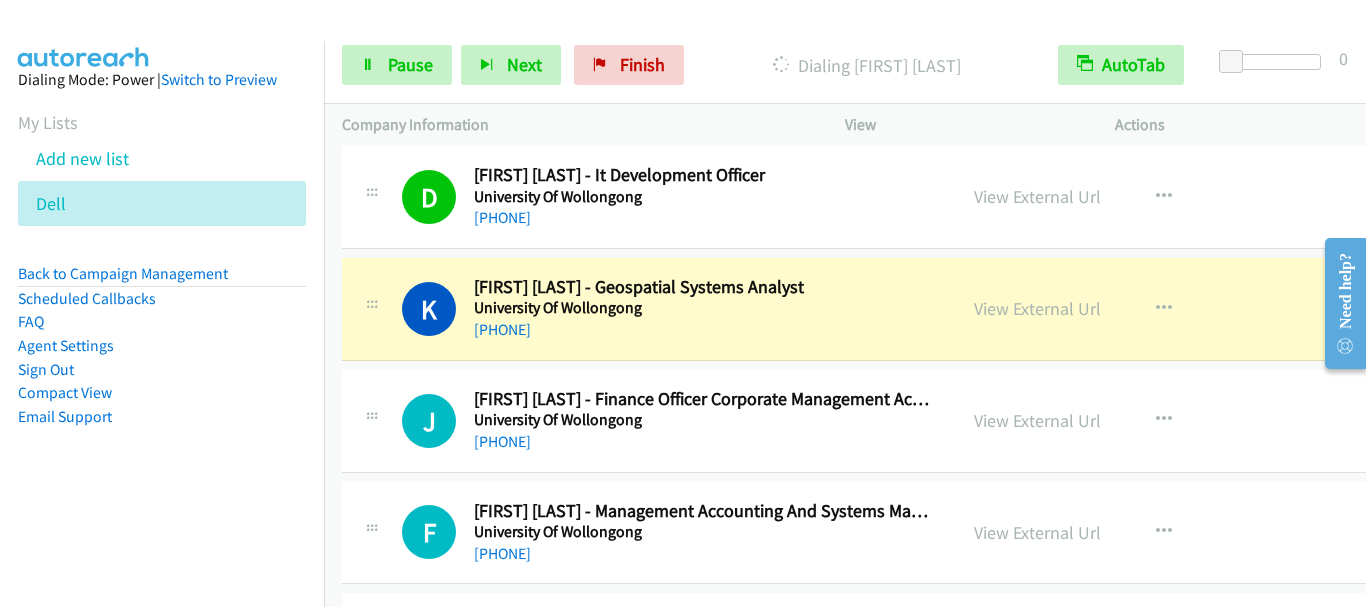 scroll, scrollTop: 14080, scrollLeft: 0, axis: vertical 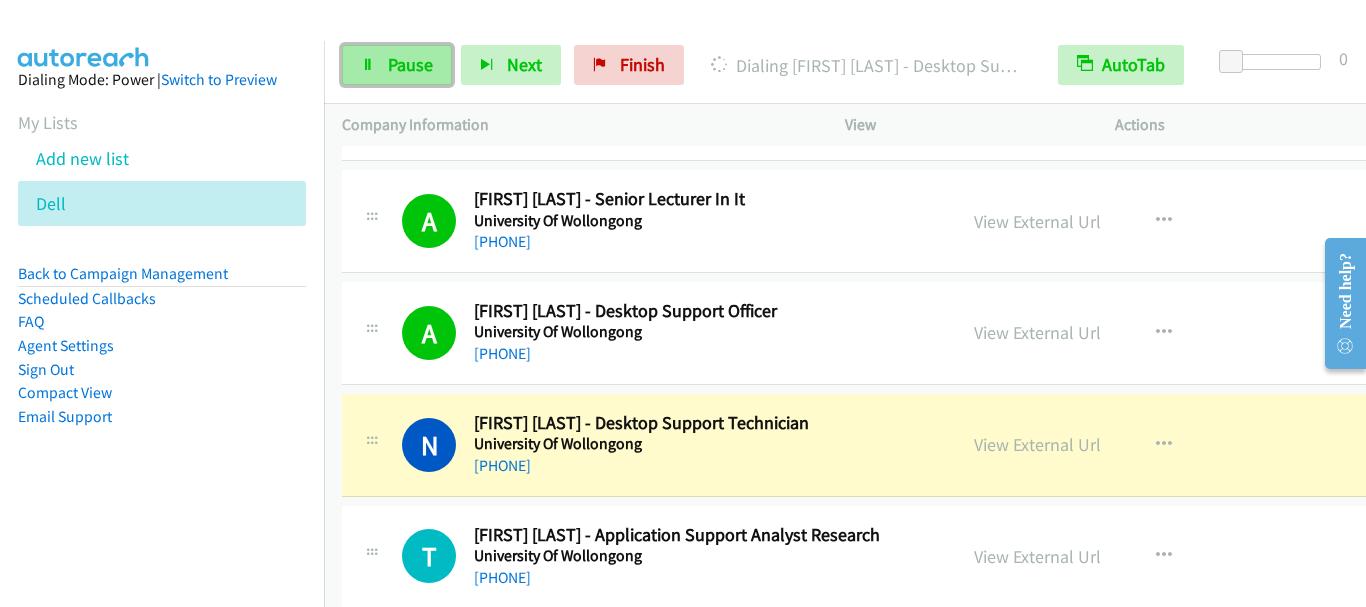 click on "Pause" at bounding box center [410, 64] 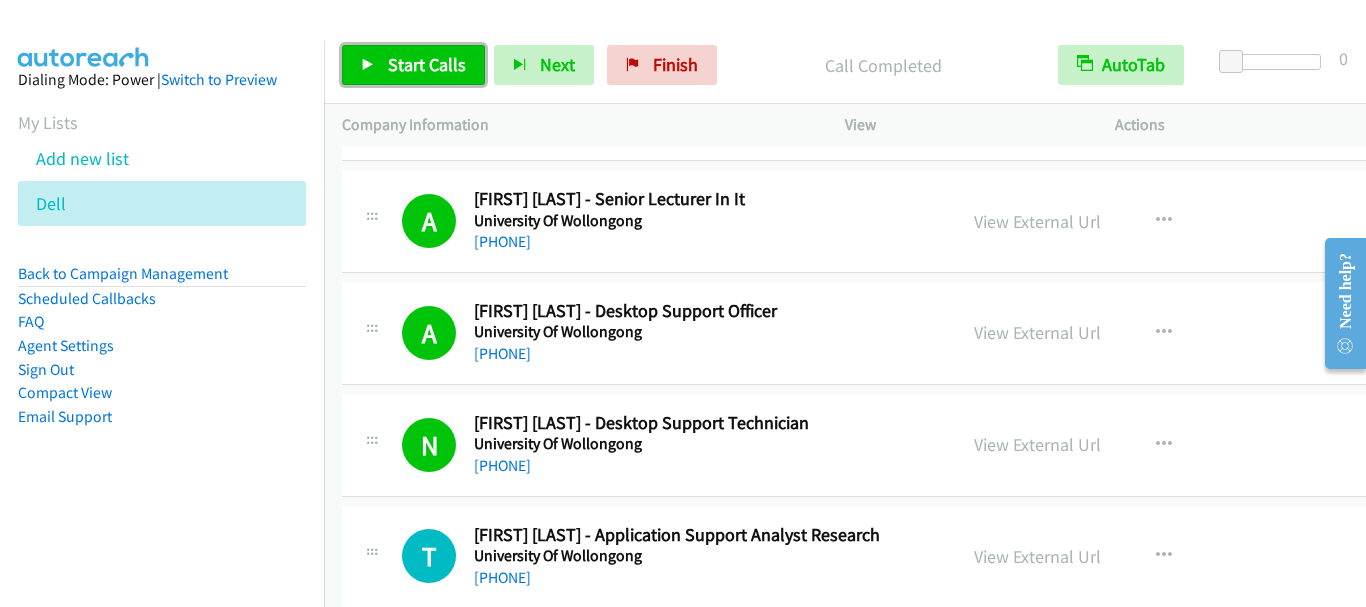 click on "Start Calls" at bounding box center (427, 64) 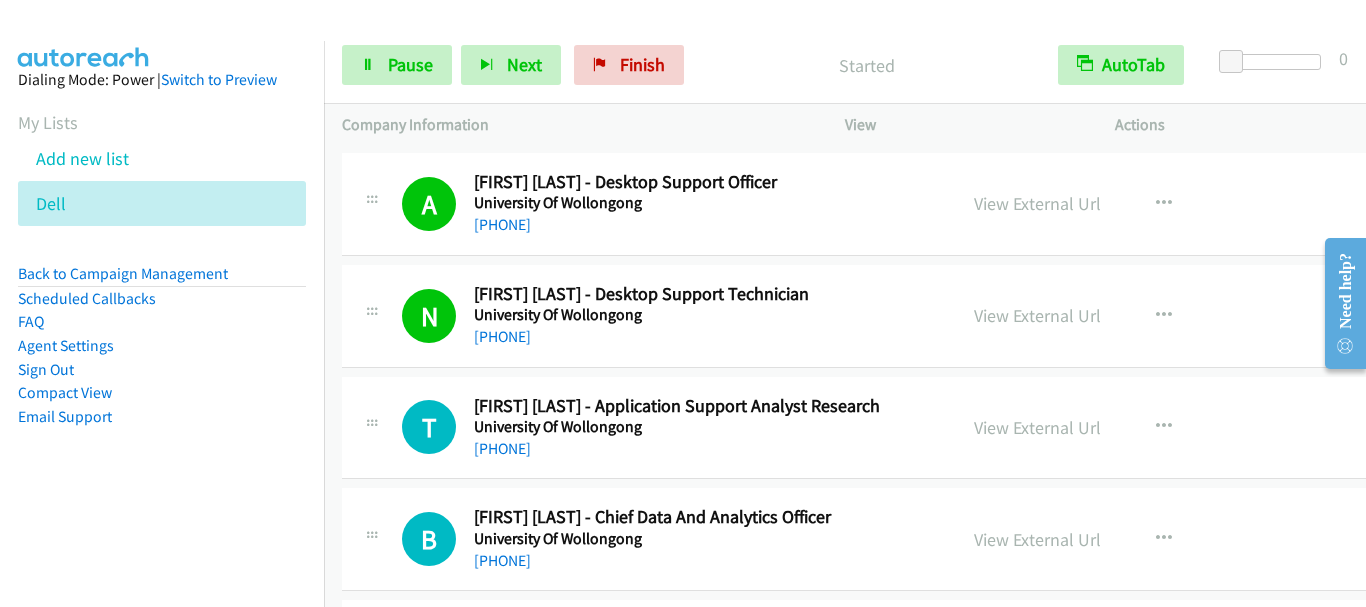 scroll, scrollTop: 14880, scrollLeft: 0, axis: vertical 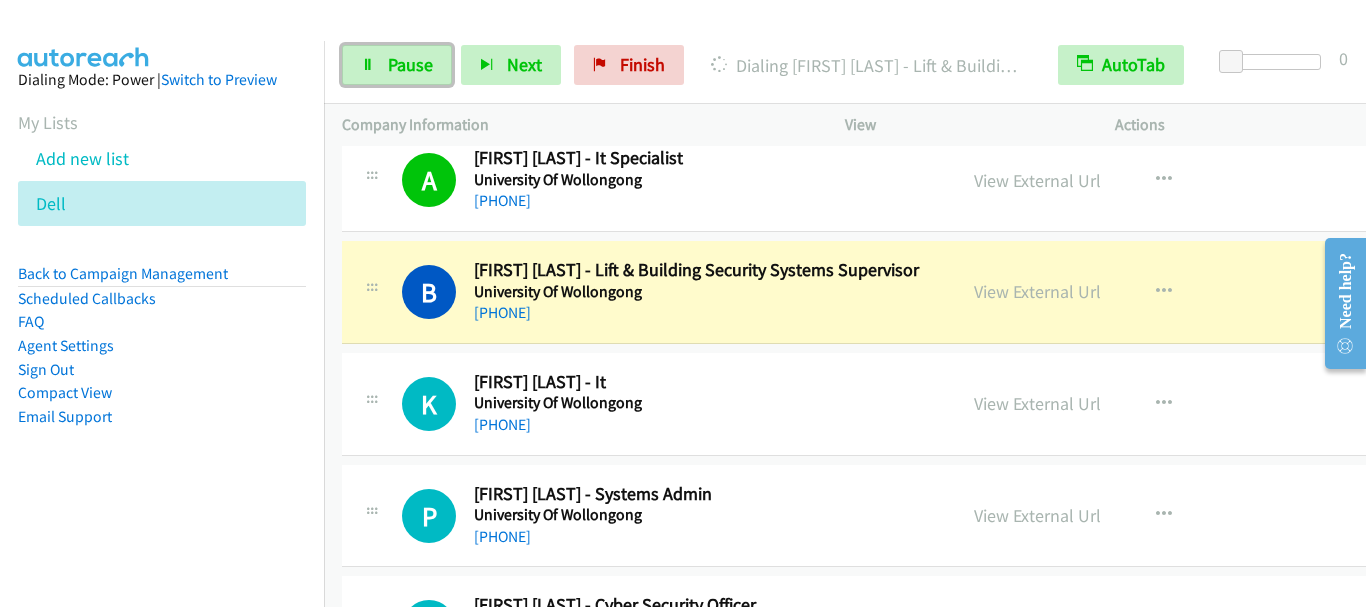 drag, startPoint x: 396, startPoint y: 63, endPoint x: 882, endPoint y: 8, distance: 489.10223 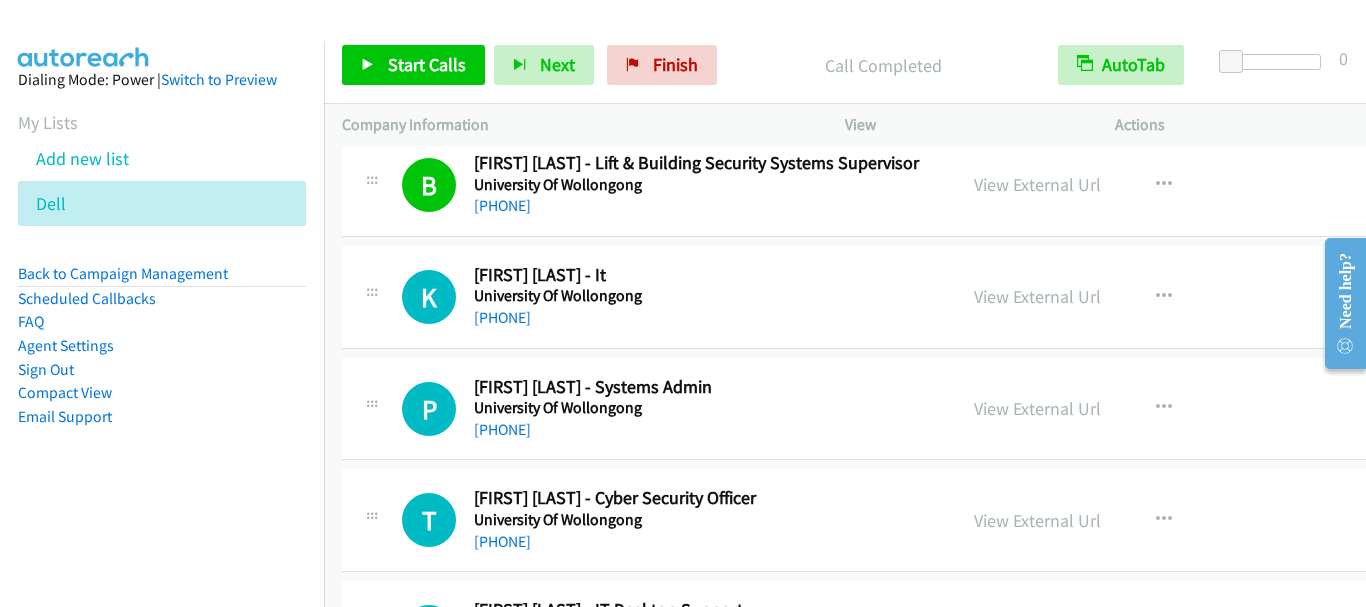 scroll, scrollTop: 15280, scrollLeft: 0, axis: vertical 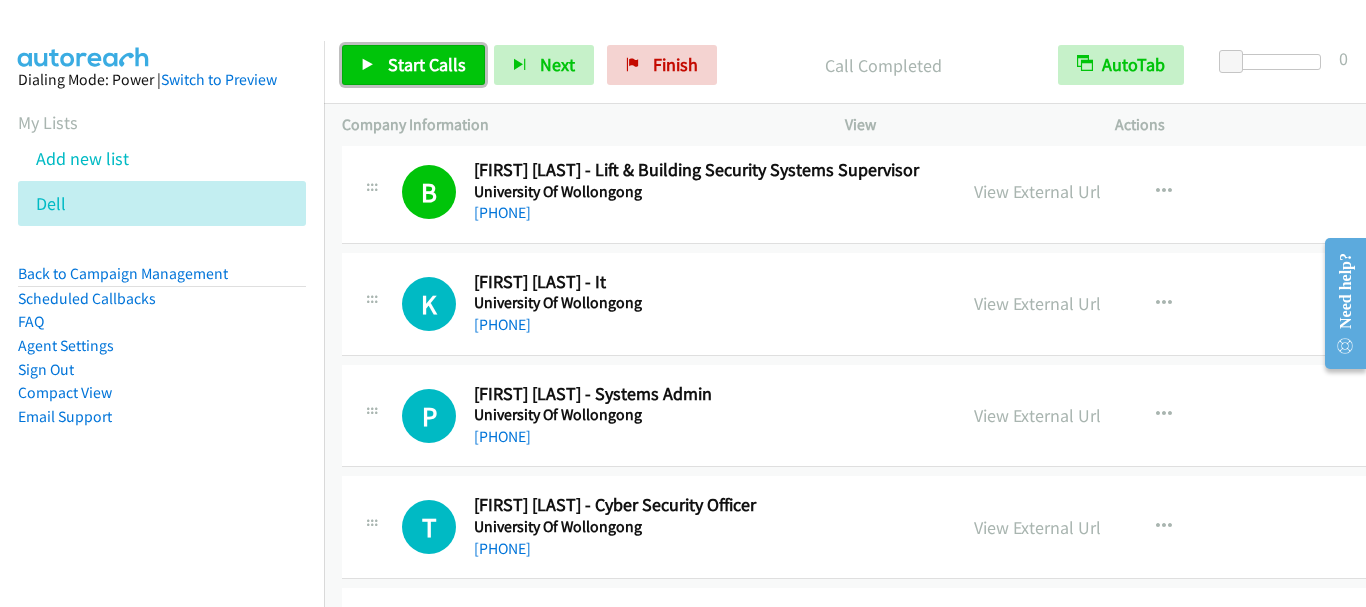 click on "Start Calls" at bounding box center [413, 65] 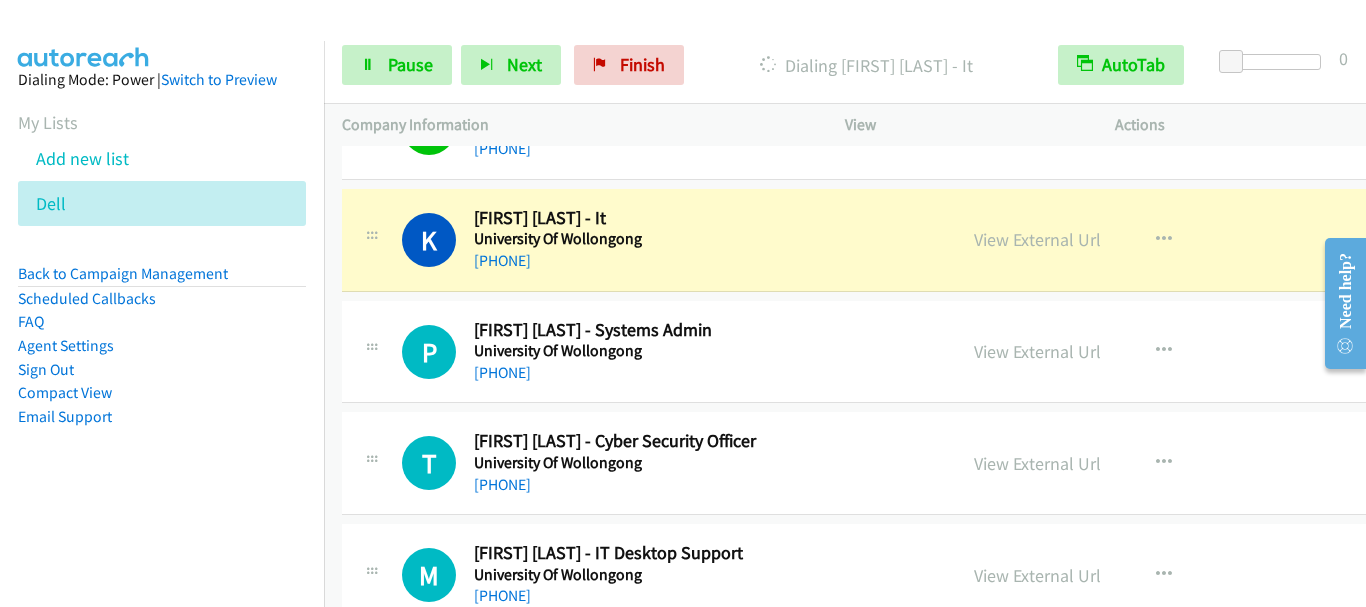 scroll, scrollTop: 15380, scrollLeft: 0, axis: vertical 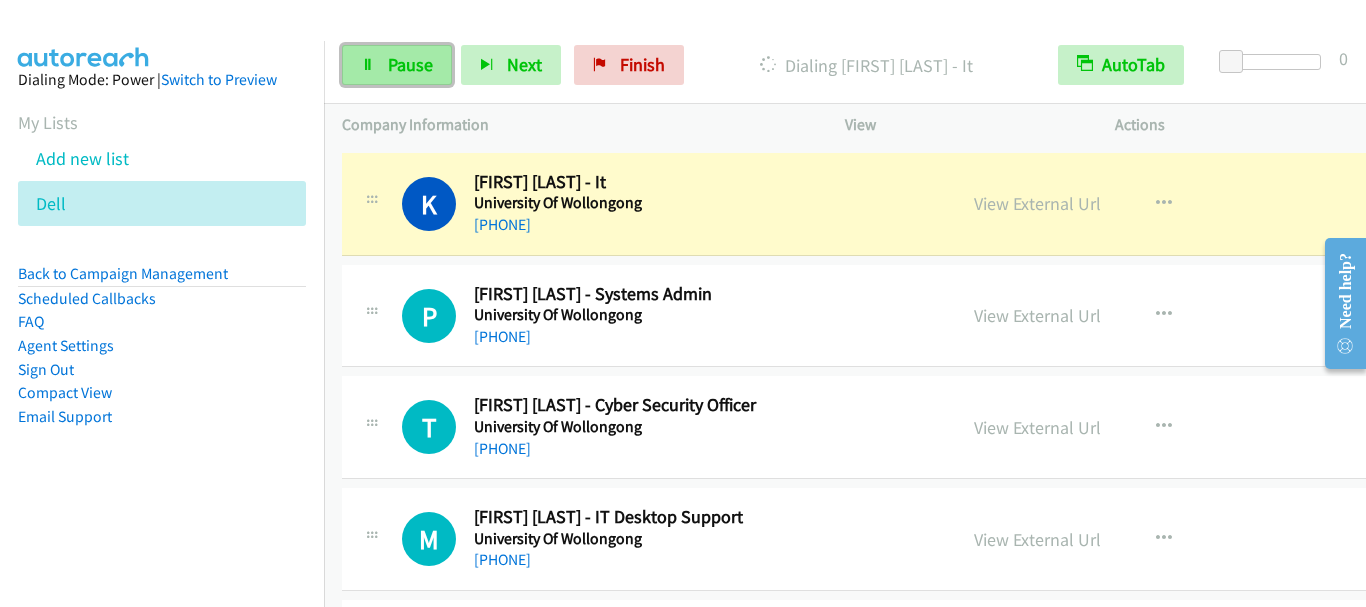 click on "Pause" at bounding box center (410, 64) 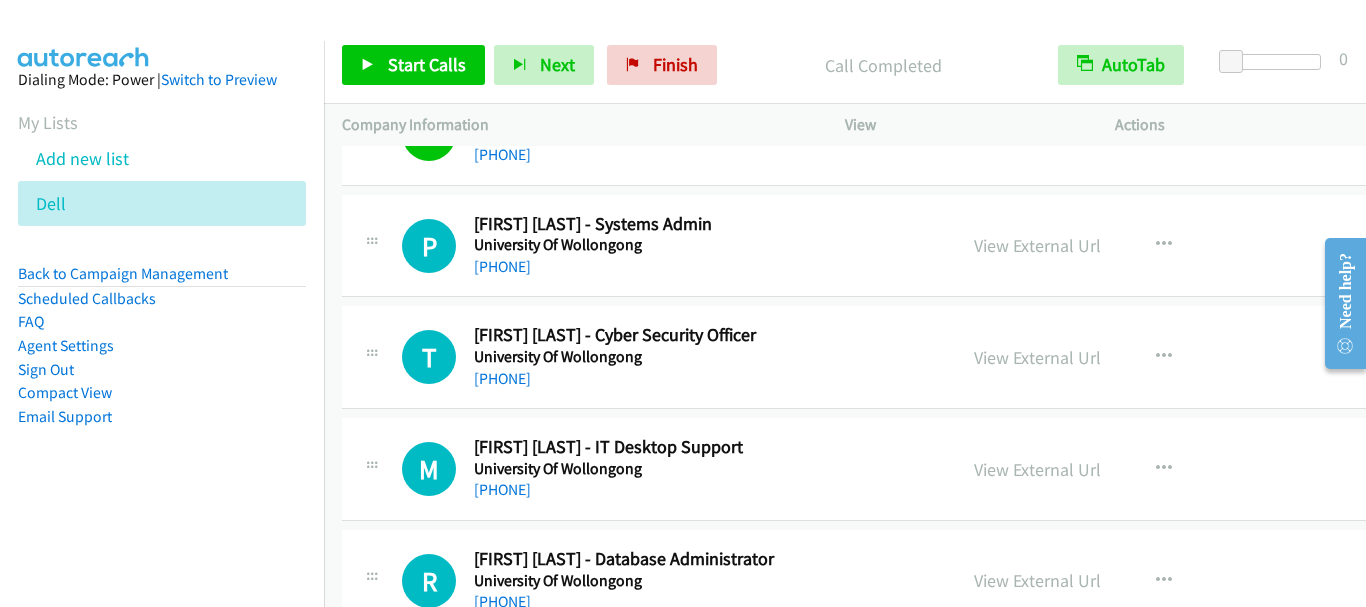 scroll, scrollTop: 15480, scrollLeft: 0, axis: vertical 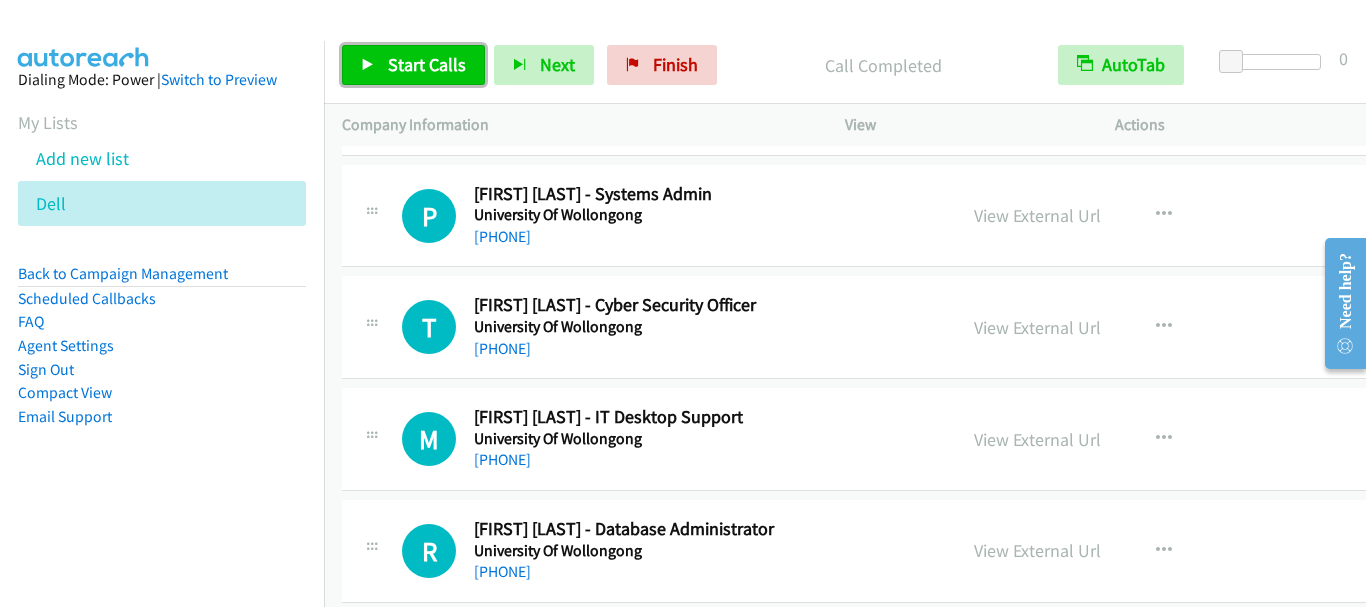 click on "Start Calls" at bounding box center (427, 64) 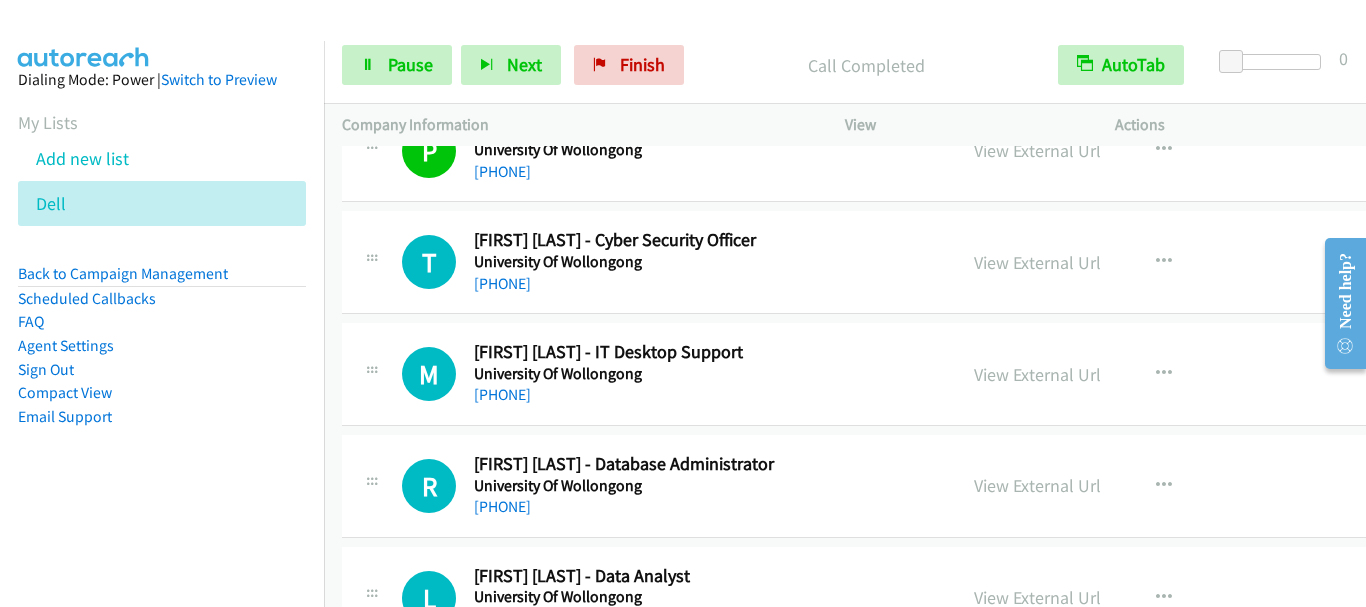 scroll, scrollTop: 15580, scrollLeft: 0, axis: vertical 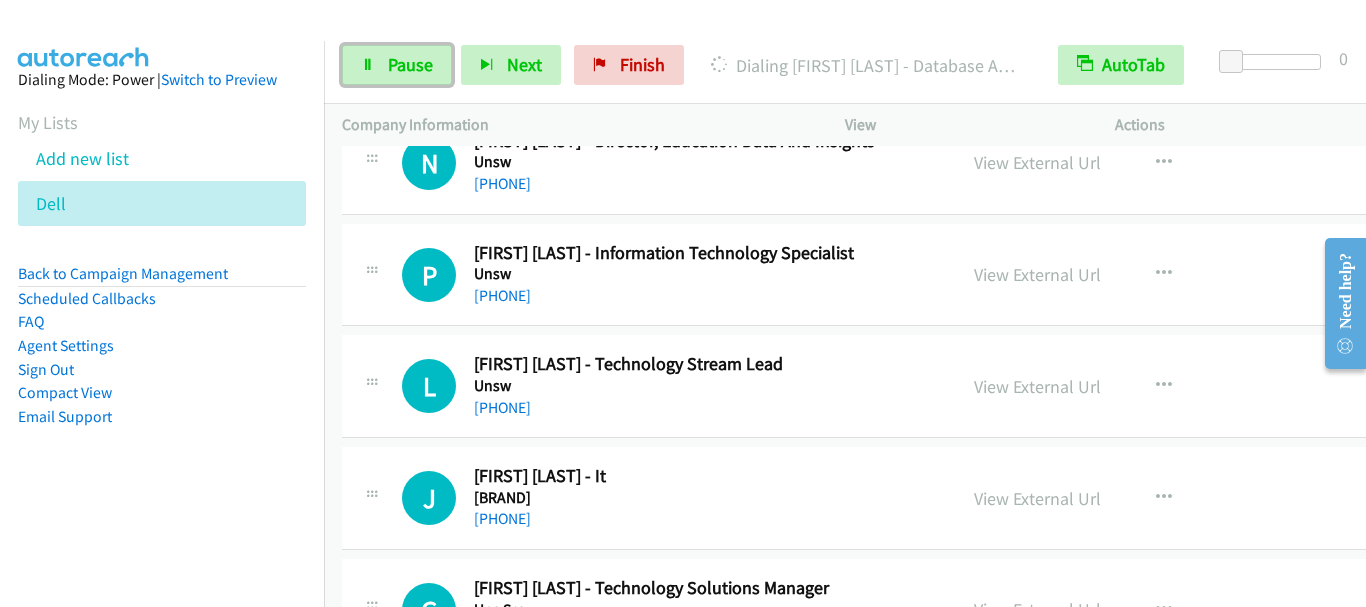 click on "N
Callback Scheduled
Nathaniel Lewis - Director, Education Data And Insights
Unsw
Australia/Sydney
+61 481 009 064
View External Url
View External Url
Schedule/Manage Callback
Start Calls Here
Remove from list
Add to do not call list
Reset Call Status" at bounding box center (919, 163) 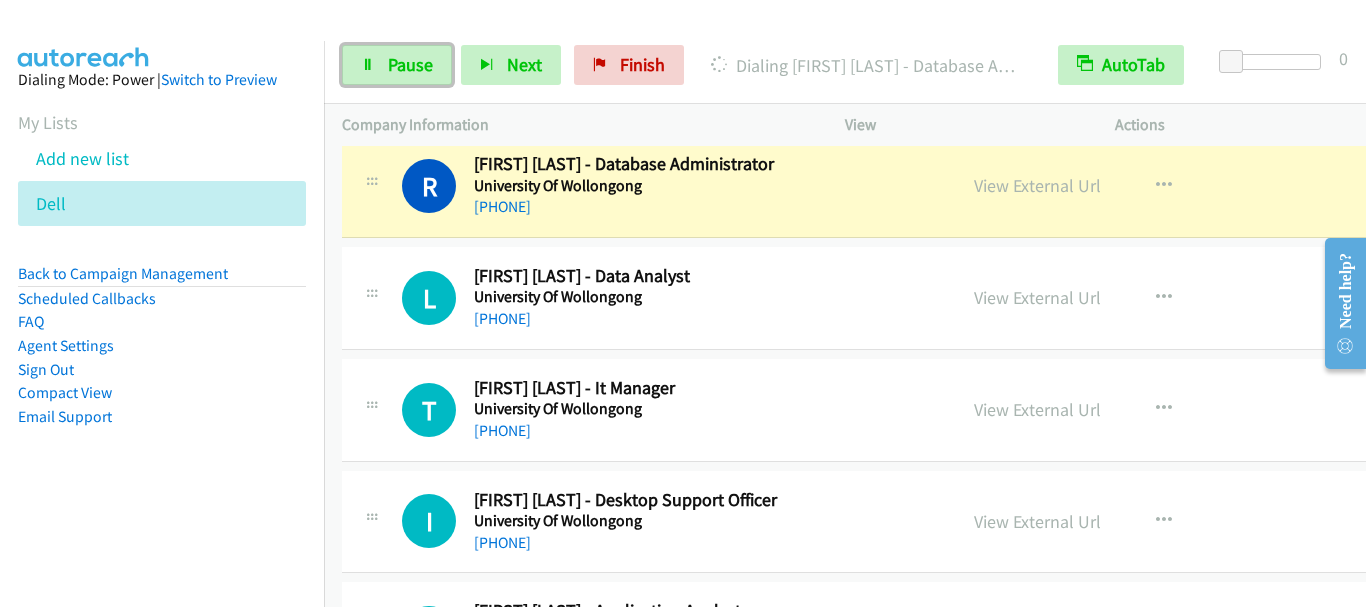 scroll, scrollTop: 15809, scrollLeft: 0, axis: vertical 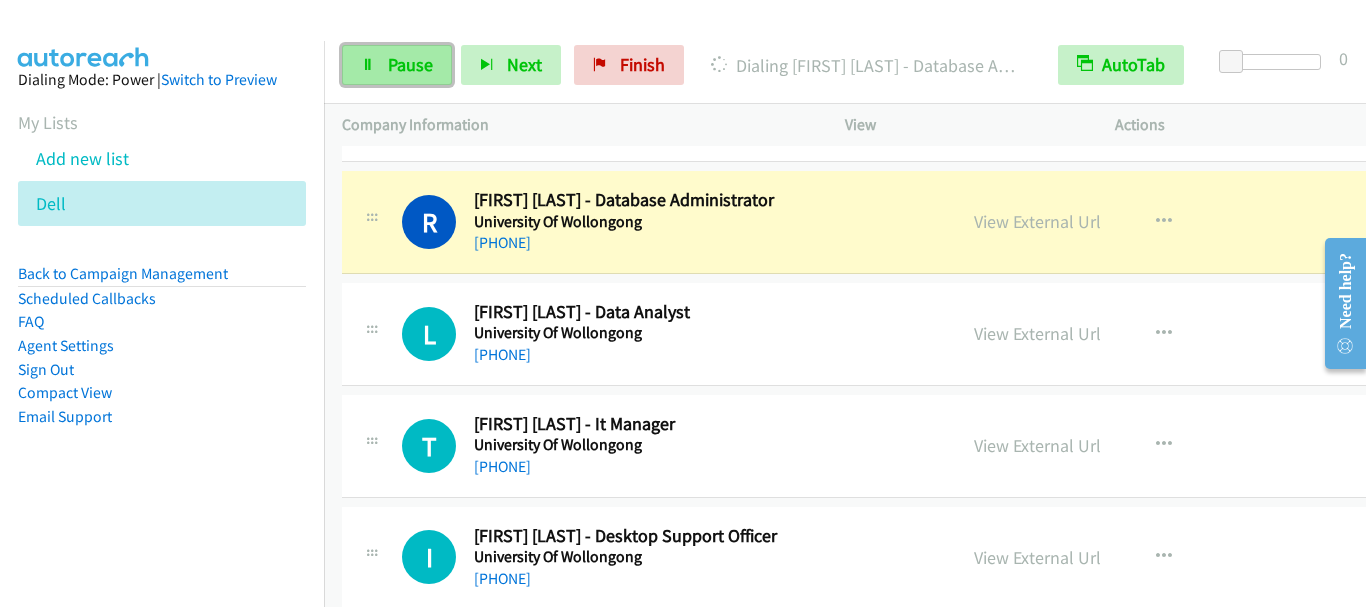 click on "Pause" at bounding box center [410, 64] 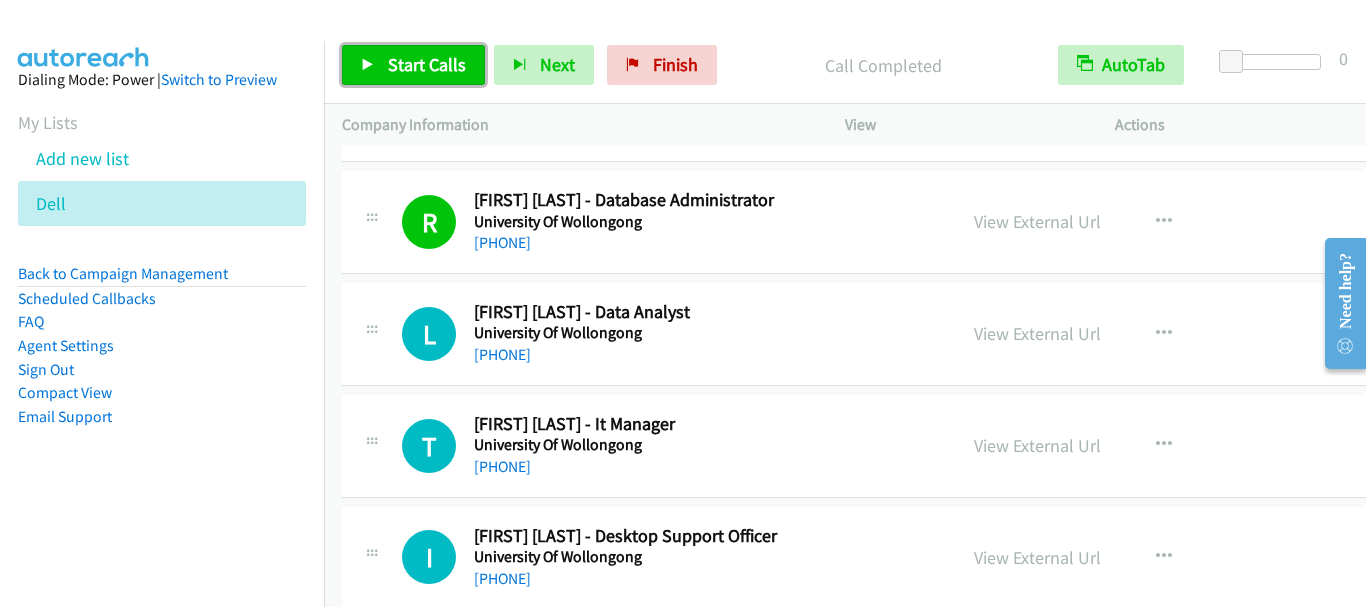 click on "Start Calls" at bounding box center [427, 64] 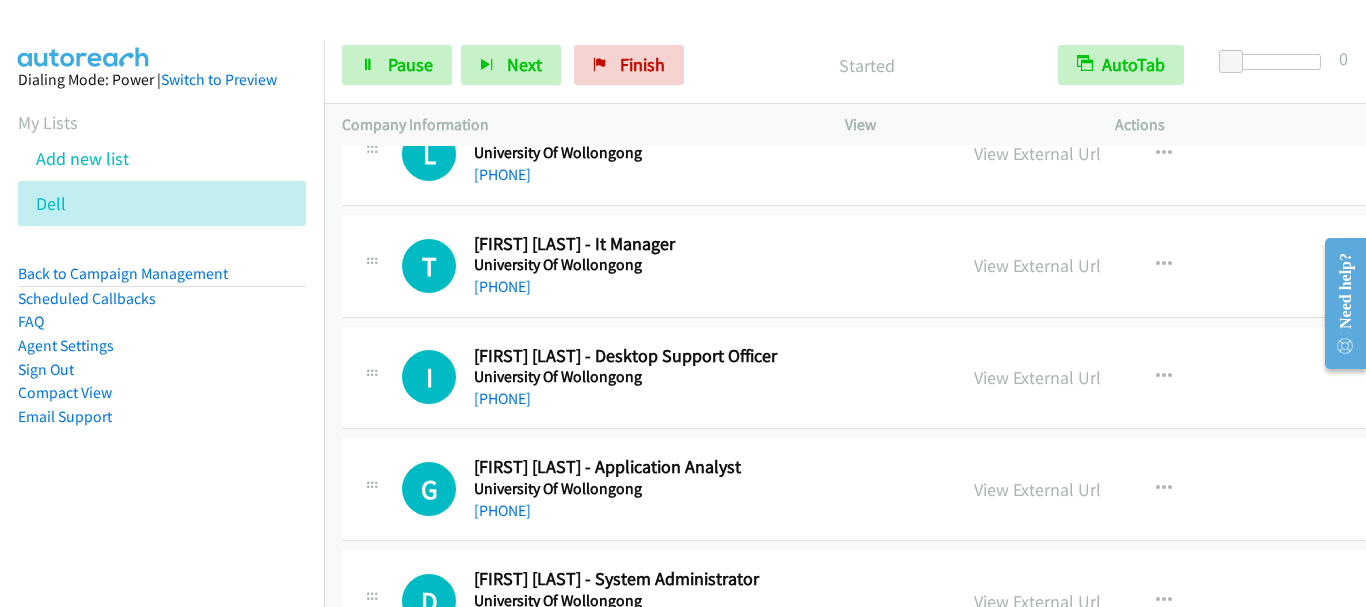 scroll, scrollTop: 16009, scrollLeft: 0, axis: vertical 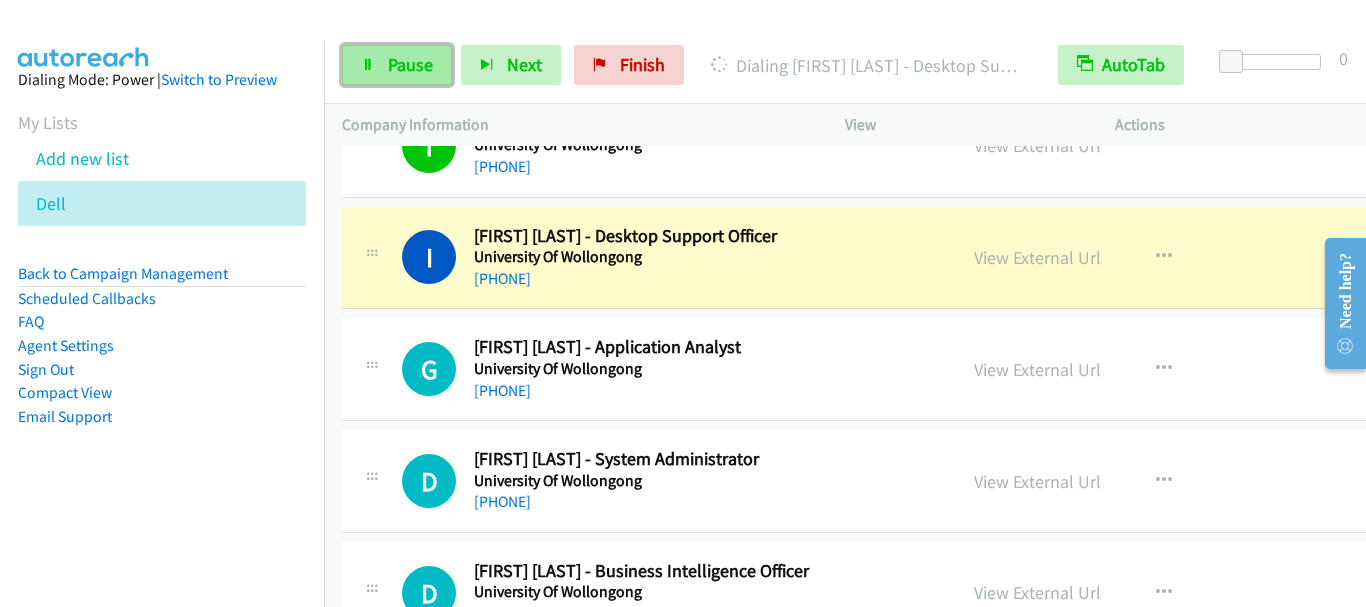 click on "Pause" at bounding box center (397, 65) 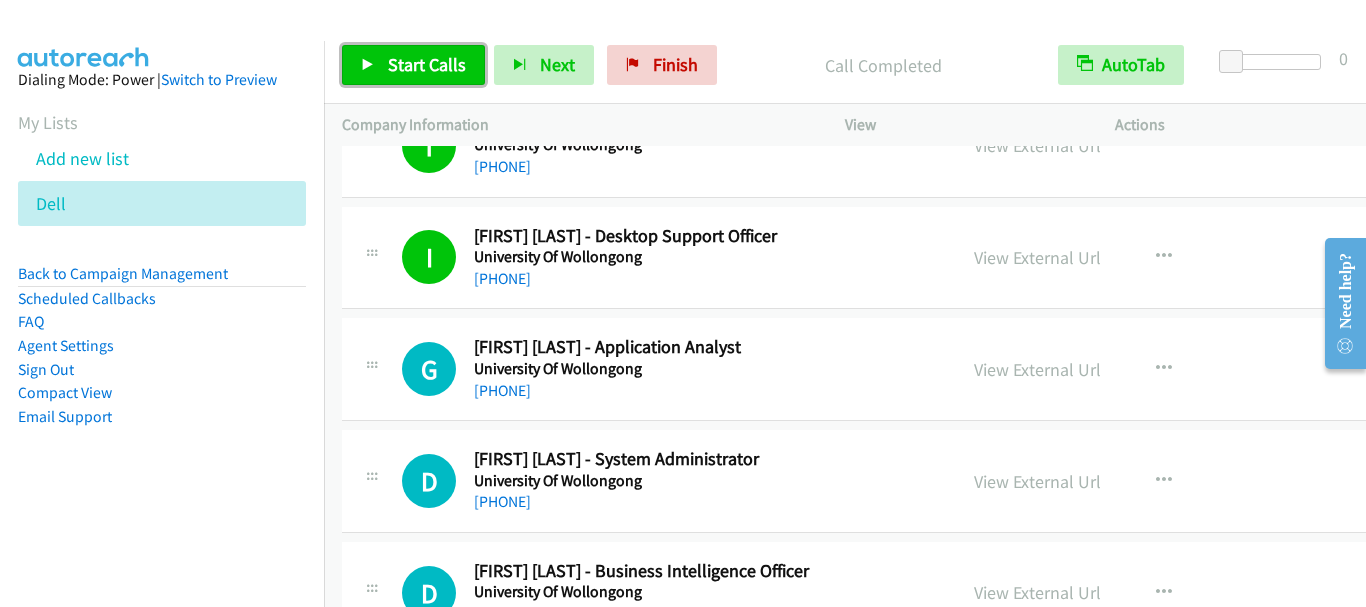 click on "Start Calls" at bounding box center (427, 64) 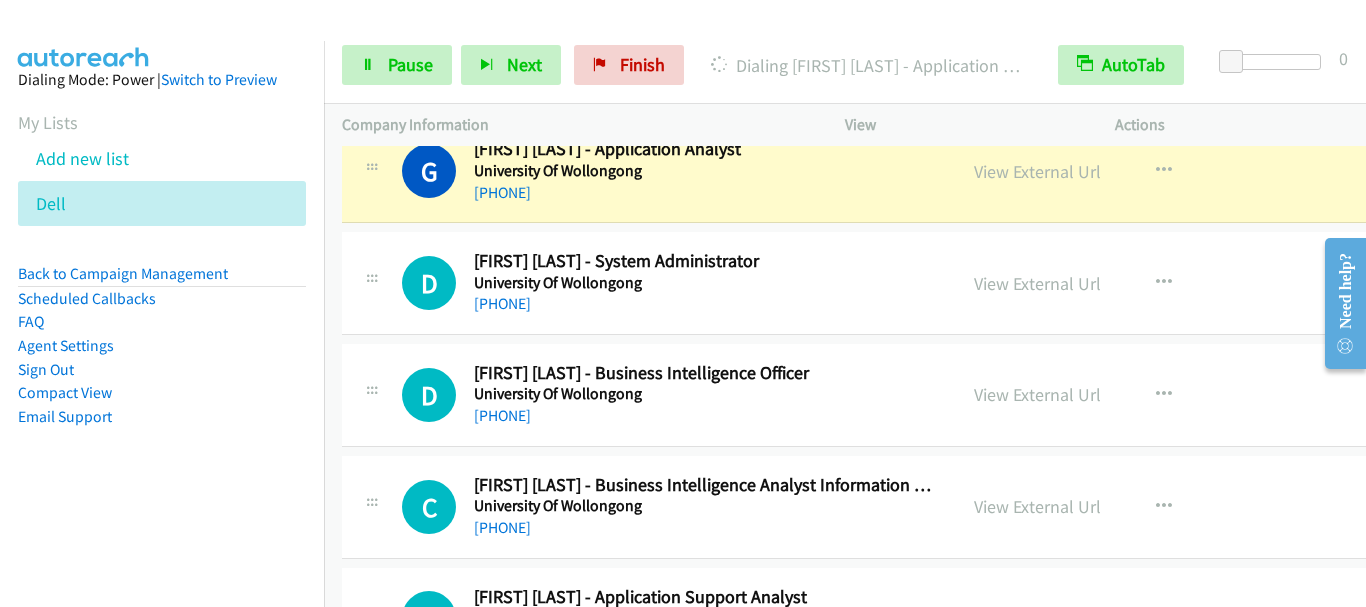 scroll, scrollTop: 16309, scrollLeft: 0, axis: vertical 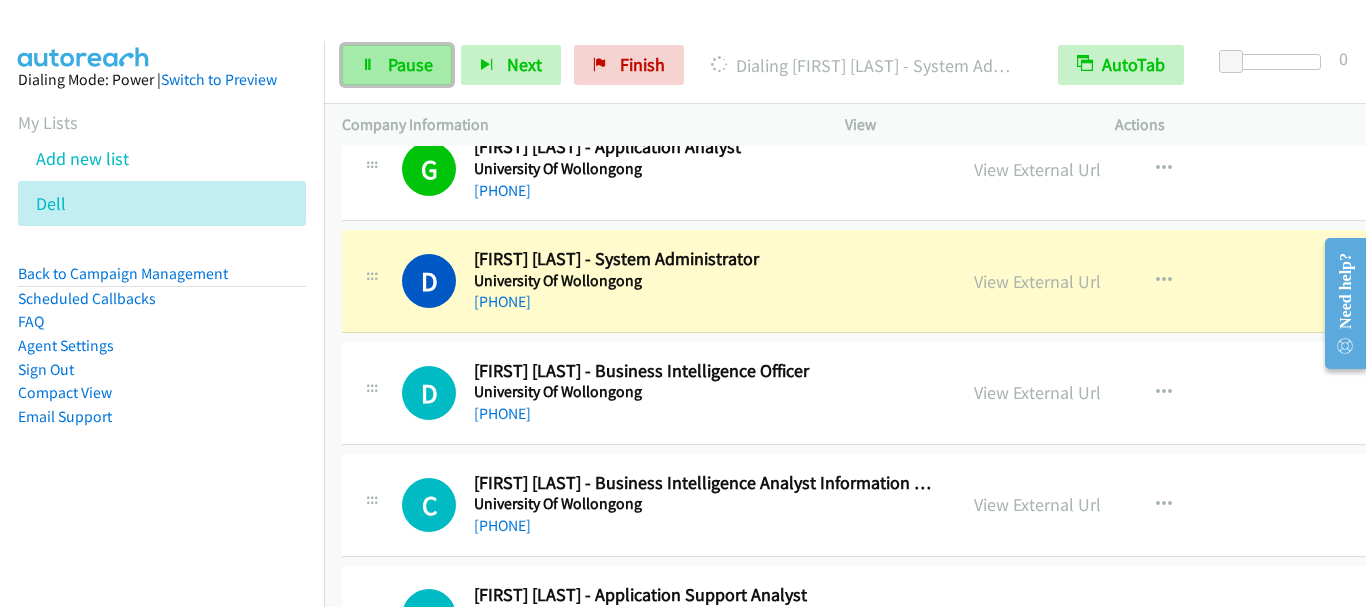 click on "Pause" at bounding box center (410, 64) 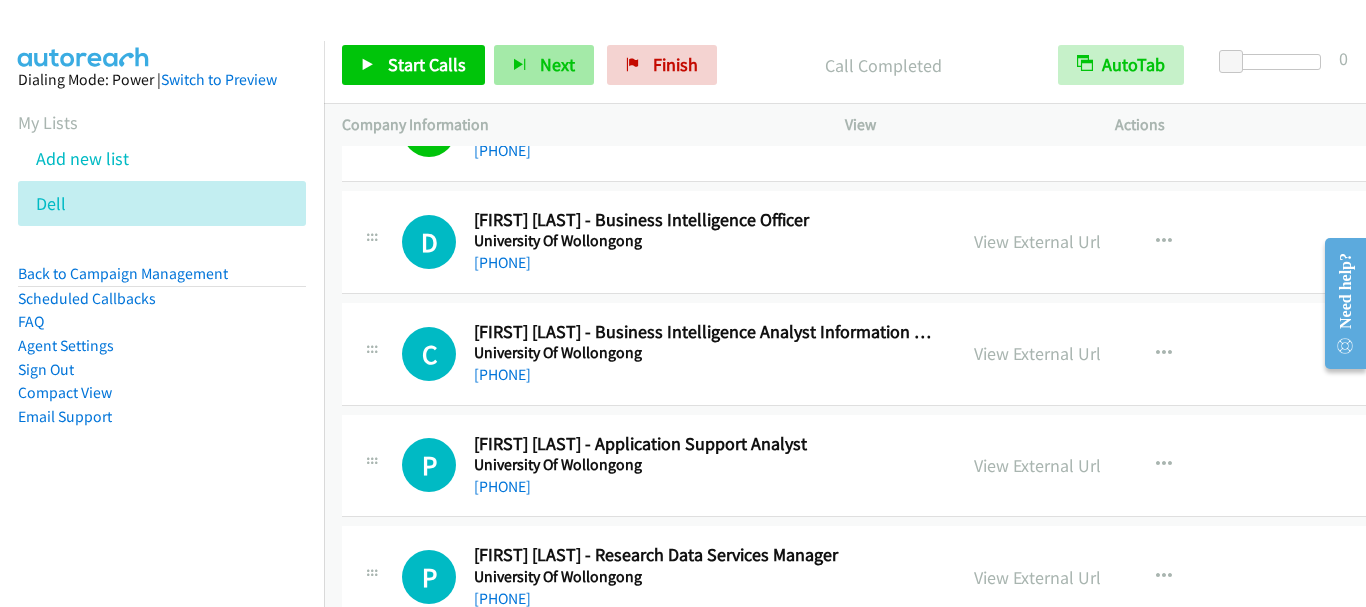 scroll, scrollTop: 16509, scrollLeft: 0, axis: vertical 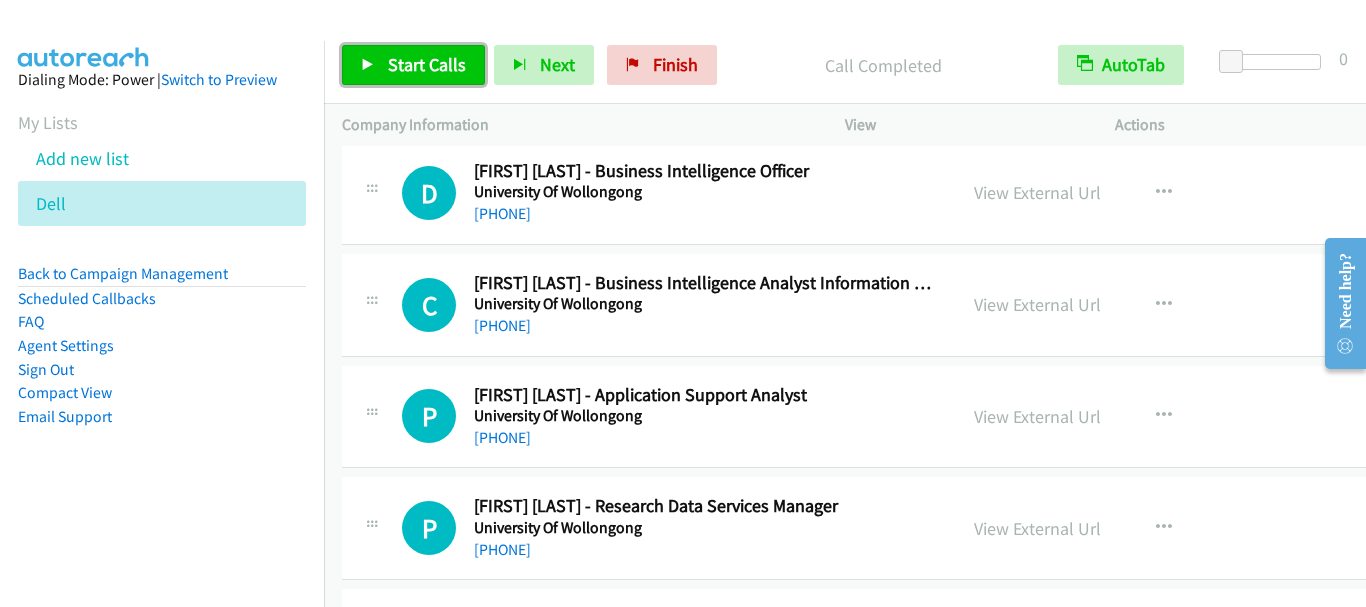 click on "Start Calls" at bounding box center (427, 64) 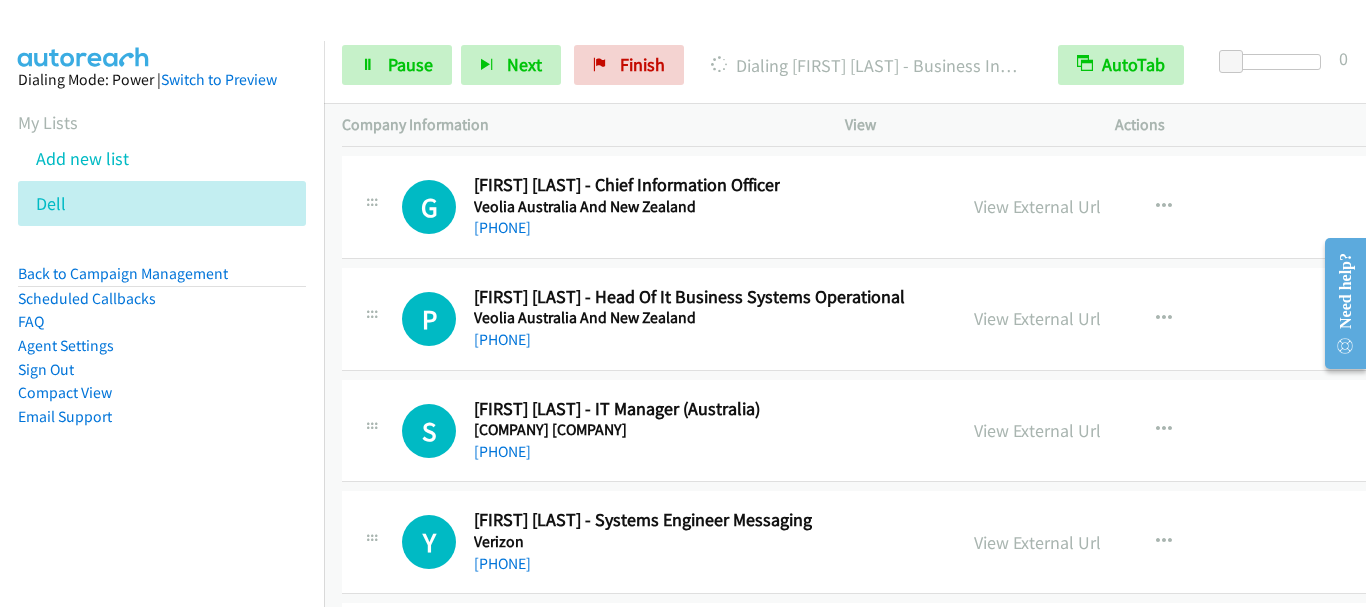 scroll, scrollTop: 26648, scrollLeft: 0, axis: vertical 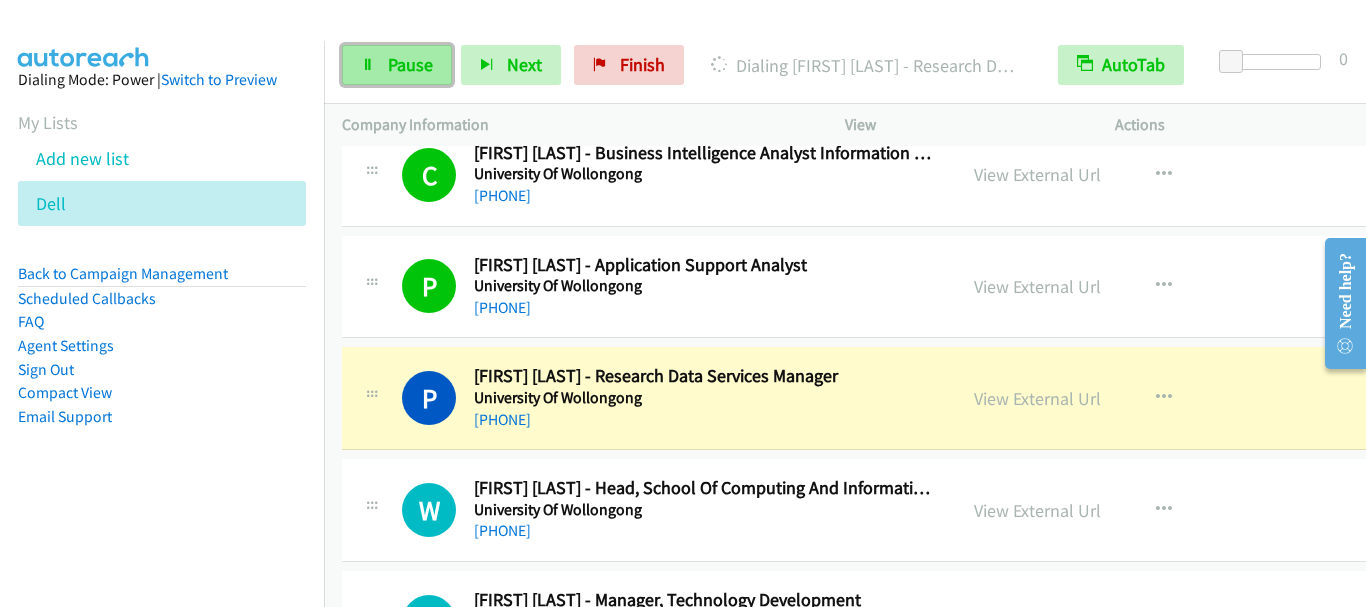 click on "Pause" at bounding box center (410, 64) 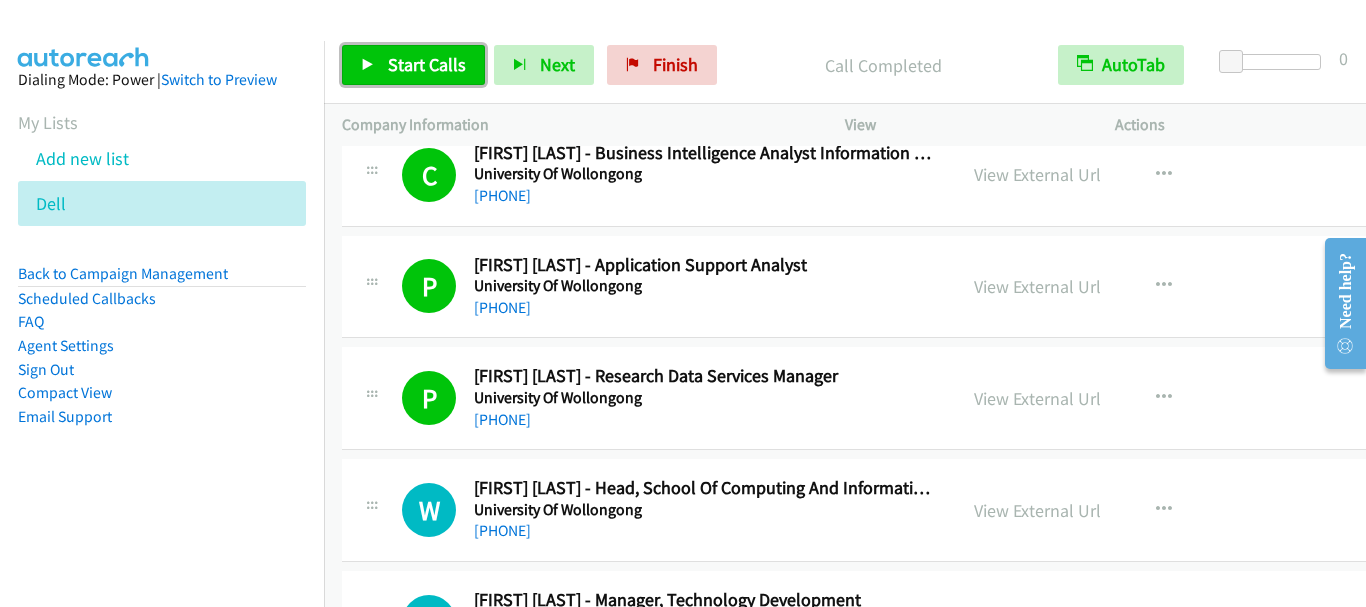 click on "Start Calls" at bounding box center [427, 64] 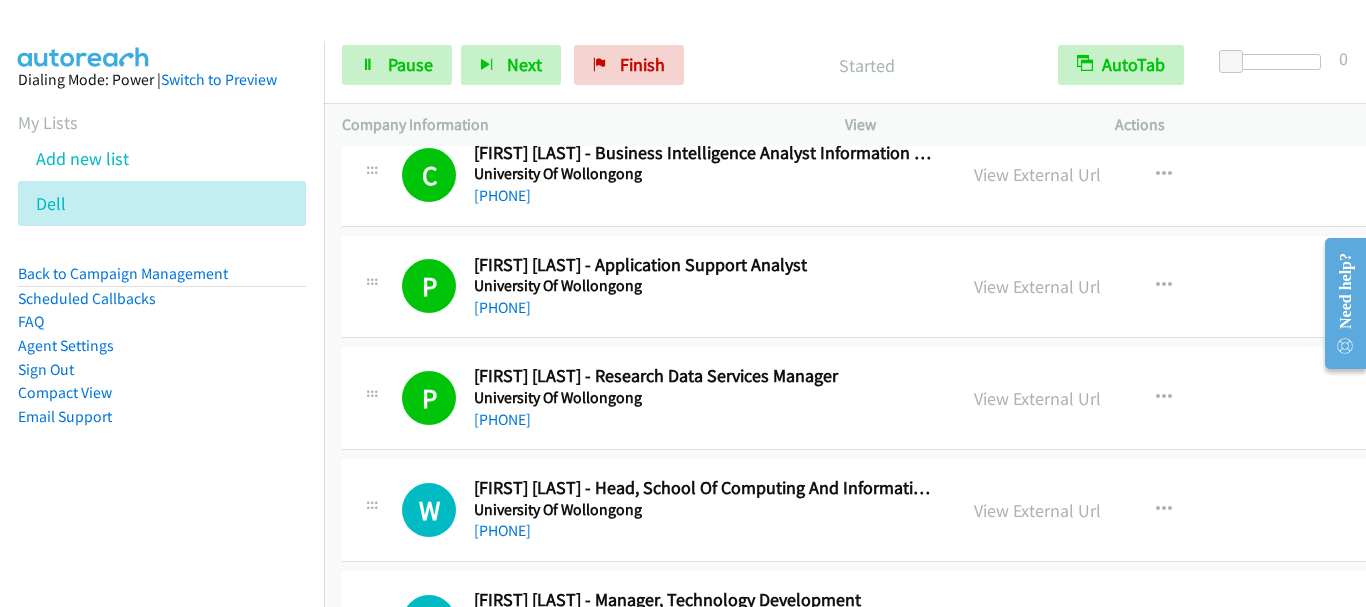 scroll, scrollTop: 16739, scrollLeft: 0, axis: vertical 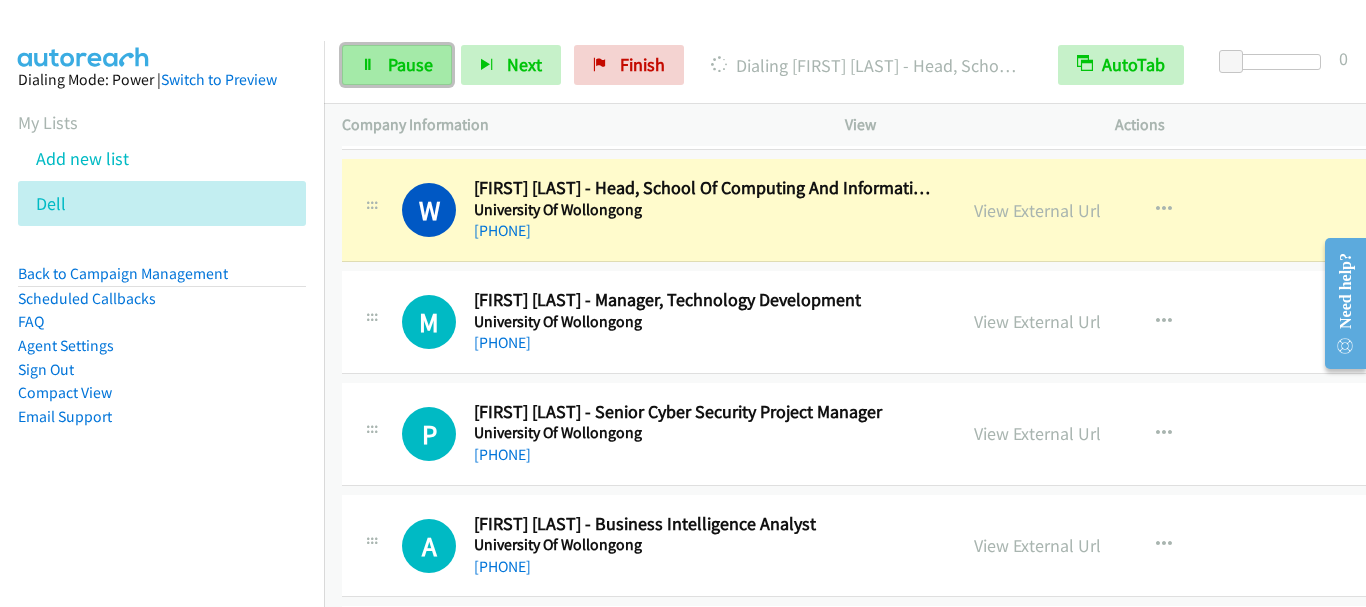 click on "Pause" at bounding box center (410, 64) 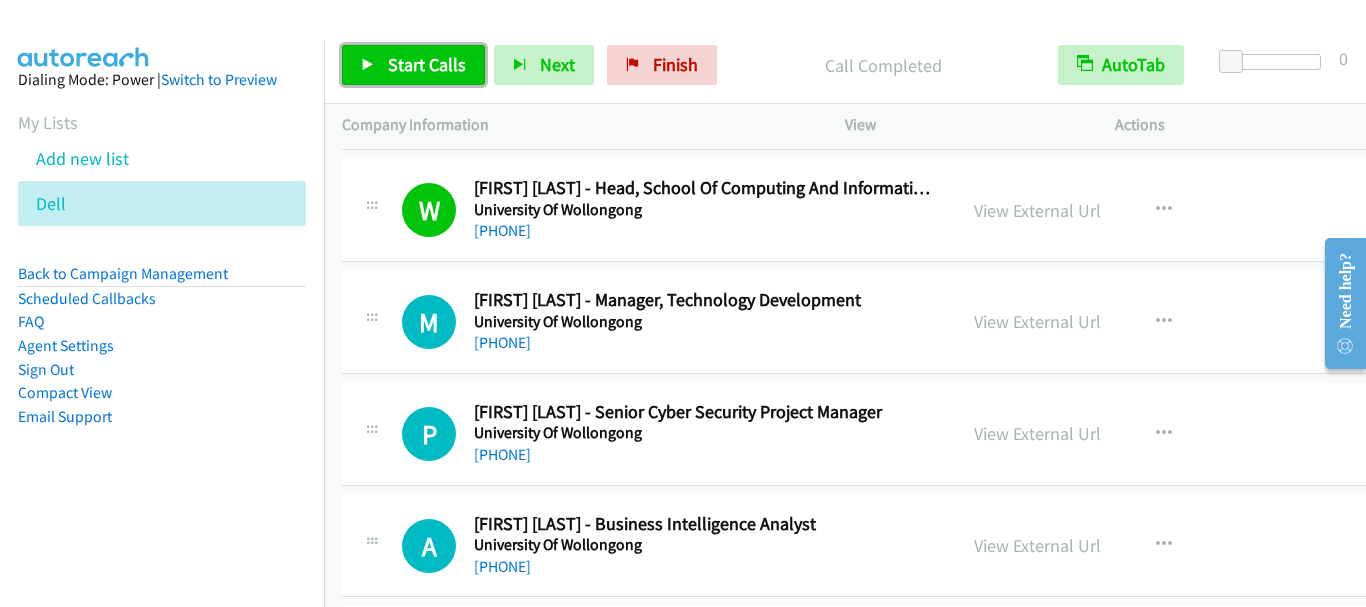 click on "Start Calls" at bounding box center [427, 64] 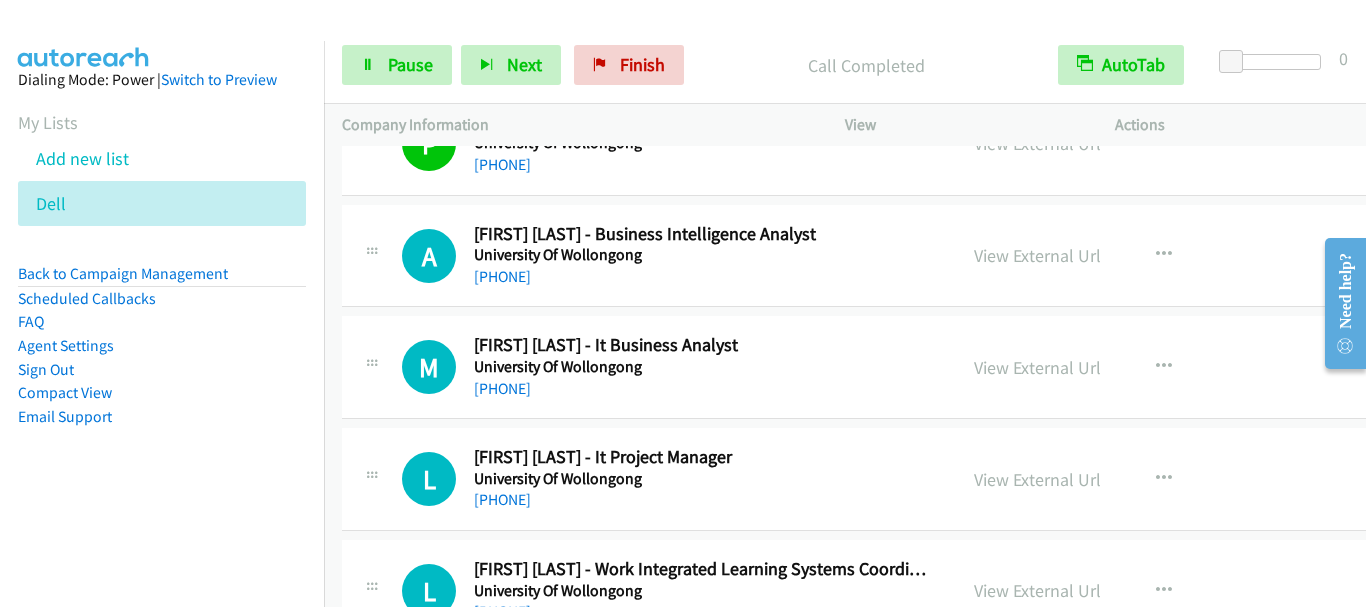 scroll, scrollTop: 17239, scrollLeft: 0, axis: vertical 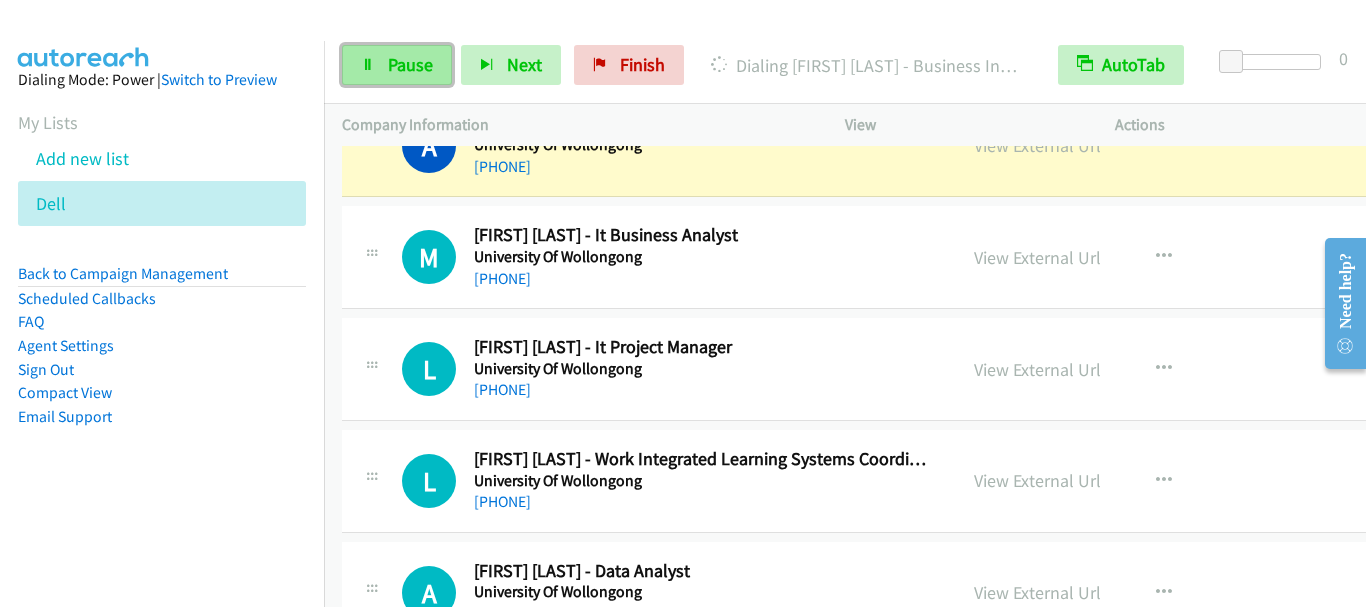 click on "Pause" at bounding box center [410, 64] 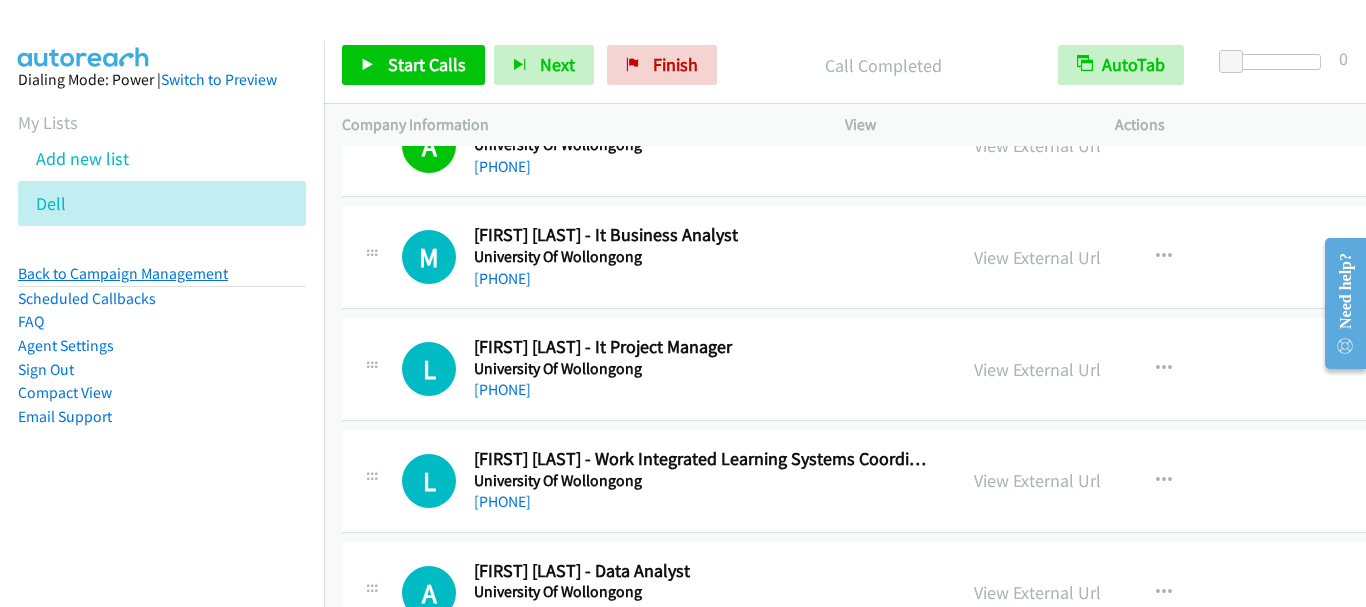 click on "Back to Campaign Management" at bounding box center [123, 273] 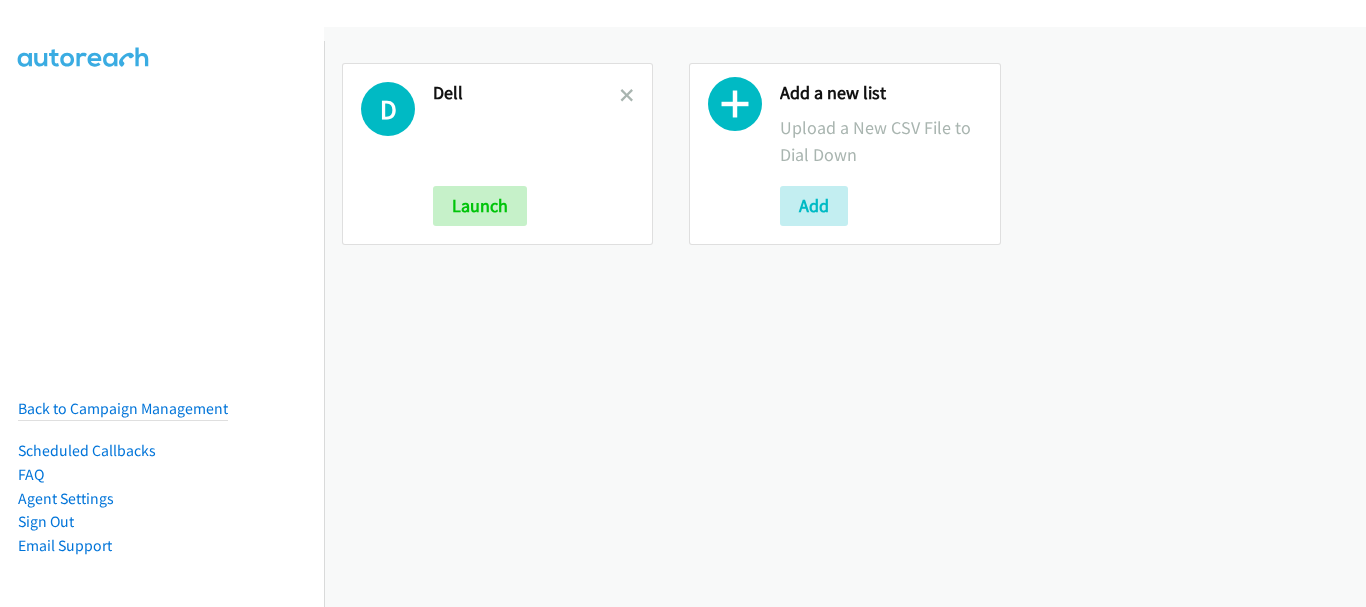 scroll, scrollTop: 0, scrollLeft: 0, axis: both 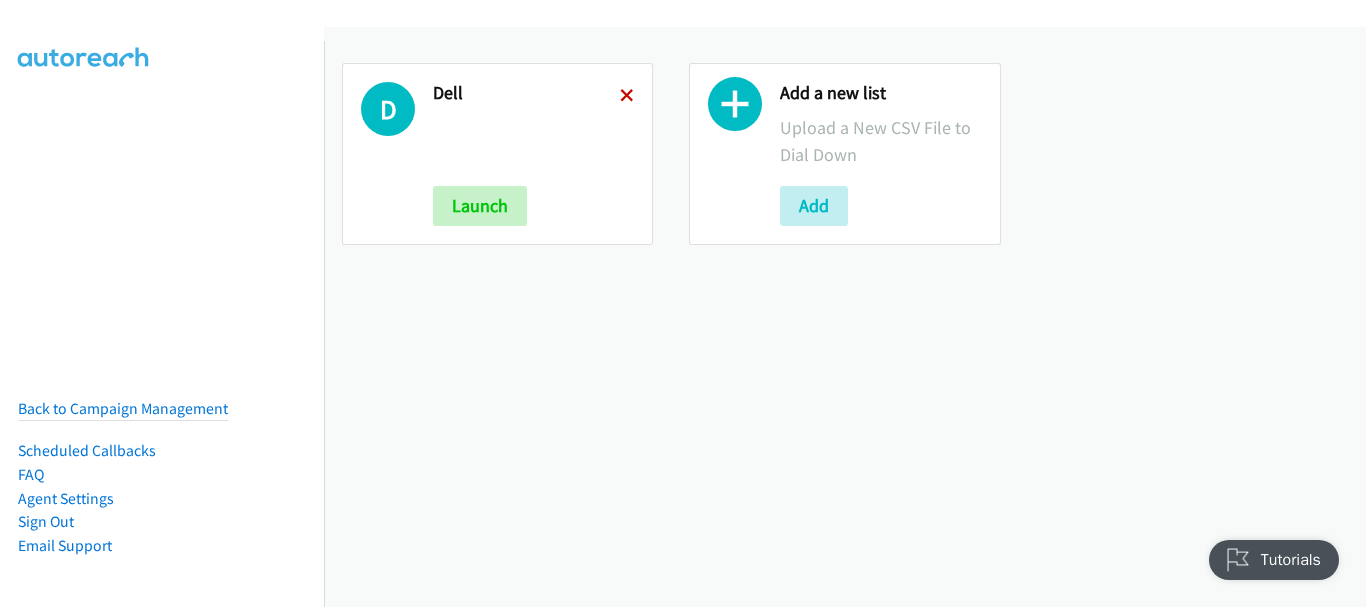 click at bounding box center (627, 97) 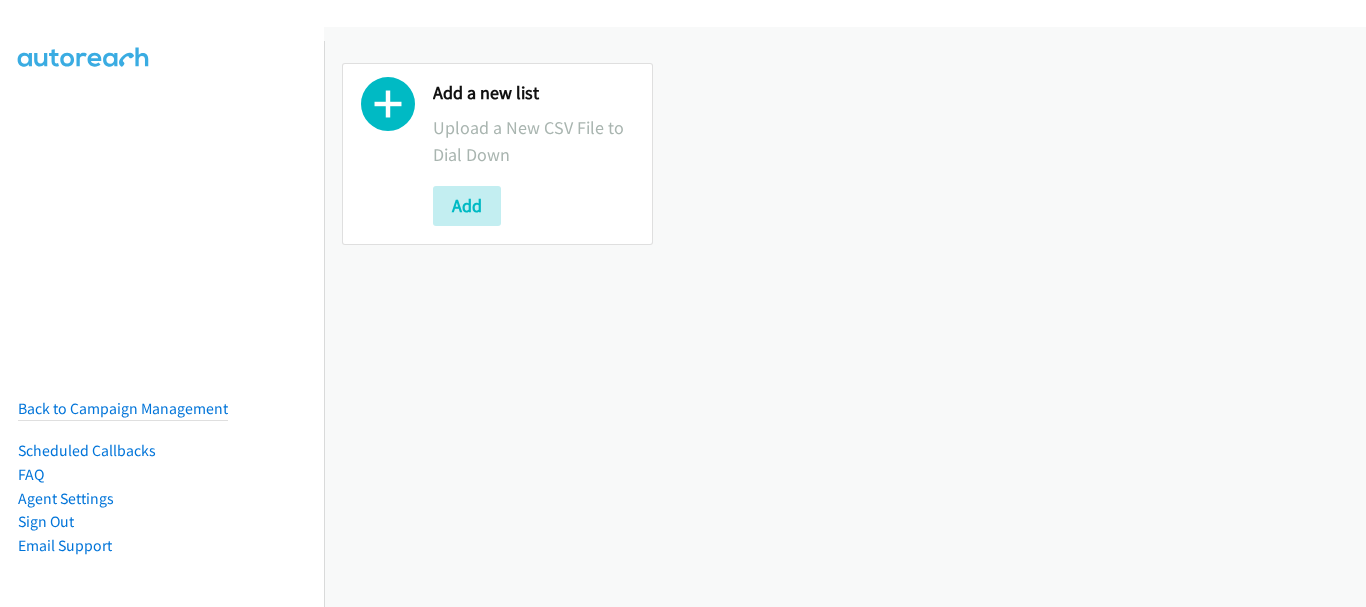 scroll, scrollTop: 0, scrollLeft: 0, axis: both 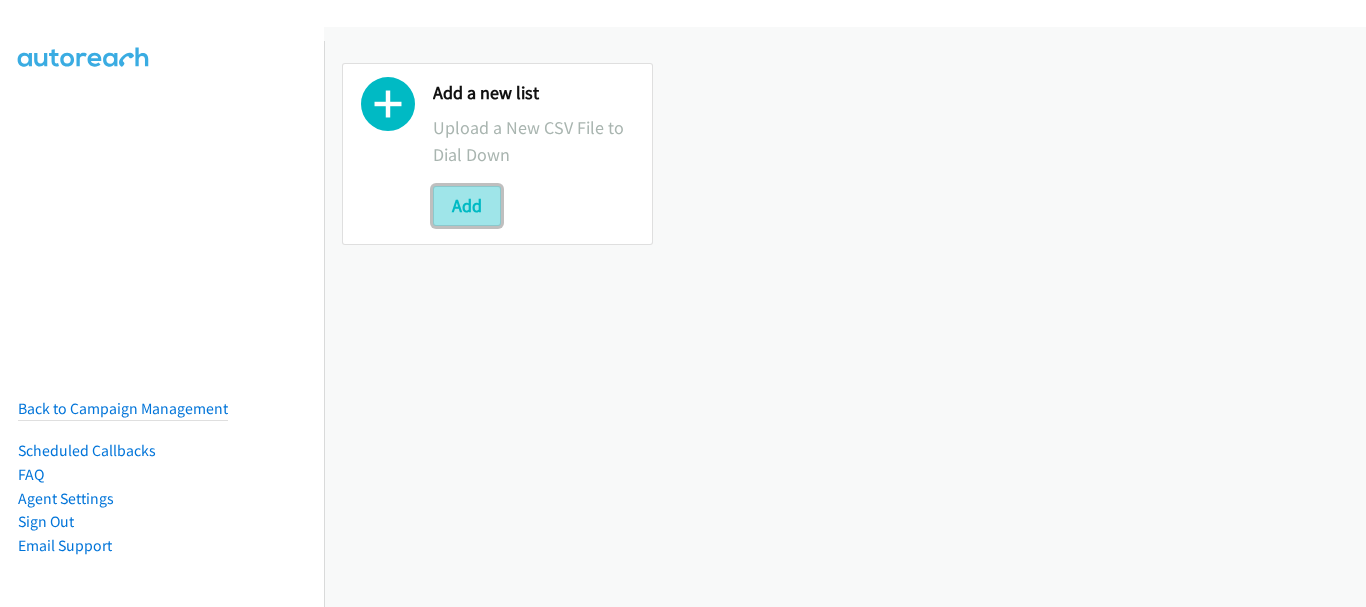 click on "Add" at bounding box center [467, 206] 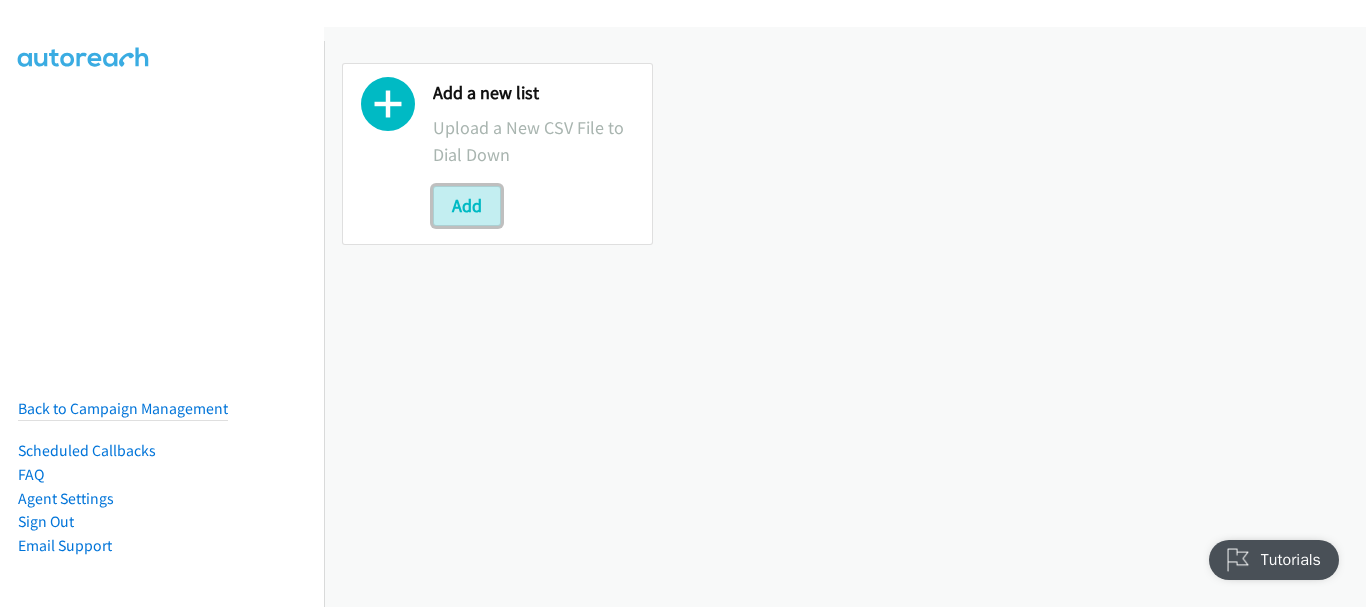 scroll, scrollTop: 0, scrollLeft: 0, axis: both 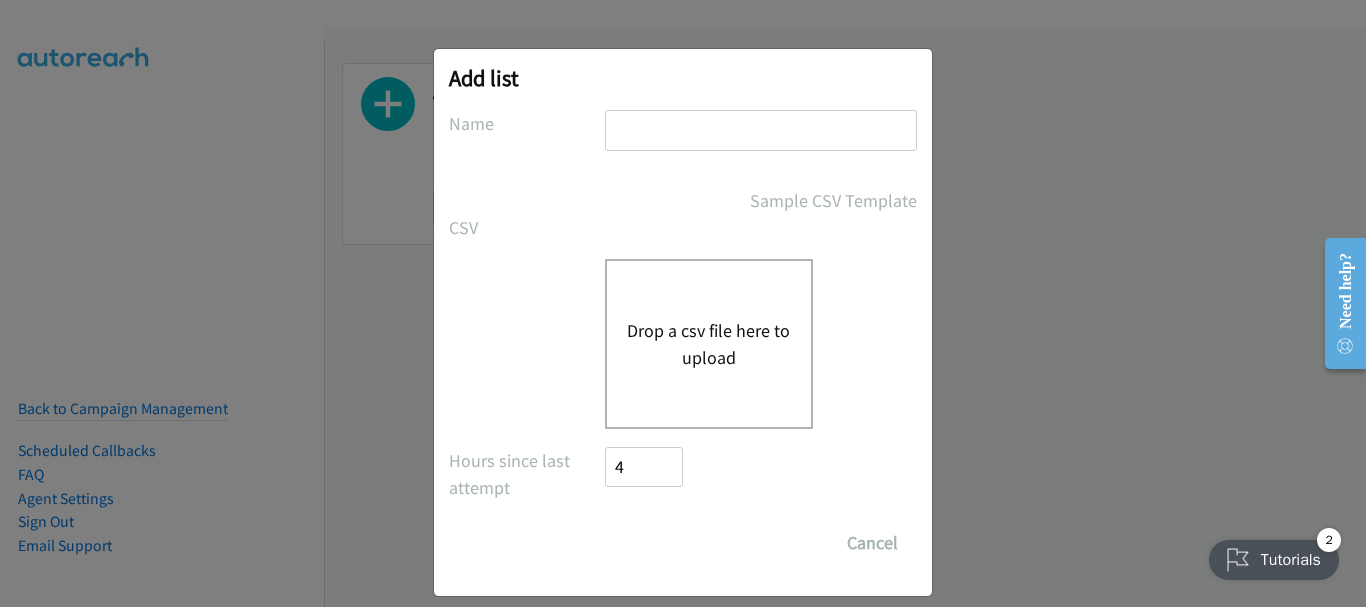 click at bounding box center (761, 130) 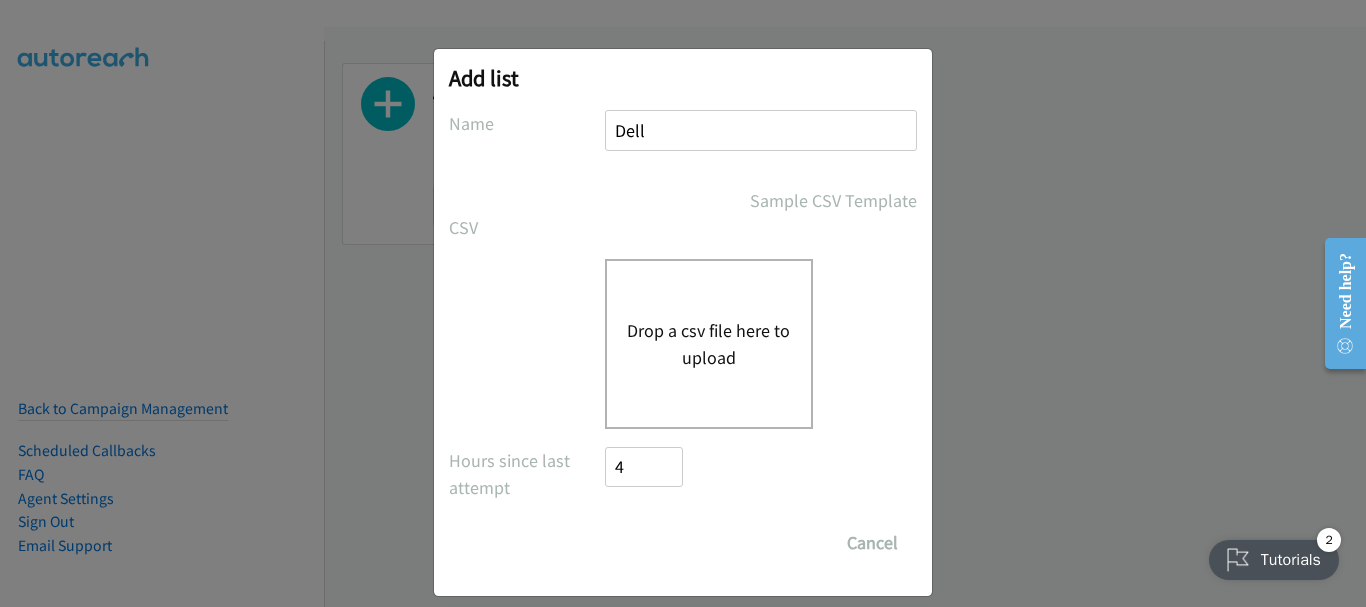 click on "Drop a csv file here to upload" at bounding box center (709, 344) 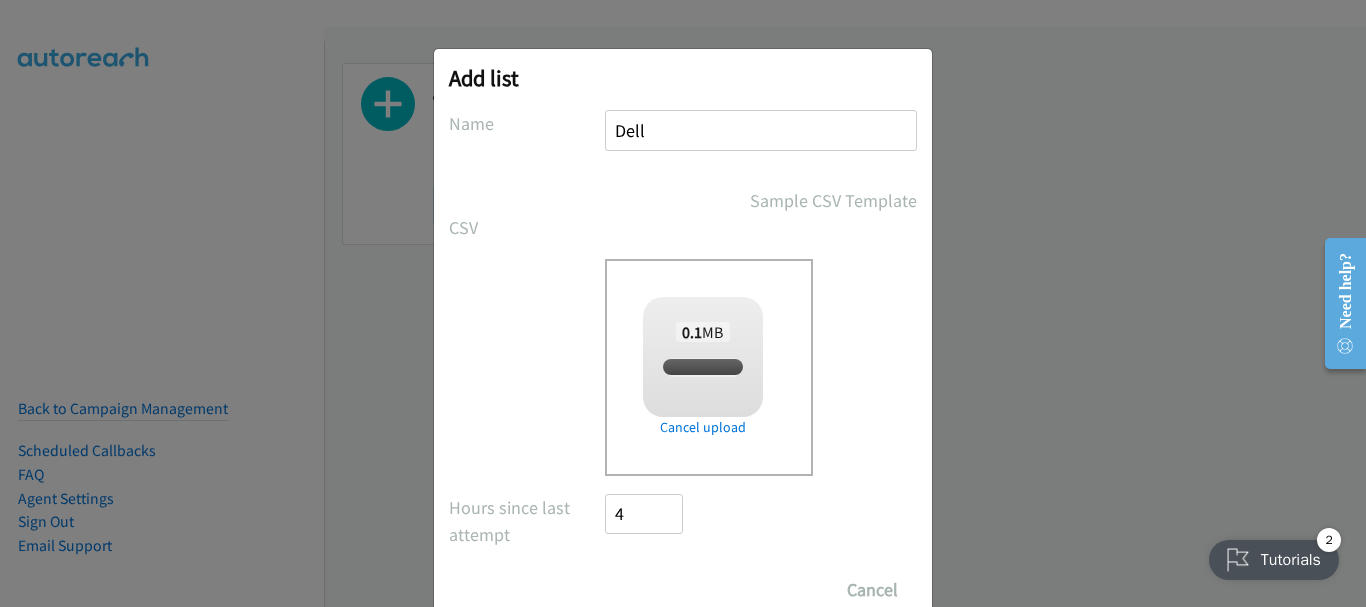 checkbox on "true" 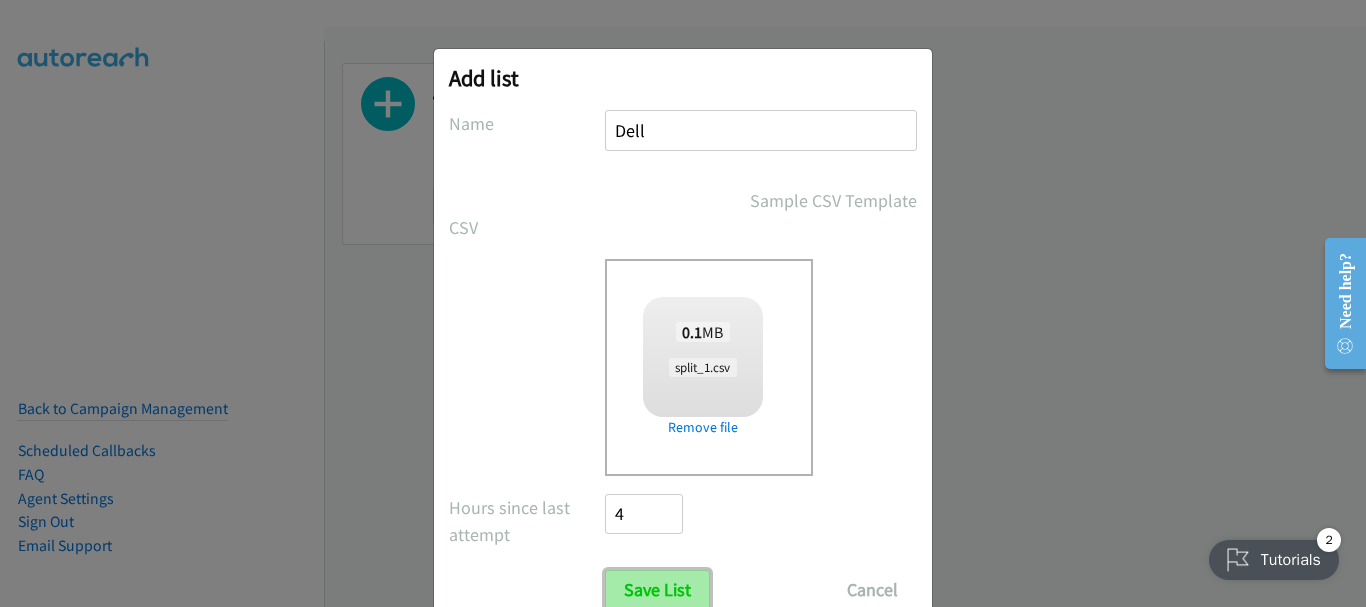 click on "Save List" at bounding box center [657, 590] 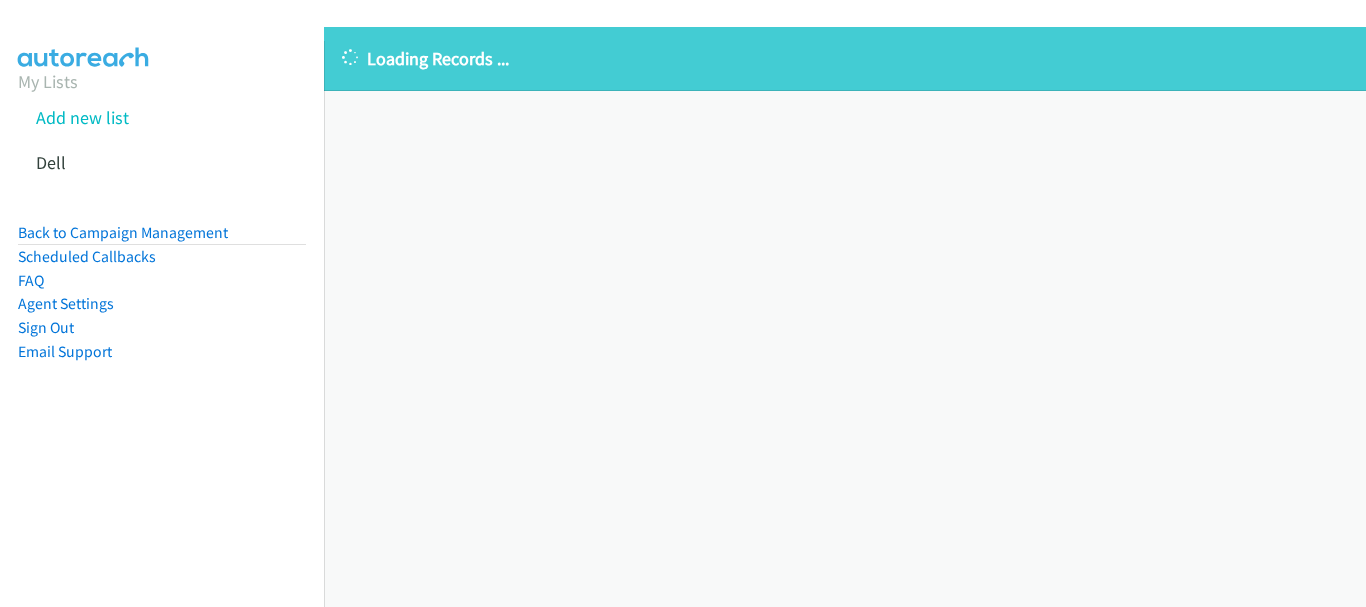 scroll, scrollTop: 0, scrollLeft: 0, axis: both 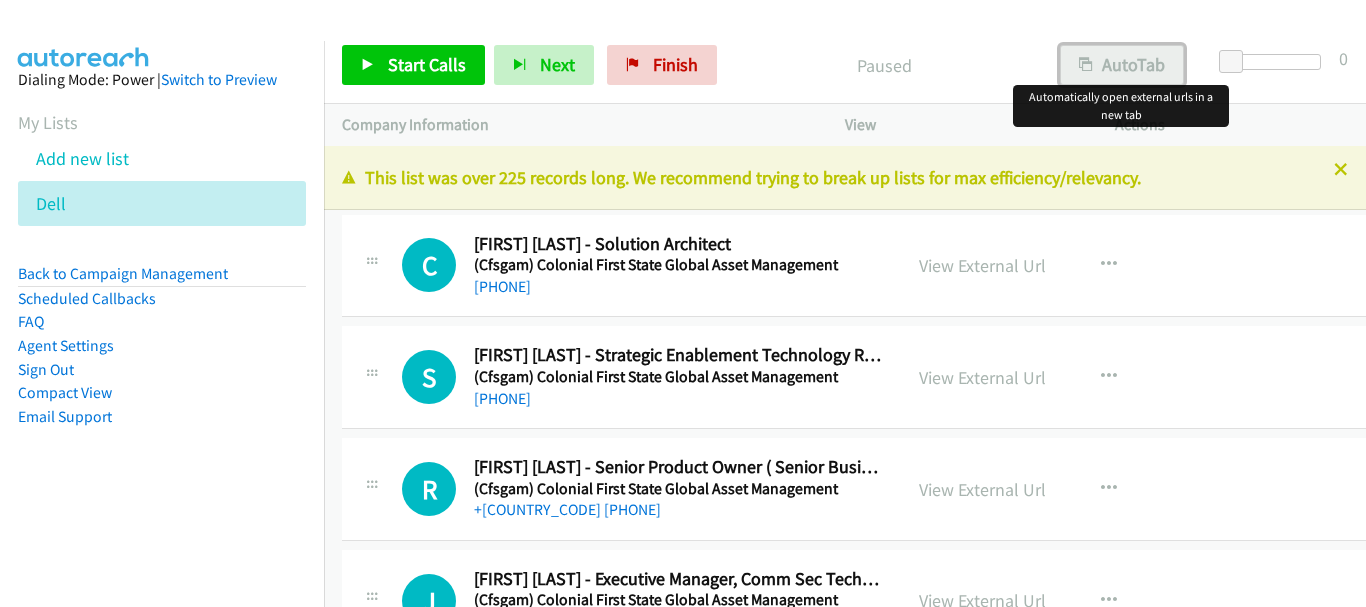 click on "AutoTab" at bounding box center (1122, 65) 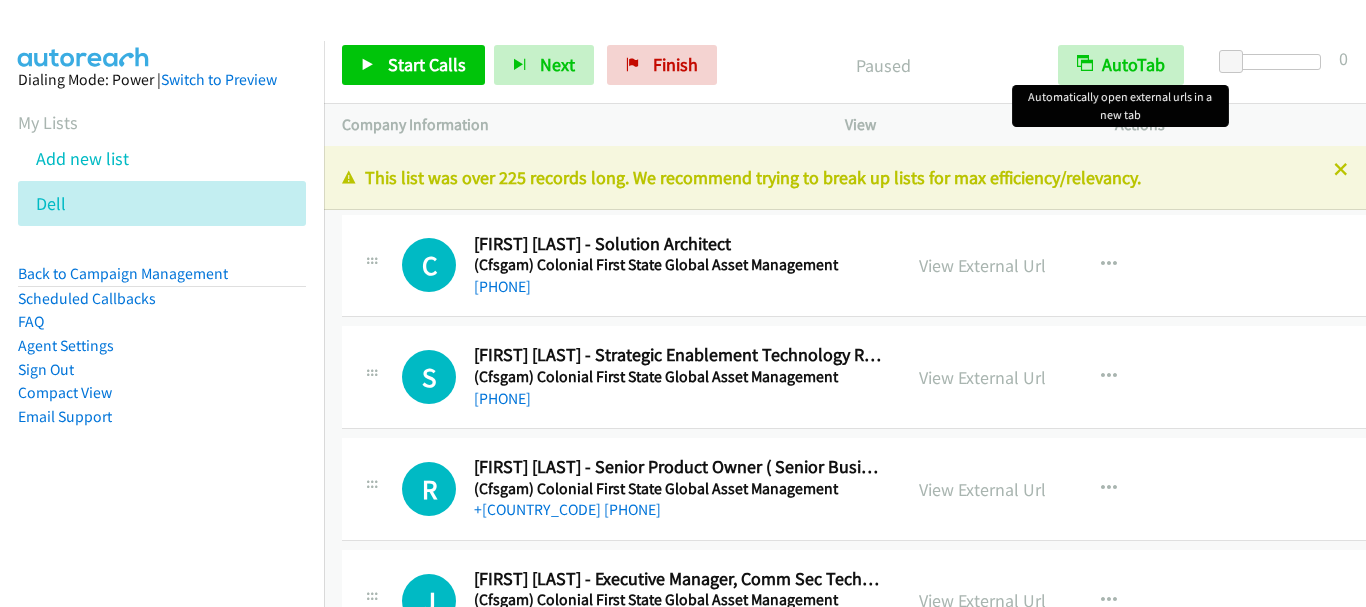 scroll, scrollTop: 0, scrollLeft: 0, axis: both 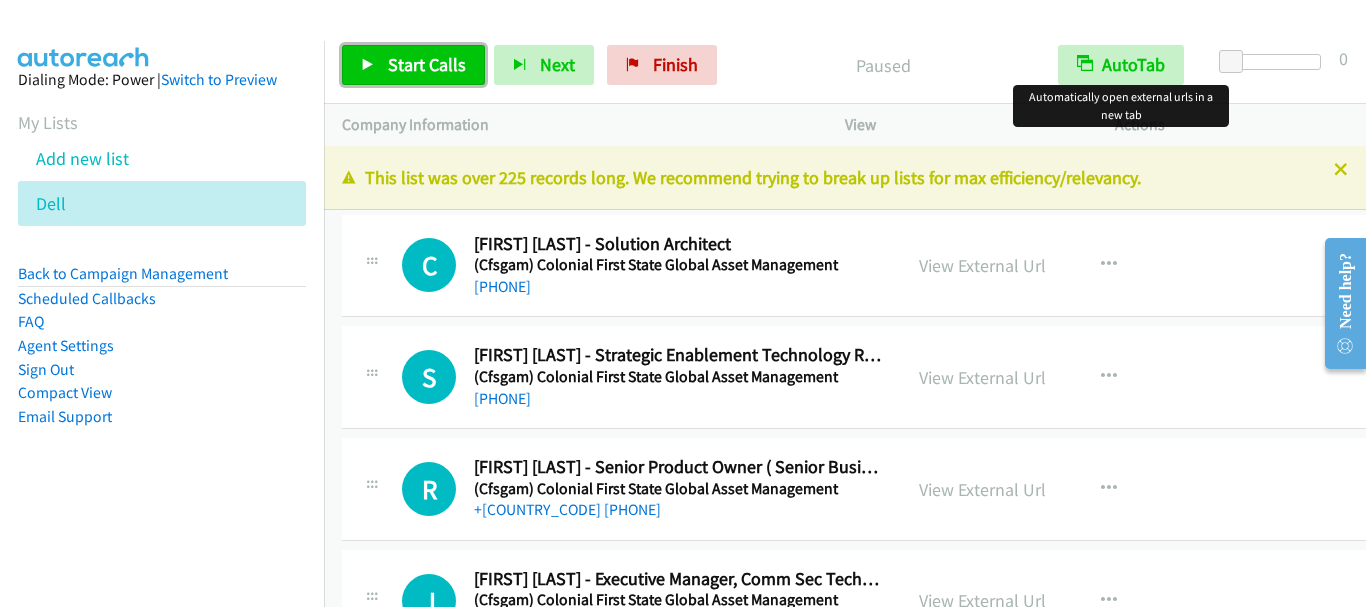 click on "Start Calls" at bounding box center [427, 64] 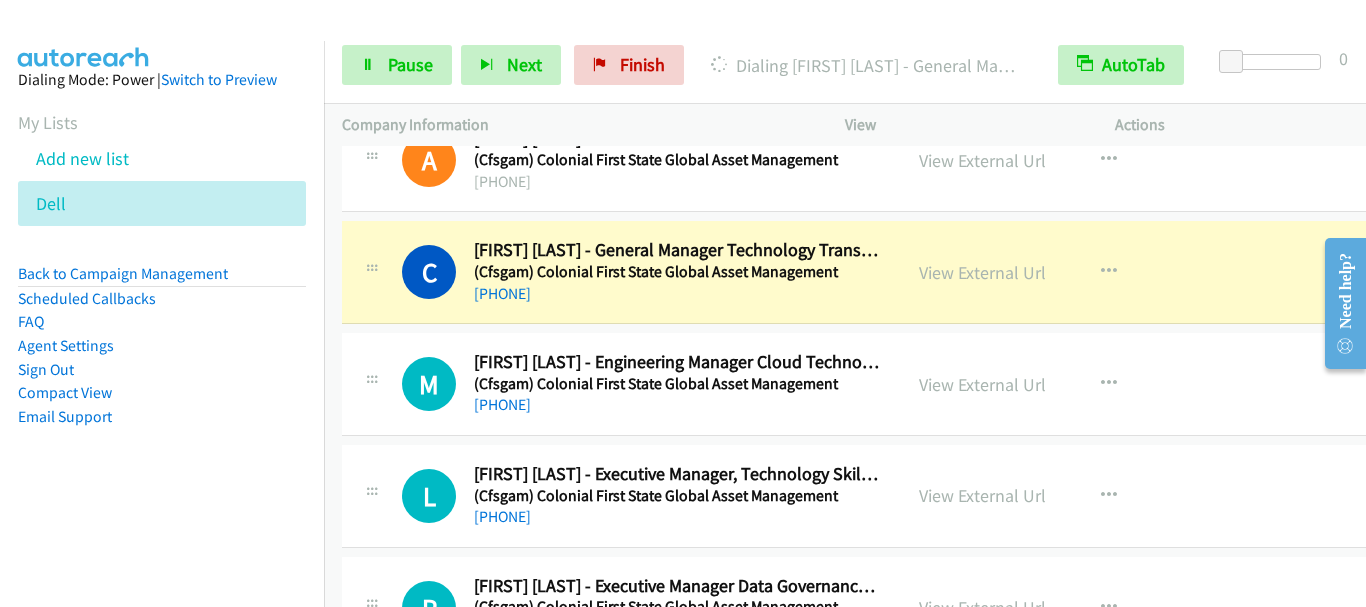 scroll, scrollTop: 700, scrollLeft: 0, axis: vertical 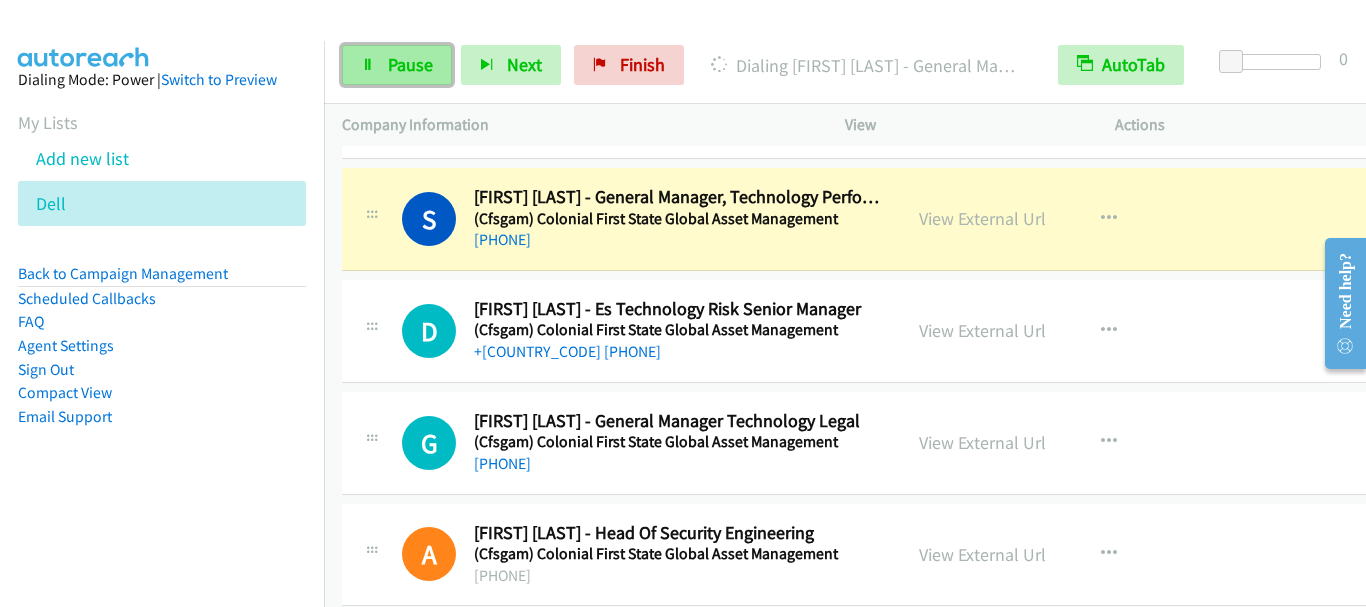 click at bounding box center [368, 66] 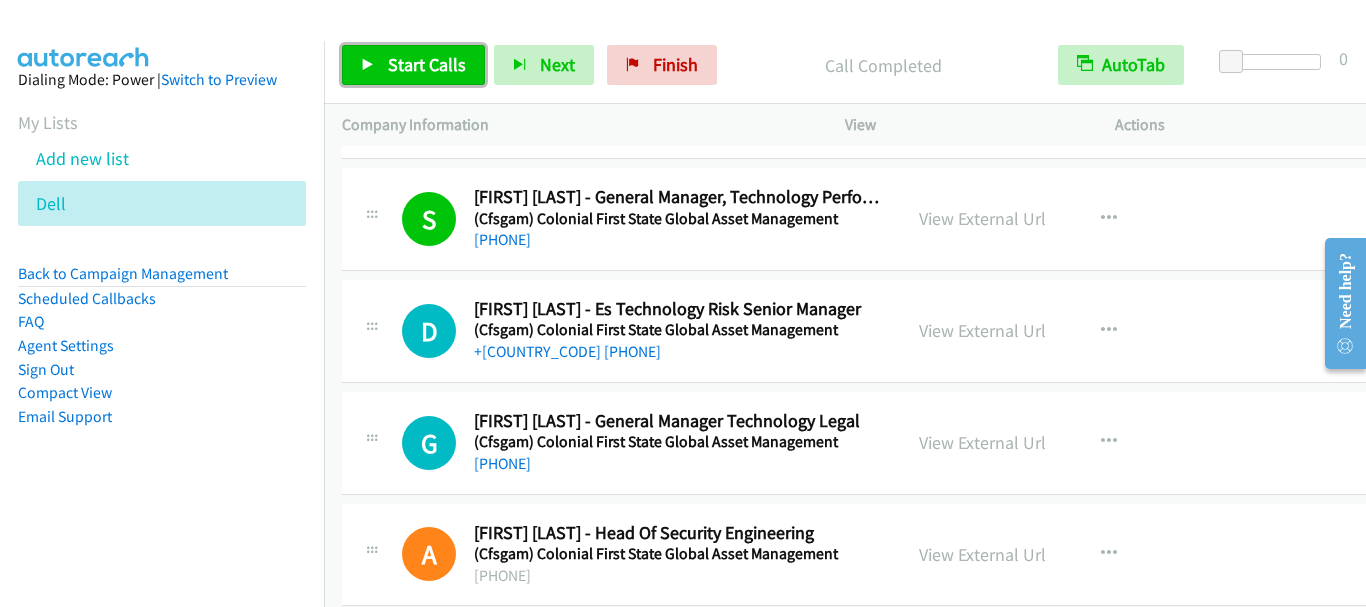 click on "Start Calls" at bounding box center [413, 65] 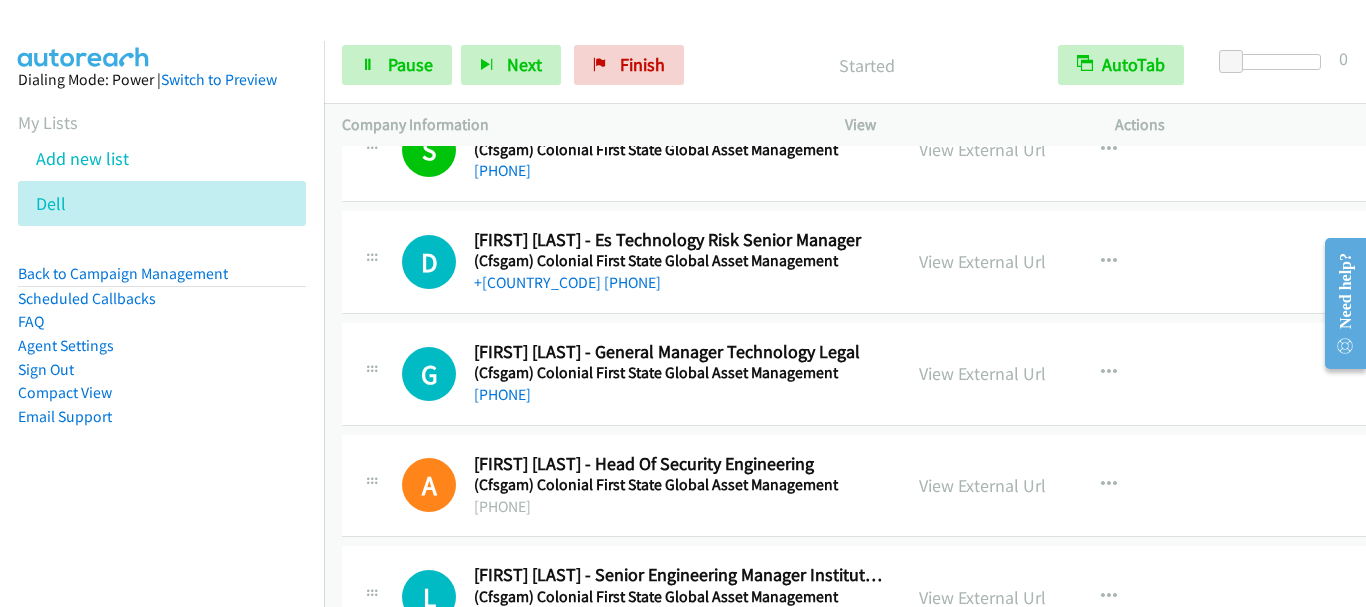 scroll, scrollTop: 1600, scrollLeft: 0, axis: vertical 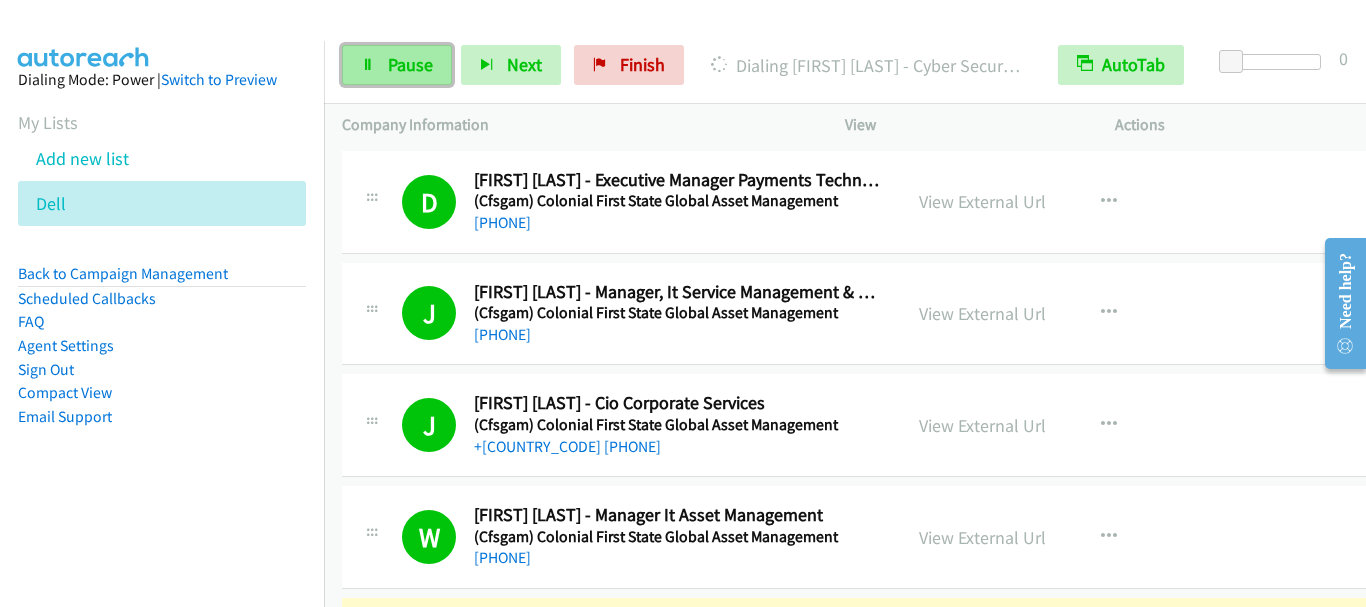 click on "Pause" at bounding box center (410, 64) 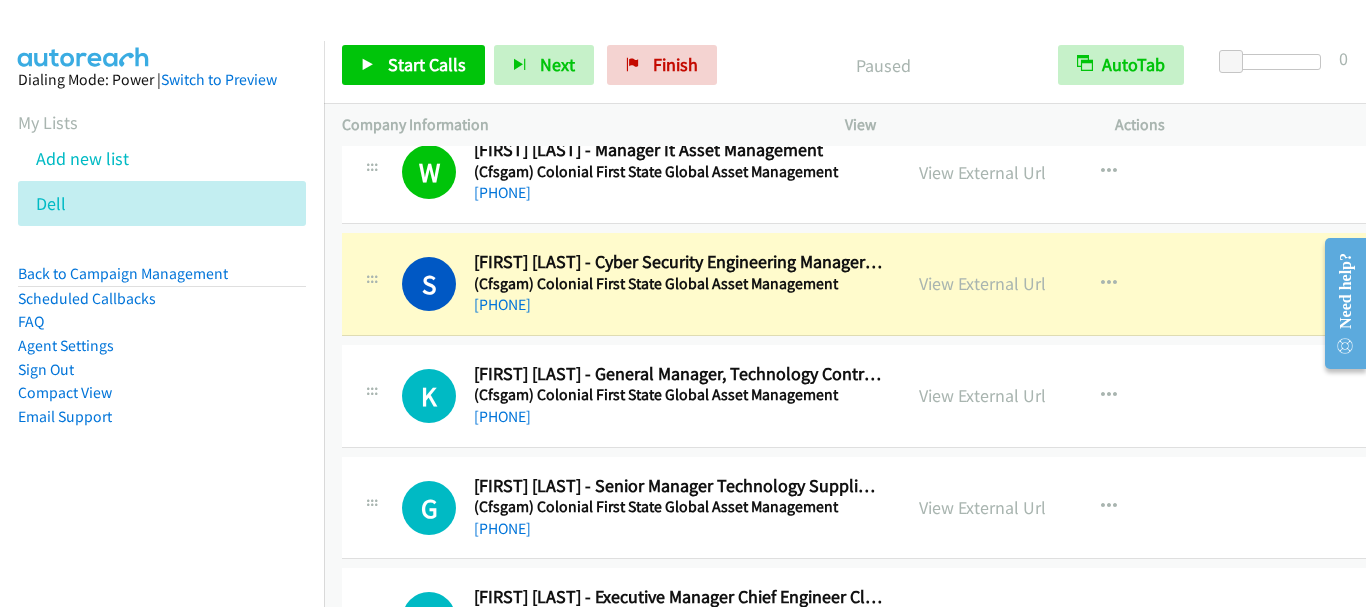 scroll, scrollTop: 2700, scrollLeft: 0, axis: vertical 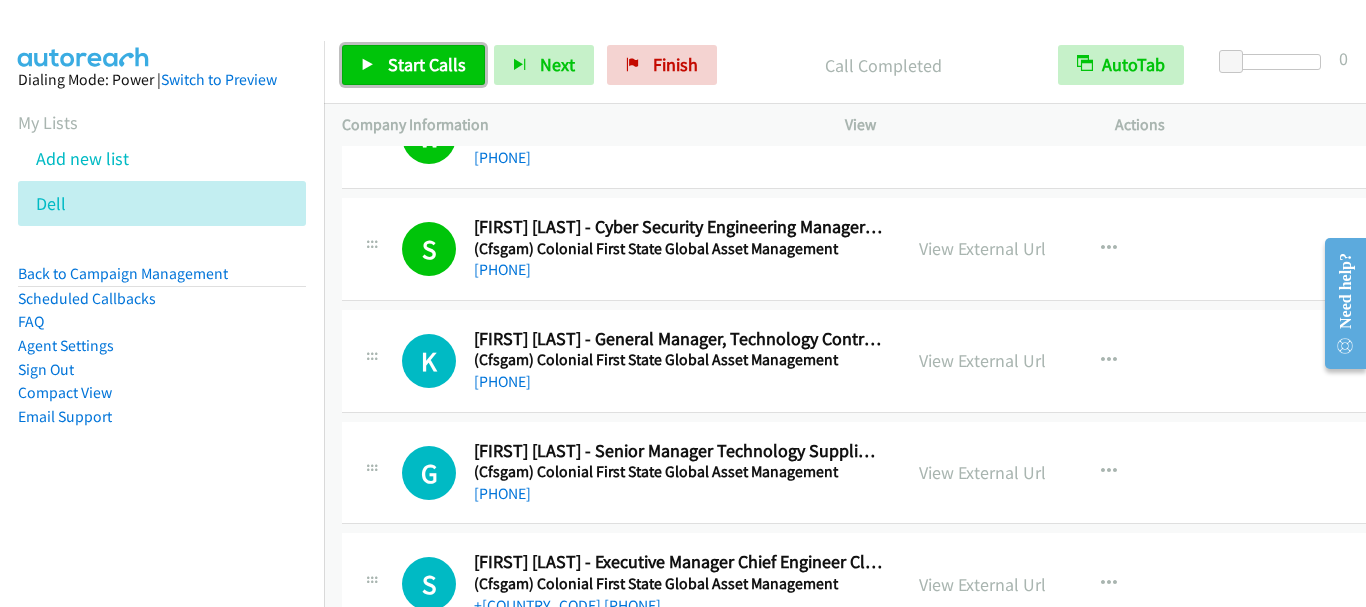 click on "Start Calls" at bounding box center (427, 64) 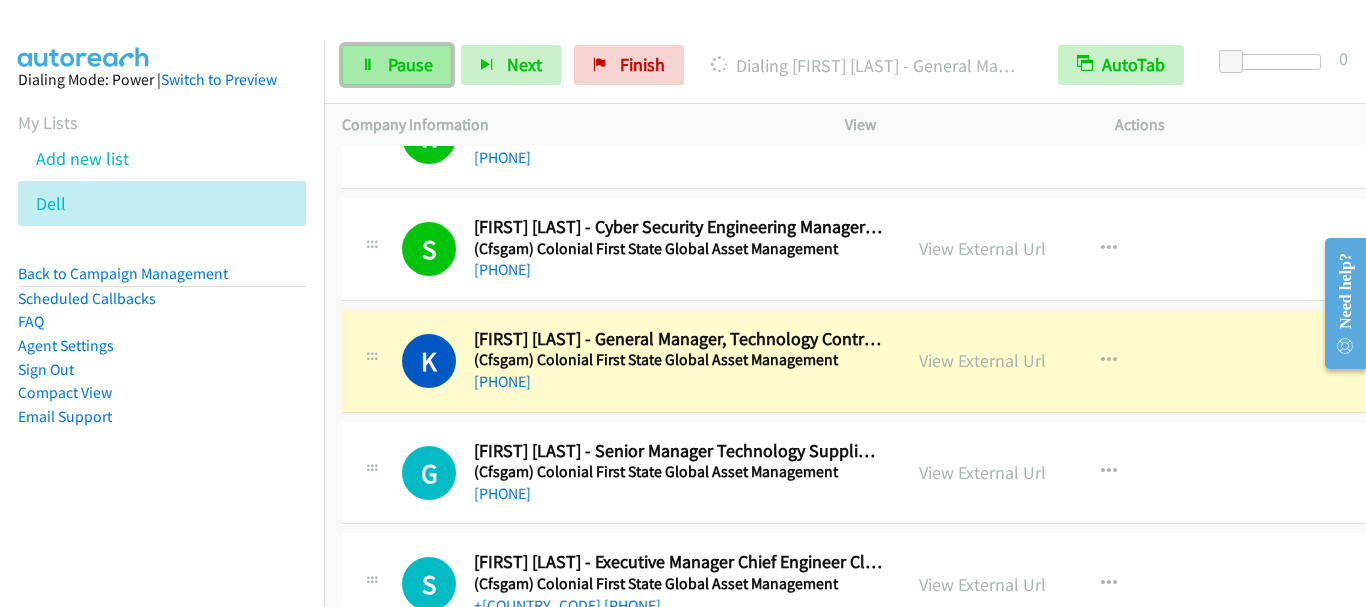 click on "Pause" at bounding box center (397, 65) 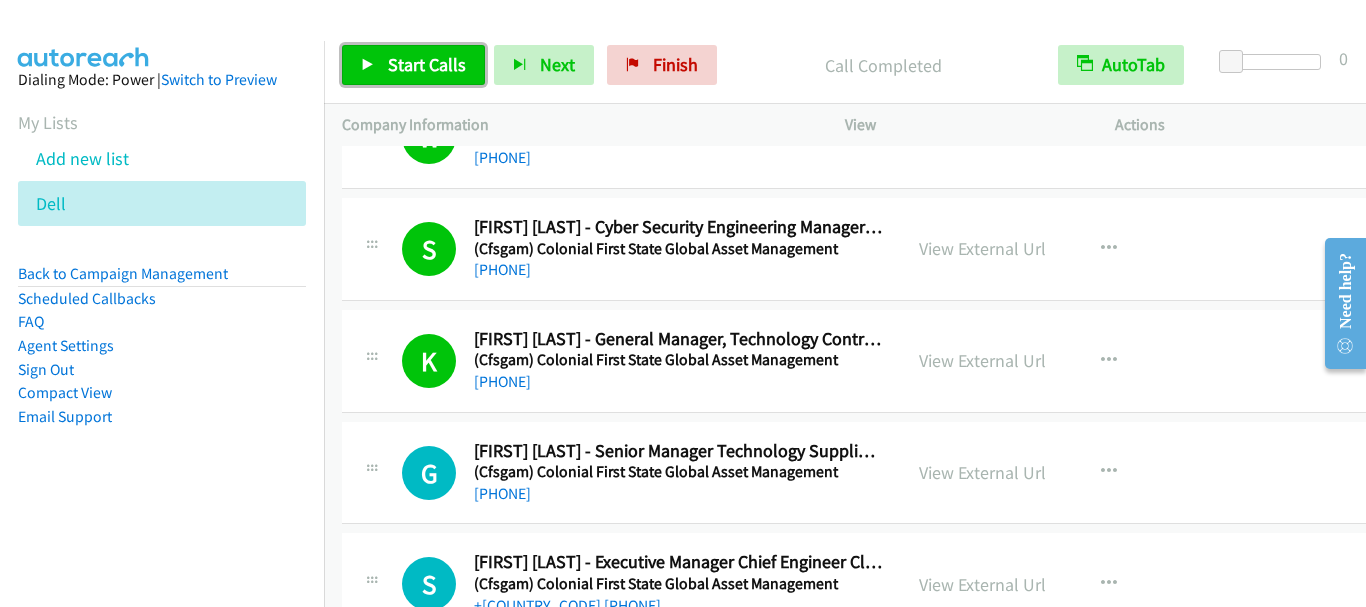 click on "Start Calls" at bounding box center (427, 64) 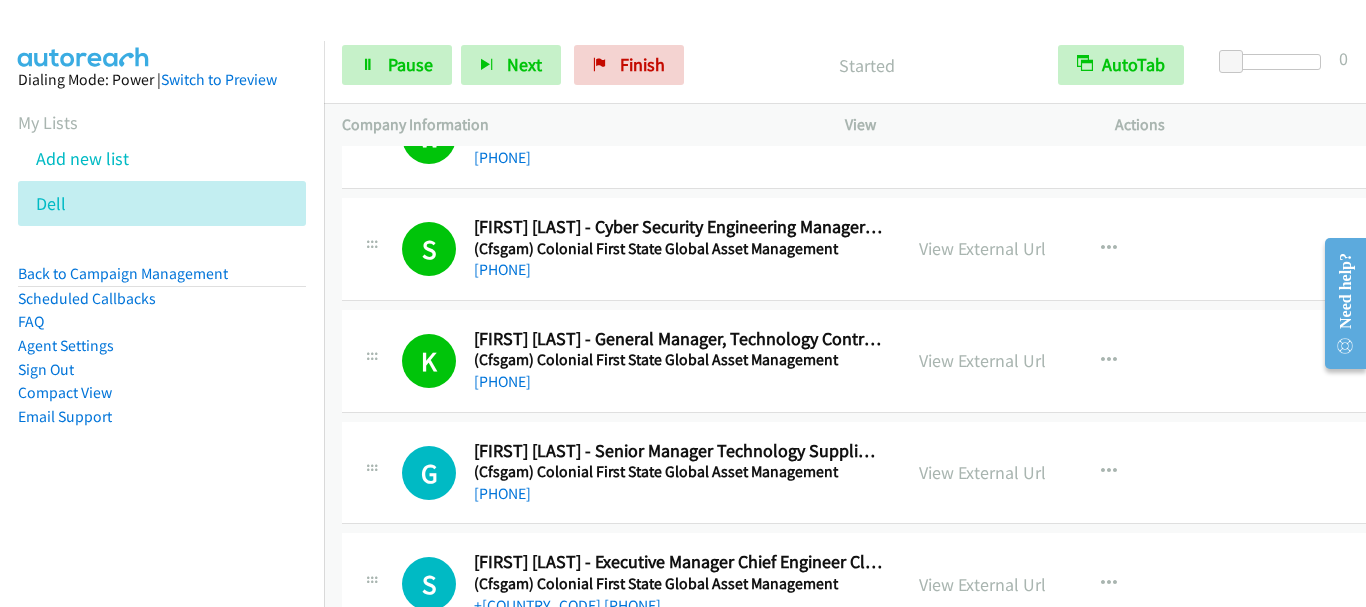 scroll, scrollTop: 2900, scrollLeft: 0, axis: vertical 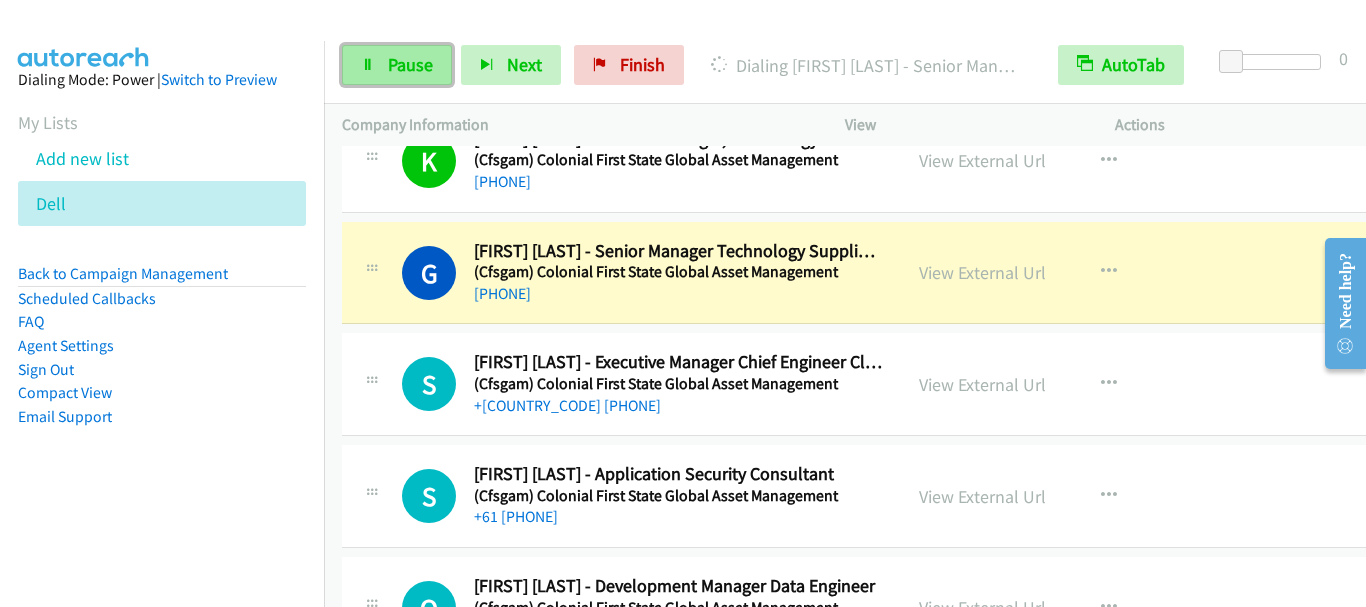 click on "Pause" at bounding box center [410, 64] 